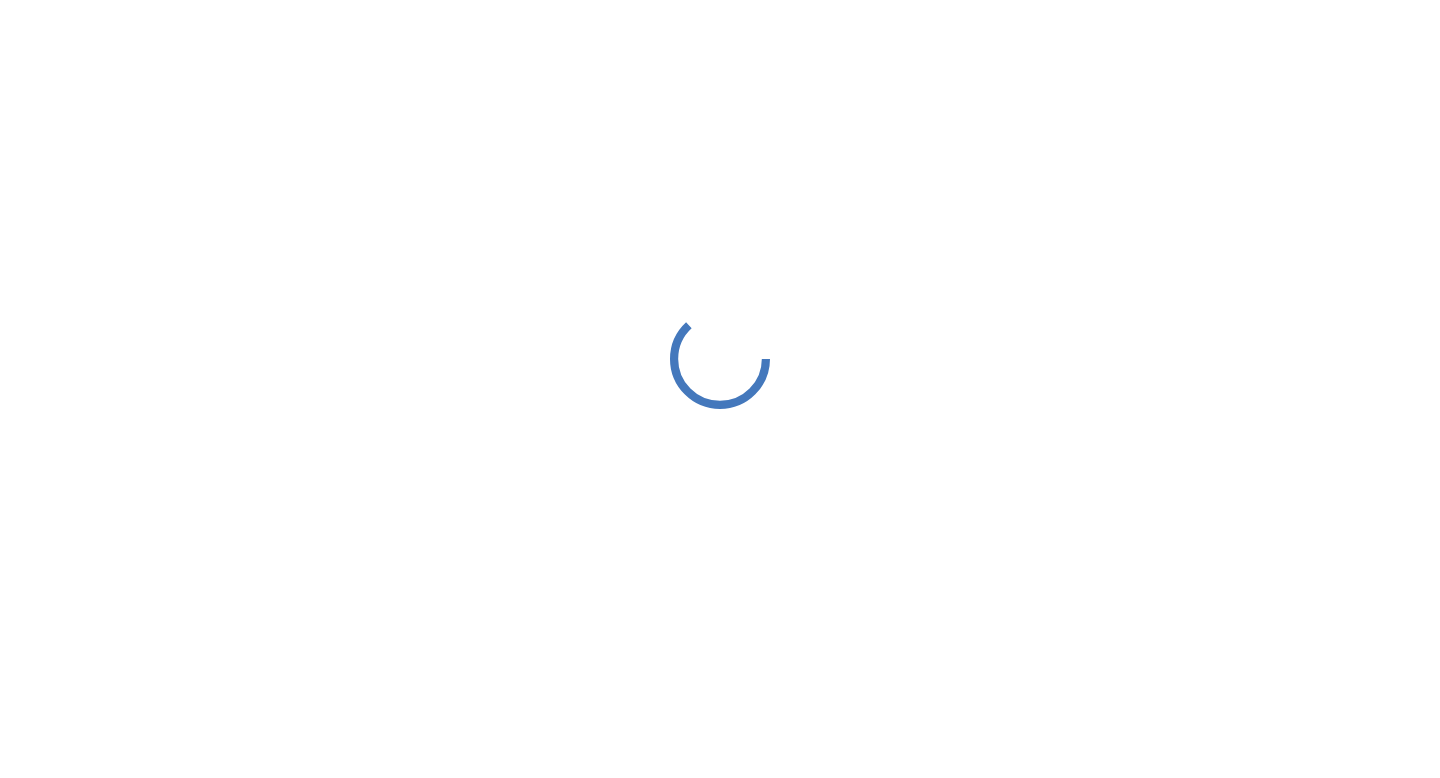 scroll, scrollTop: 0, scrollLeft: 0, axis: both 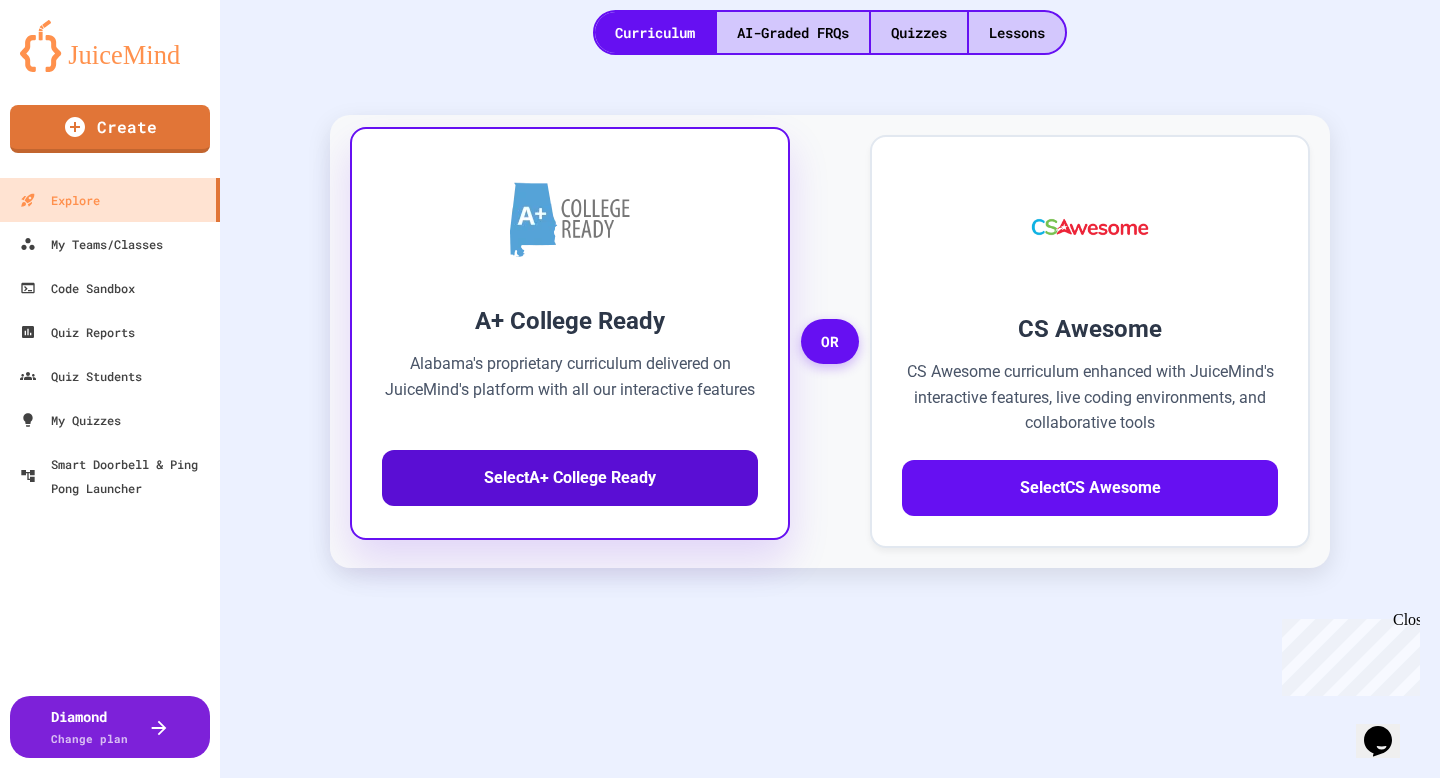 click on "Select  A+ College Ready" at bounding box center (570, 478) 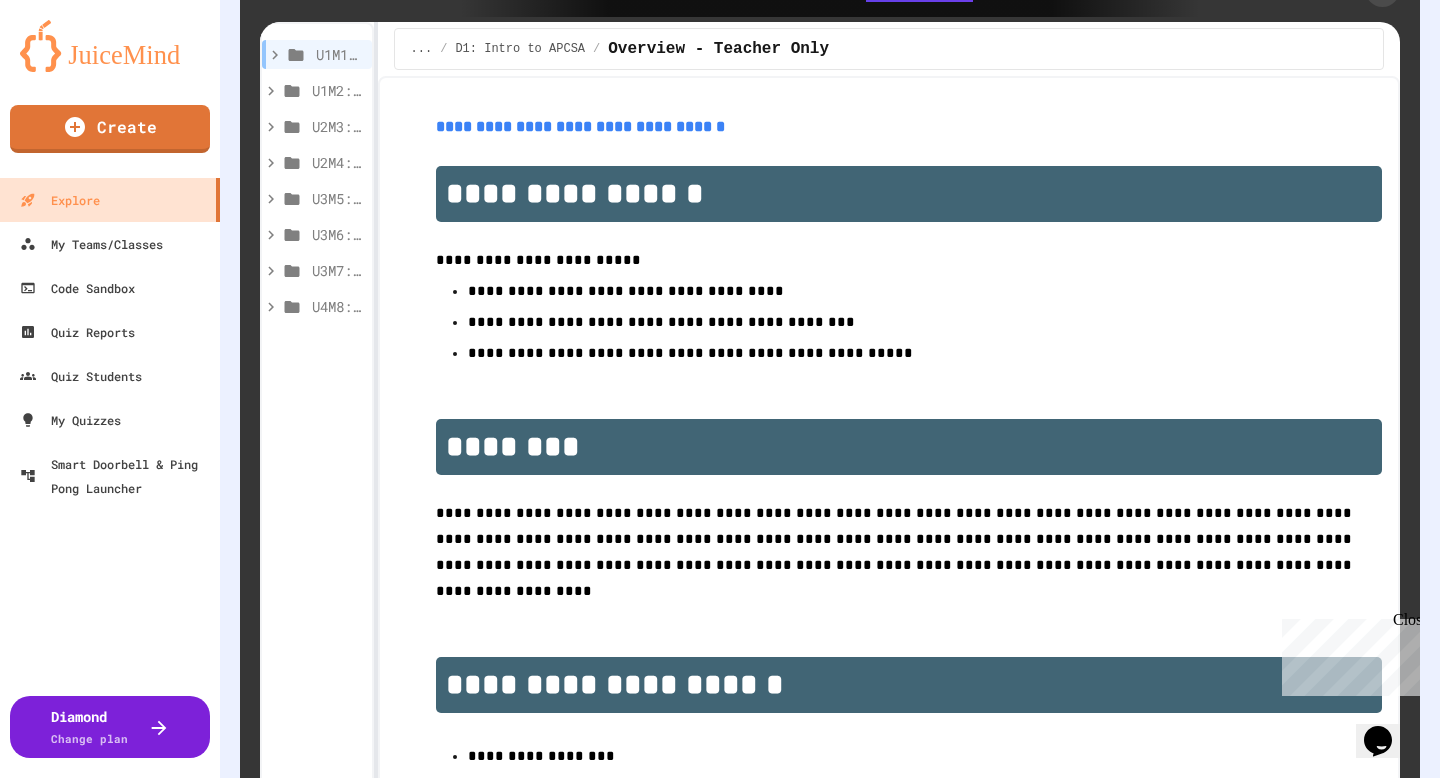 scroll, scrollTop: 598, scrollLeft: 0, axis: vertical 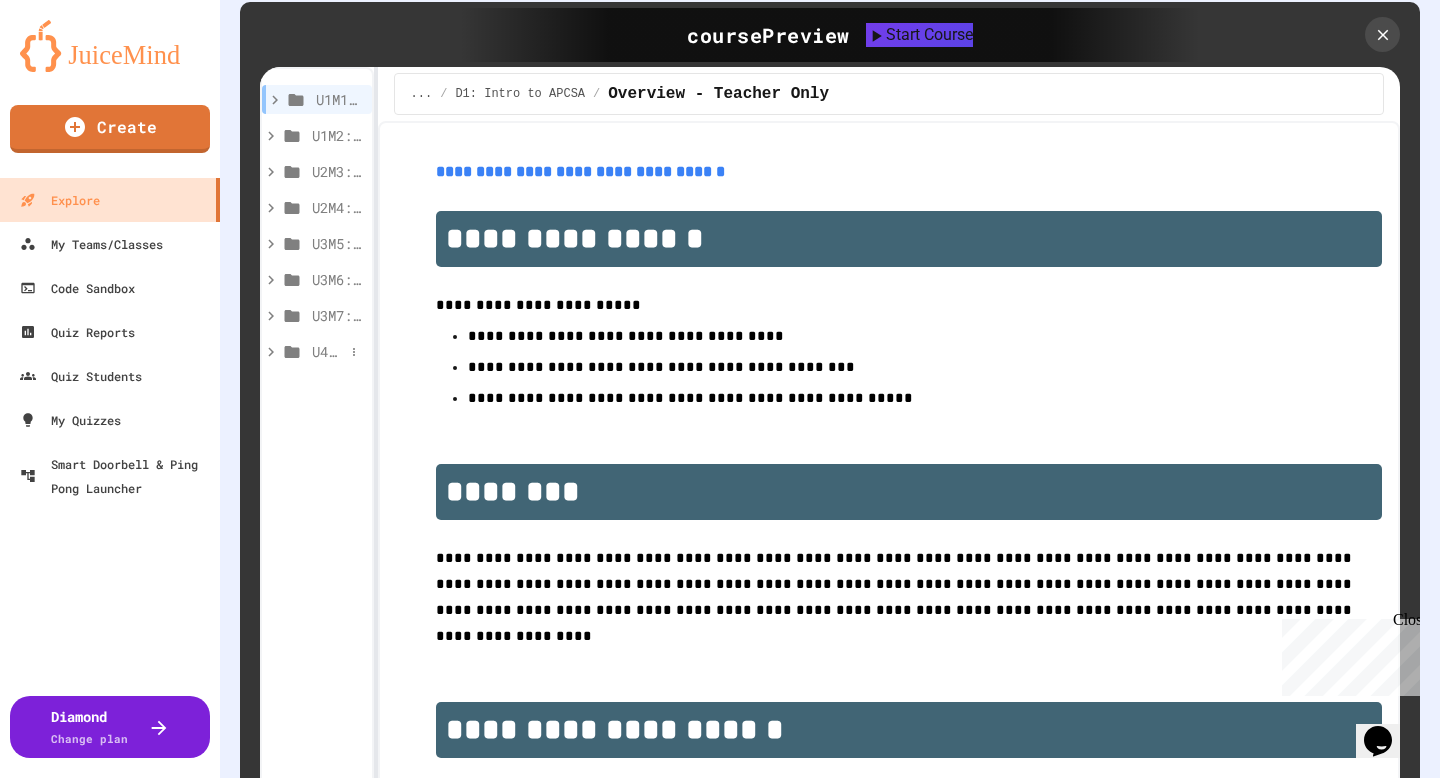click on "U4M8: Arrays - Creation, Access & Traversal" at bounding box center [328, 351] 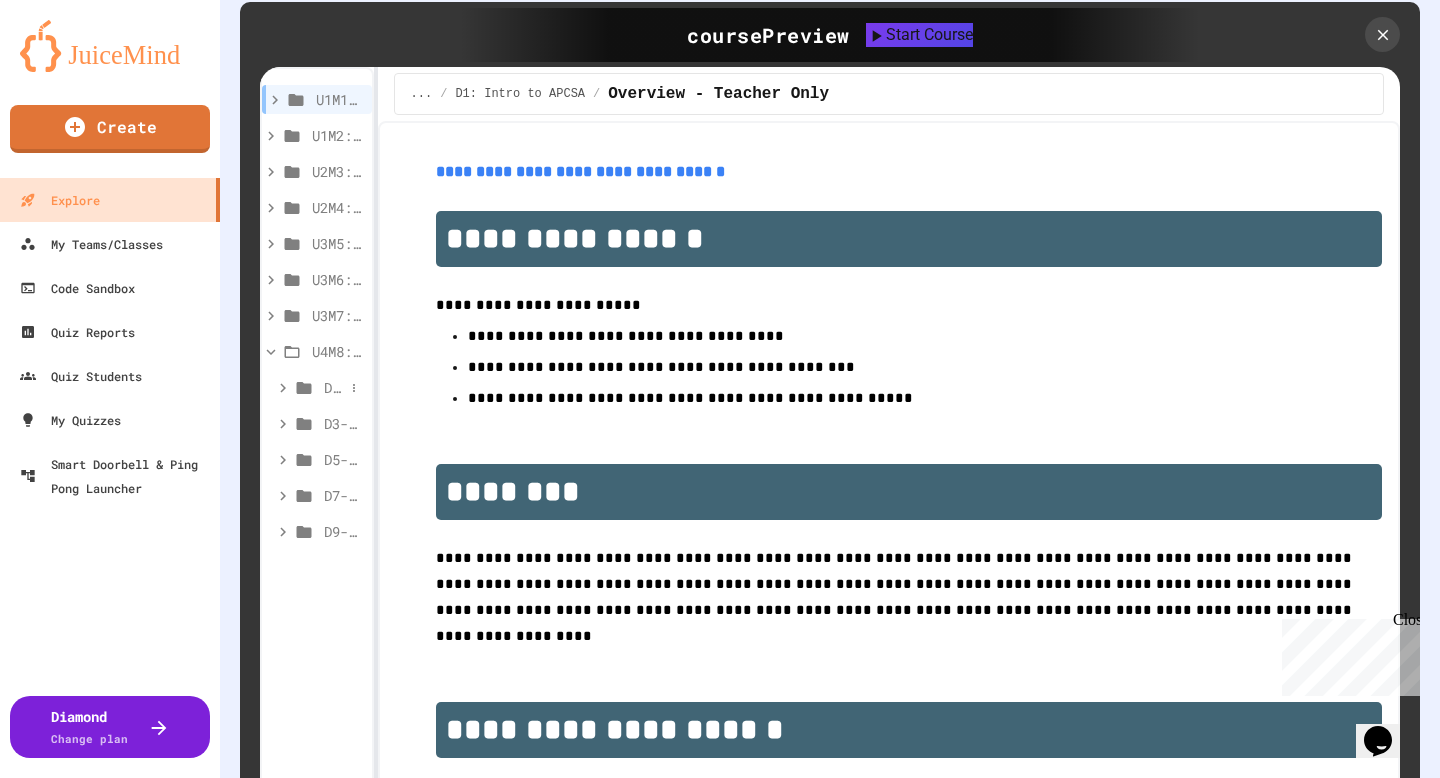 click on "D1-2: Arrays of Primitives" at bounding box center (334, 387) 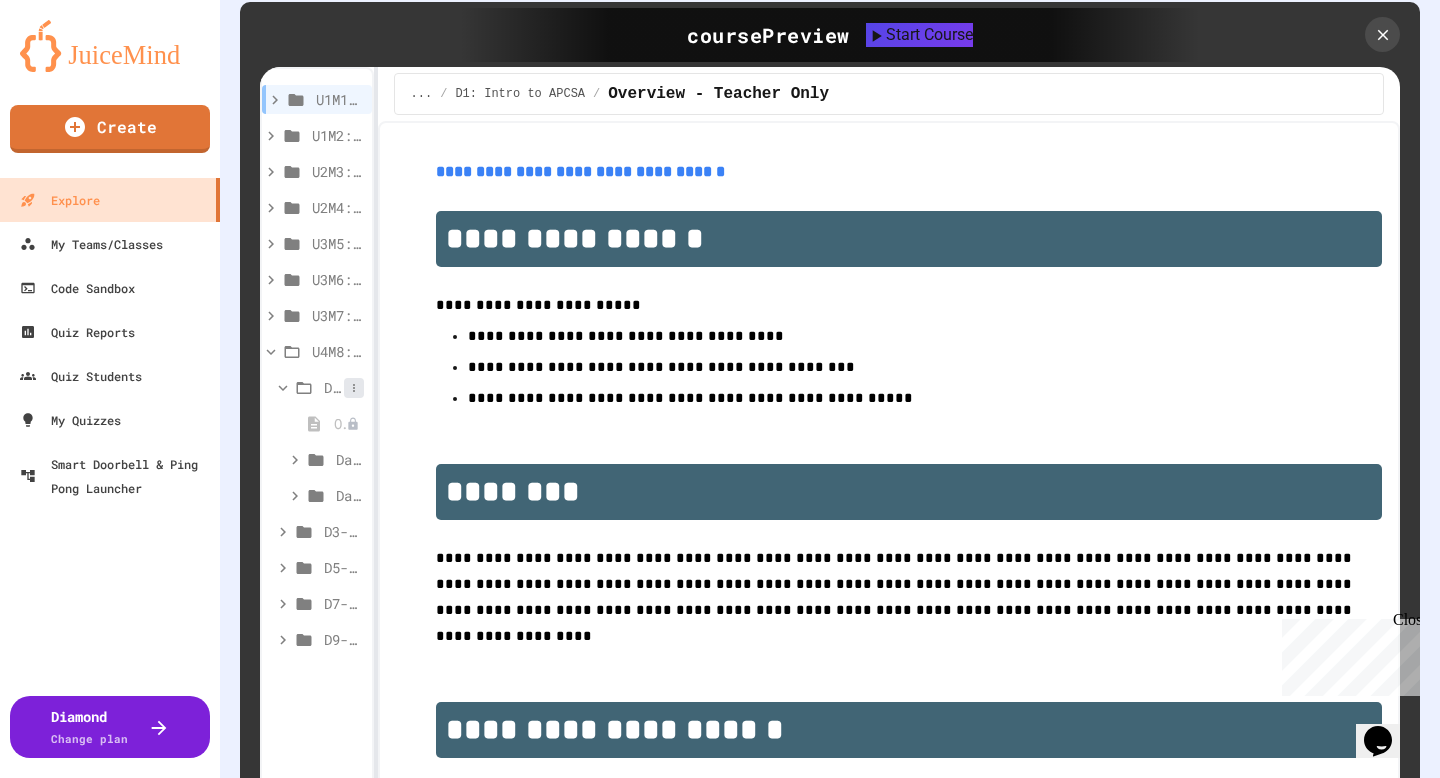 click at bounding box center [354, 388] 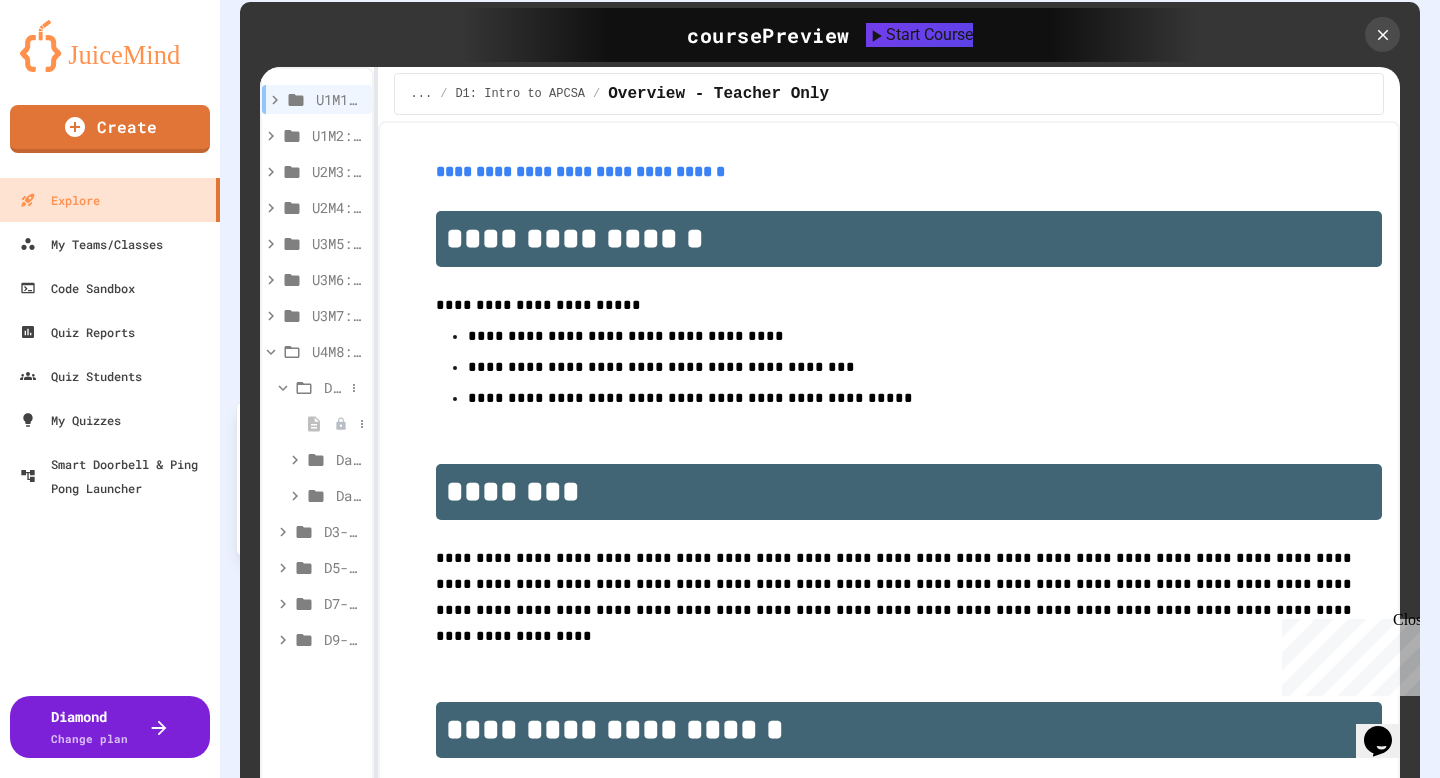 click 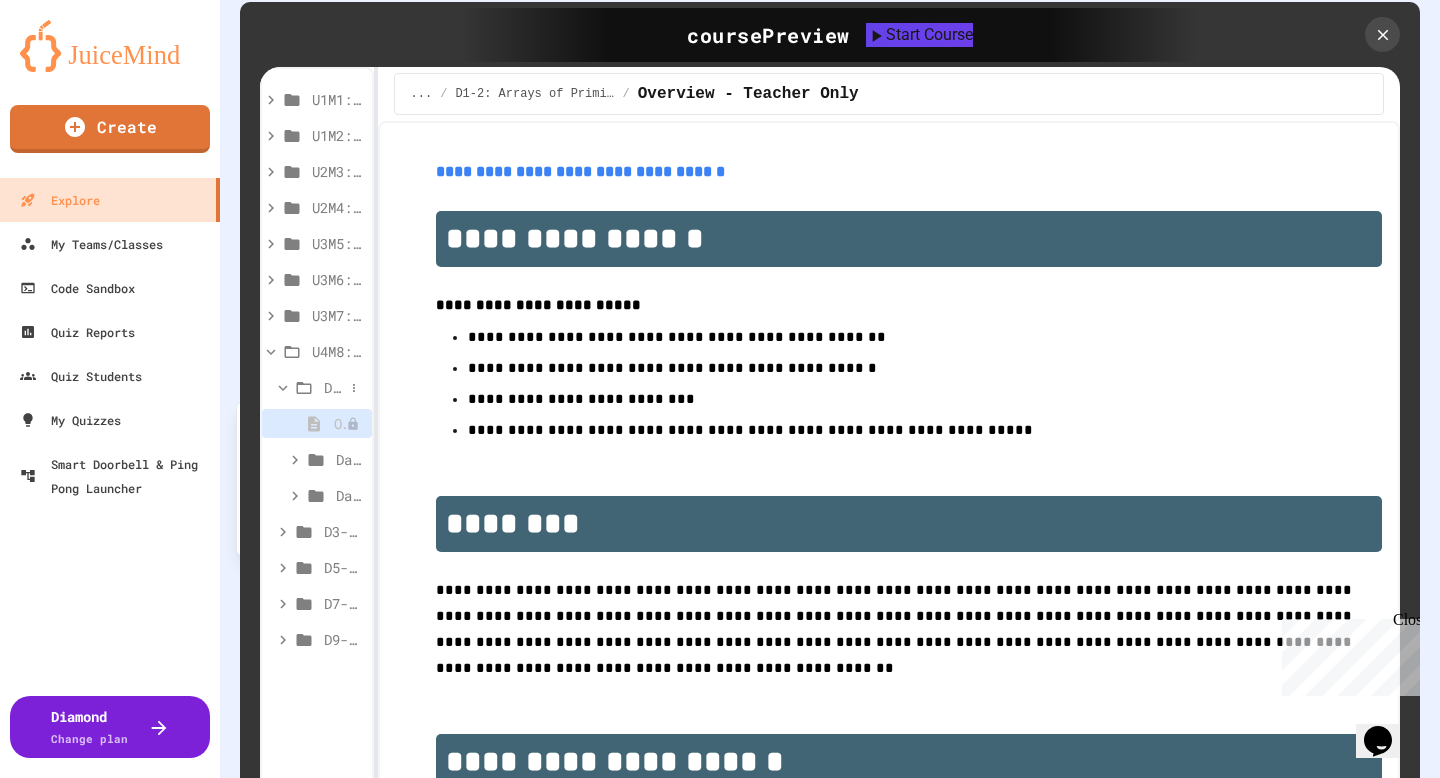 click on "D1-2: Arrays of Primitives" at bounding box center (334, 387) 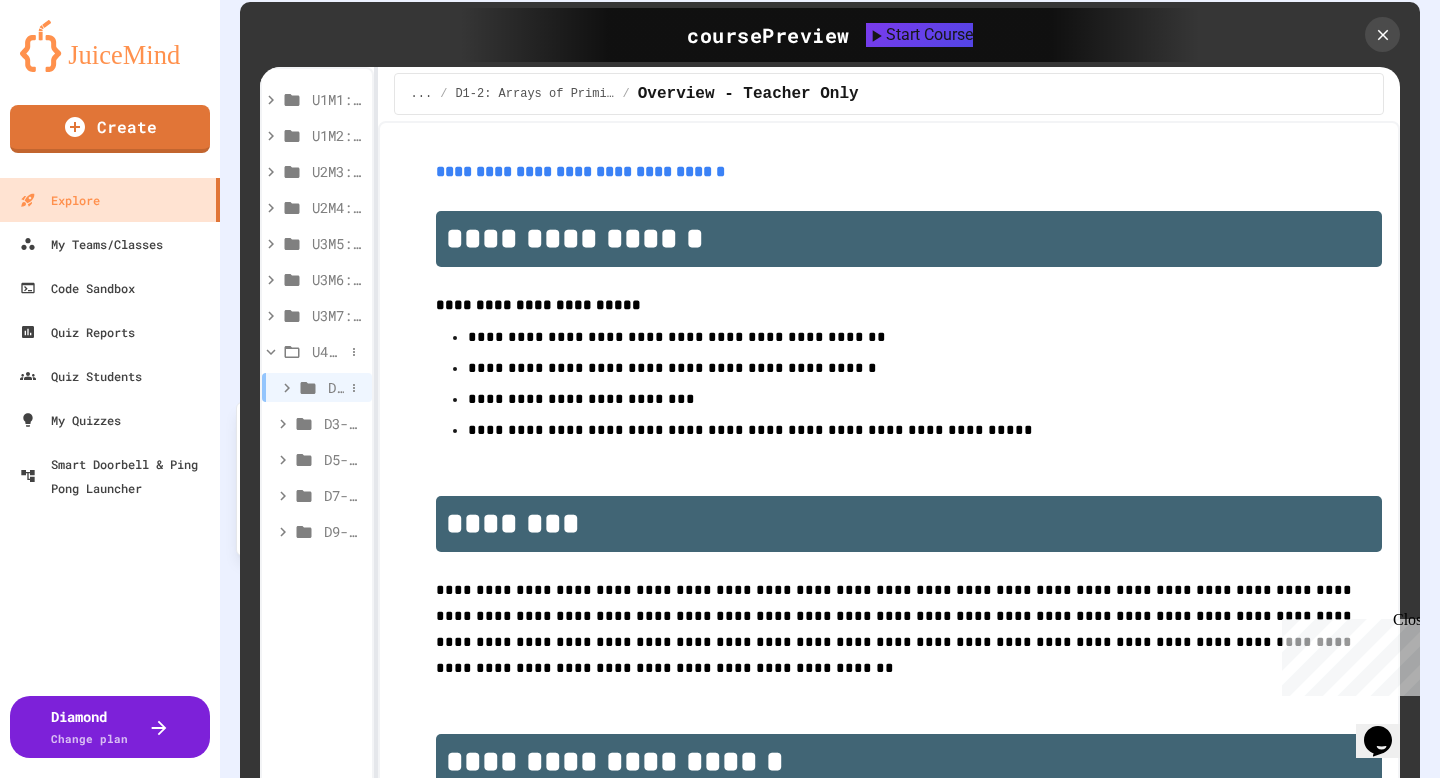 click 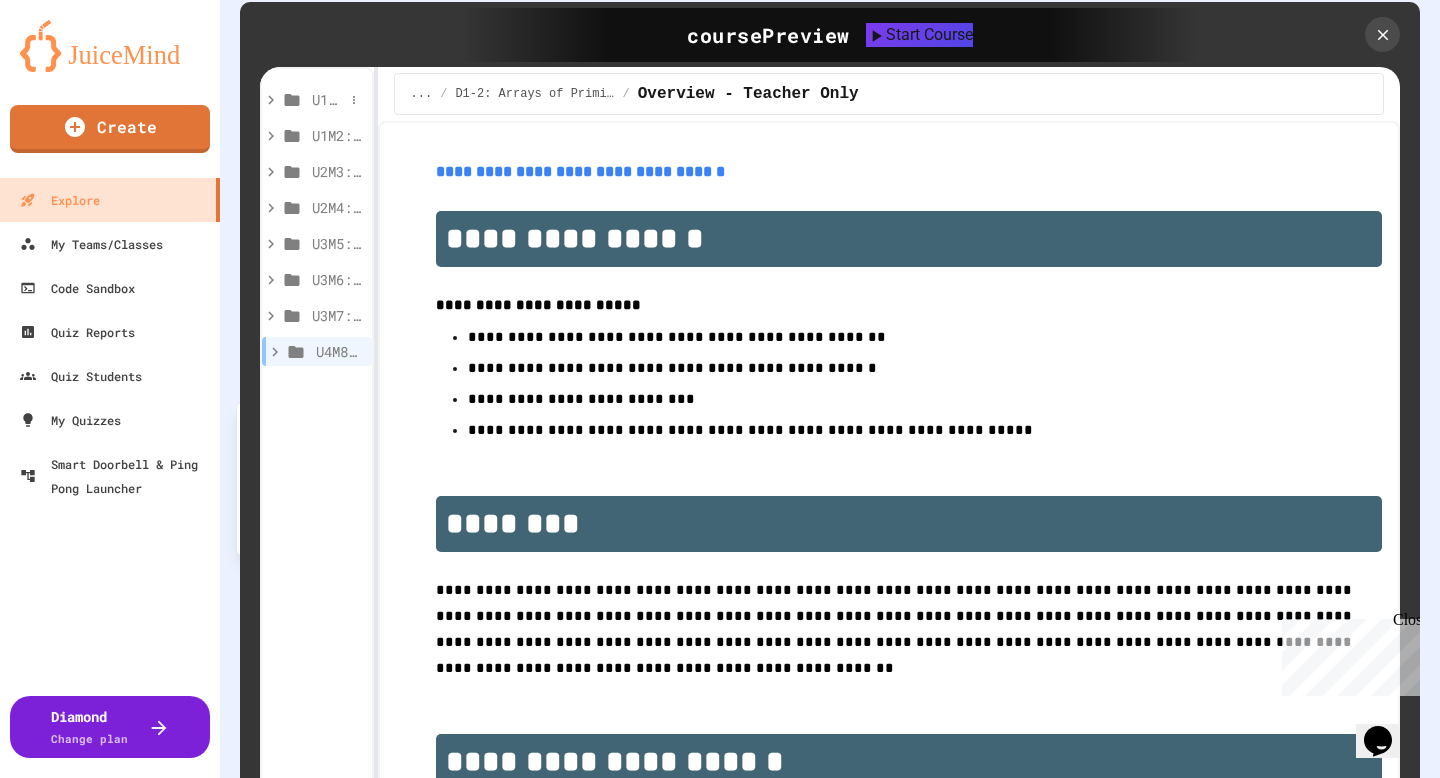 click on "U1M1: Primitives, Variables, Basic I/O" at bounding box center (328, 99) 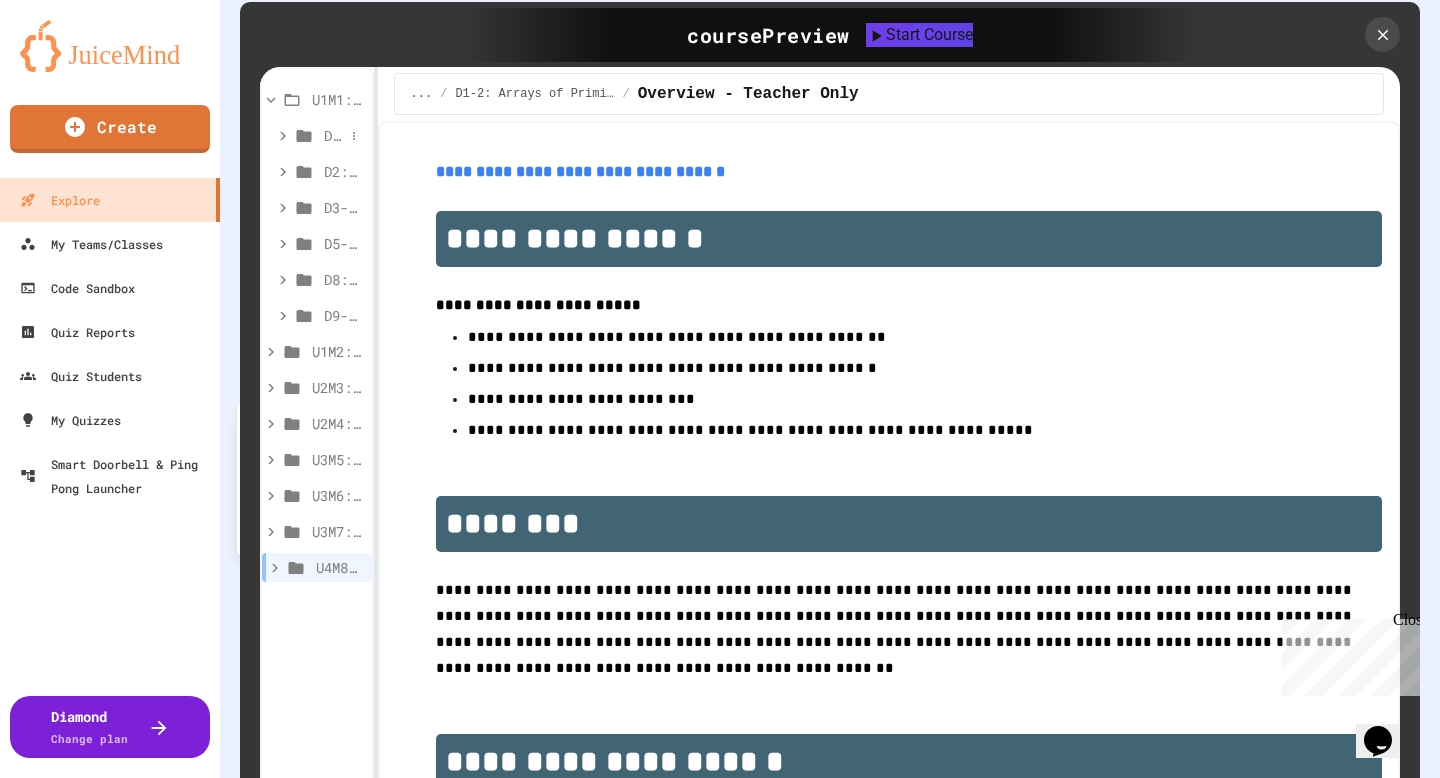 click 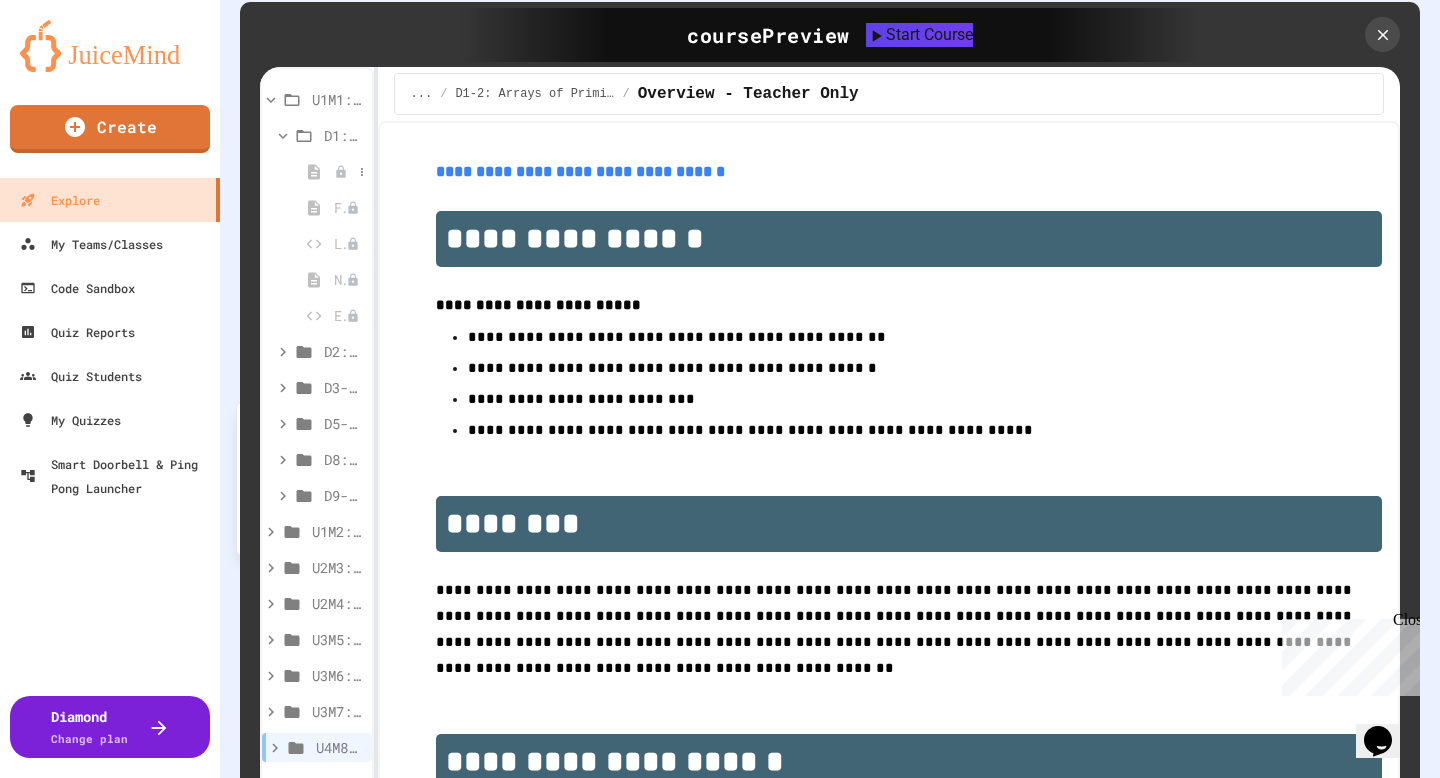 click 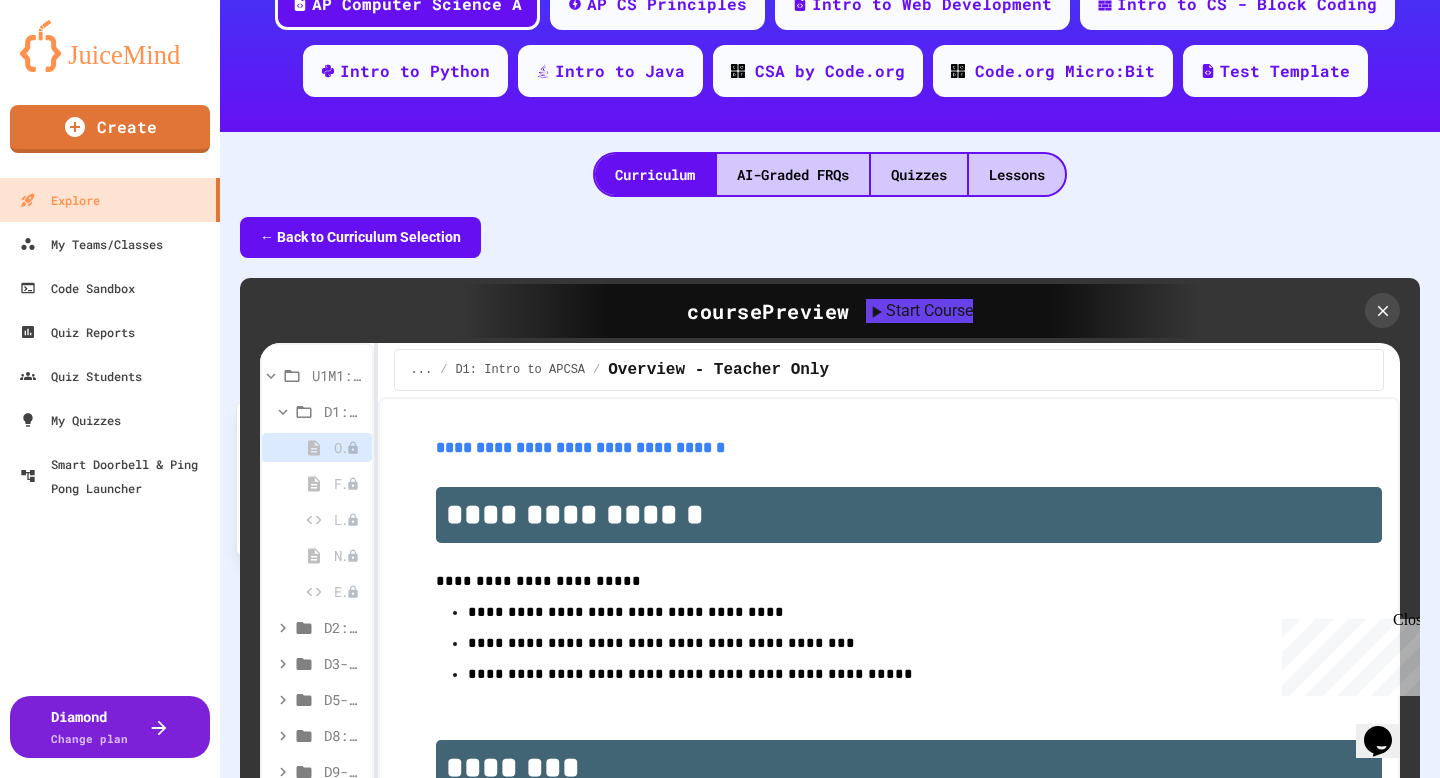 scroll, scrollTop: 0, scrollLeft: 0, axis: both 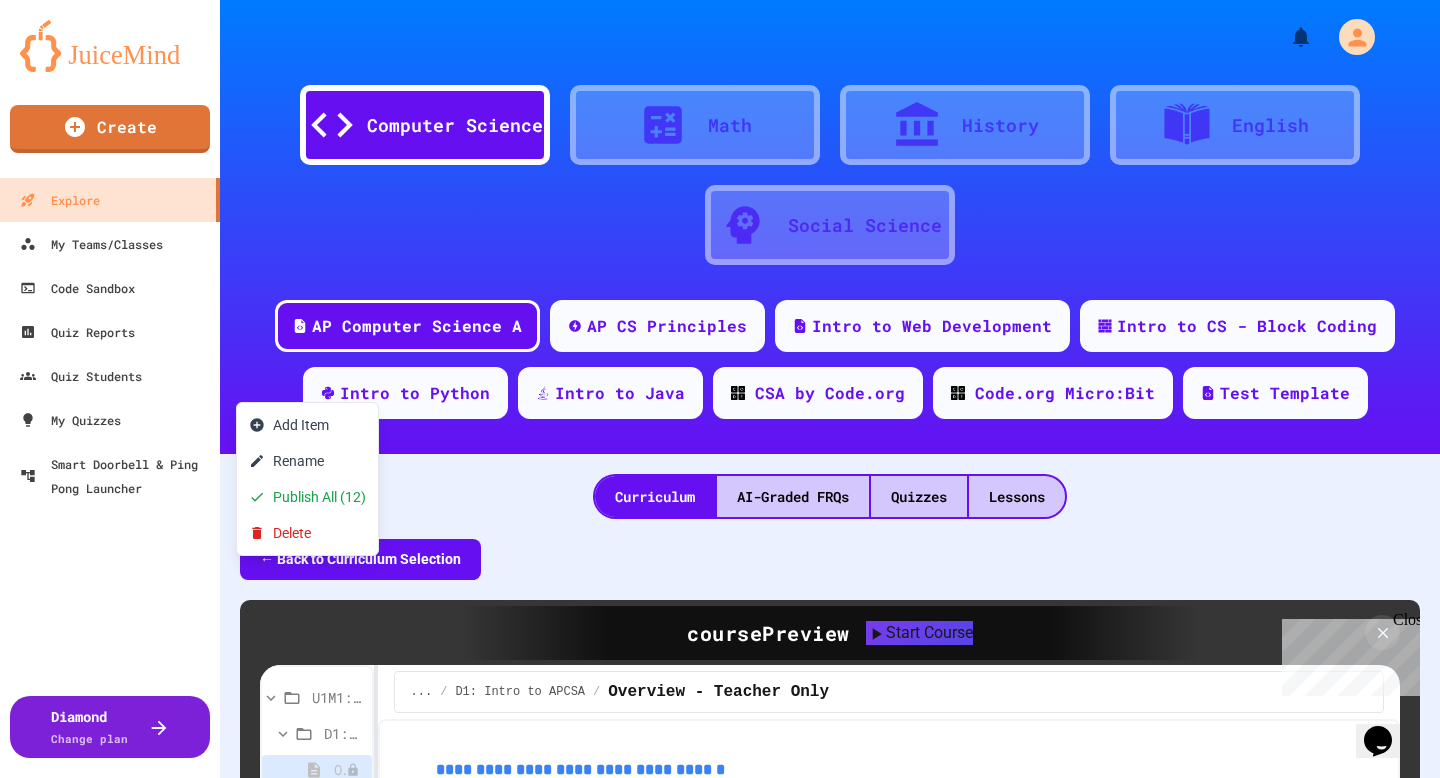 click at bounding box center (720, 389) 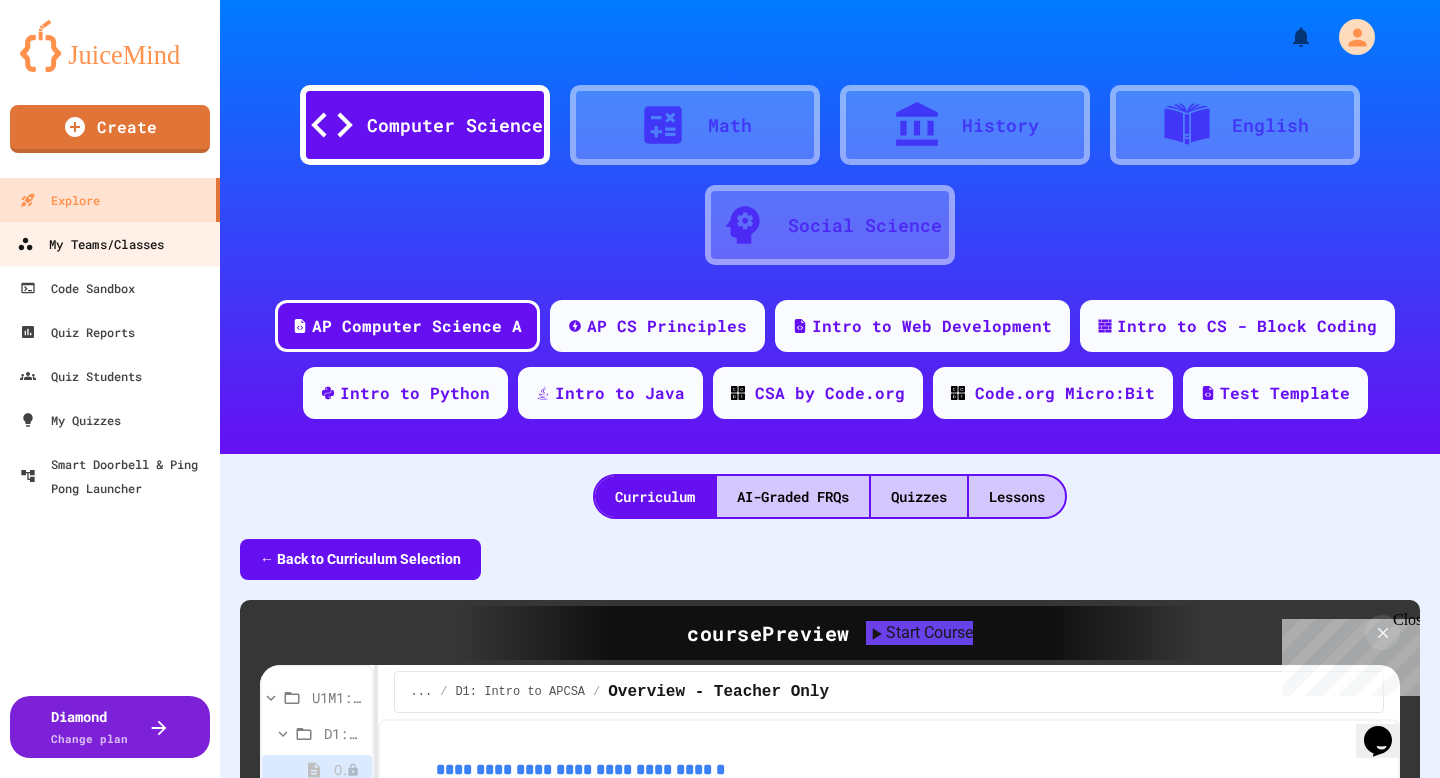 click on "My Teams/Classes" at bounding box center (90, 244) 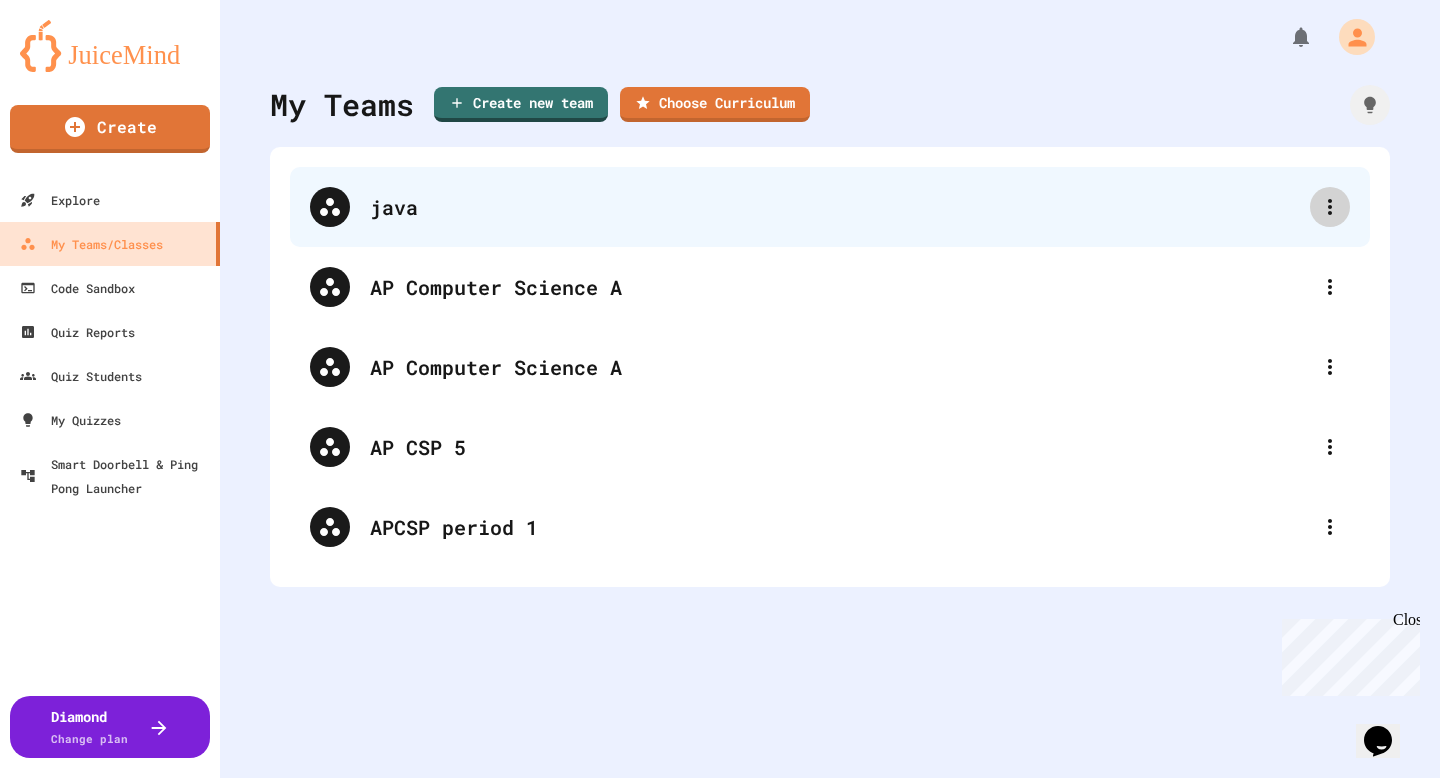 click 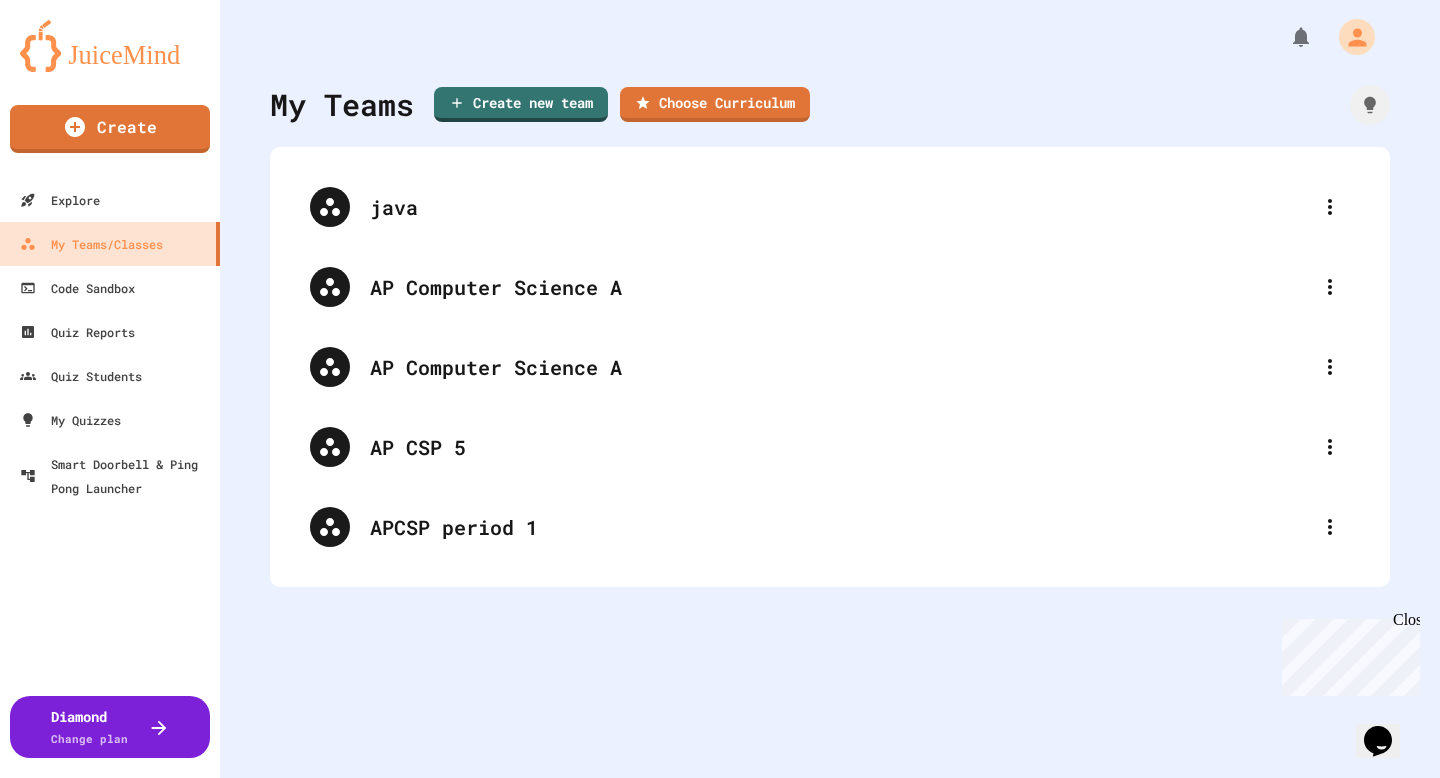 click on "Delete Team" at bounding box center (730, 878) 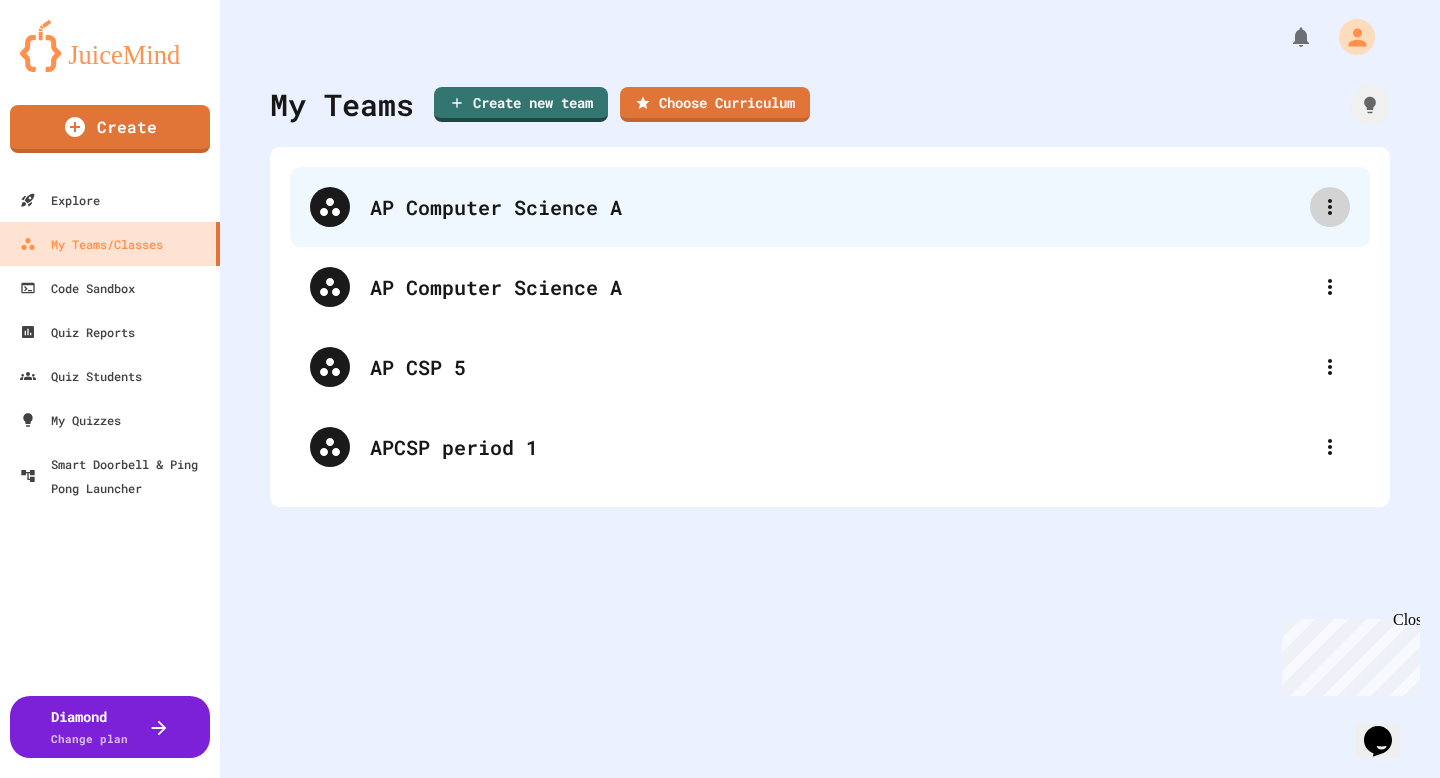 click at bounding box center [1330, 207] 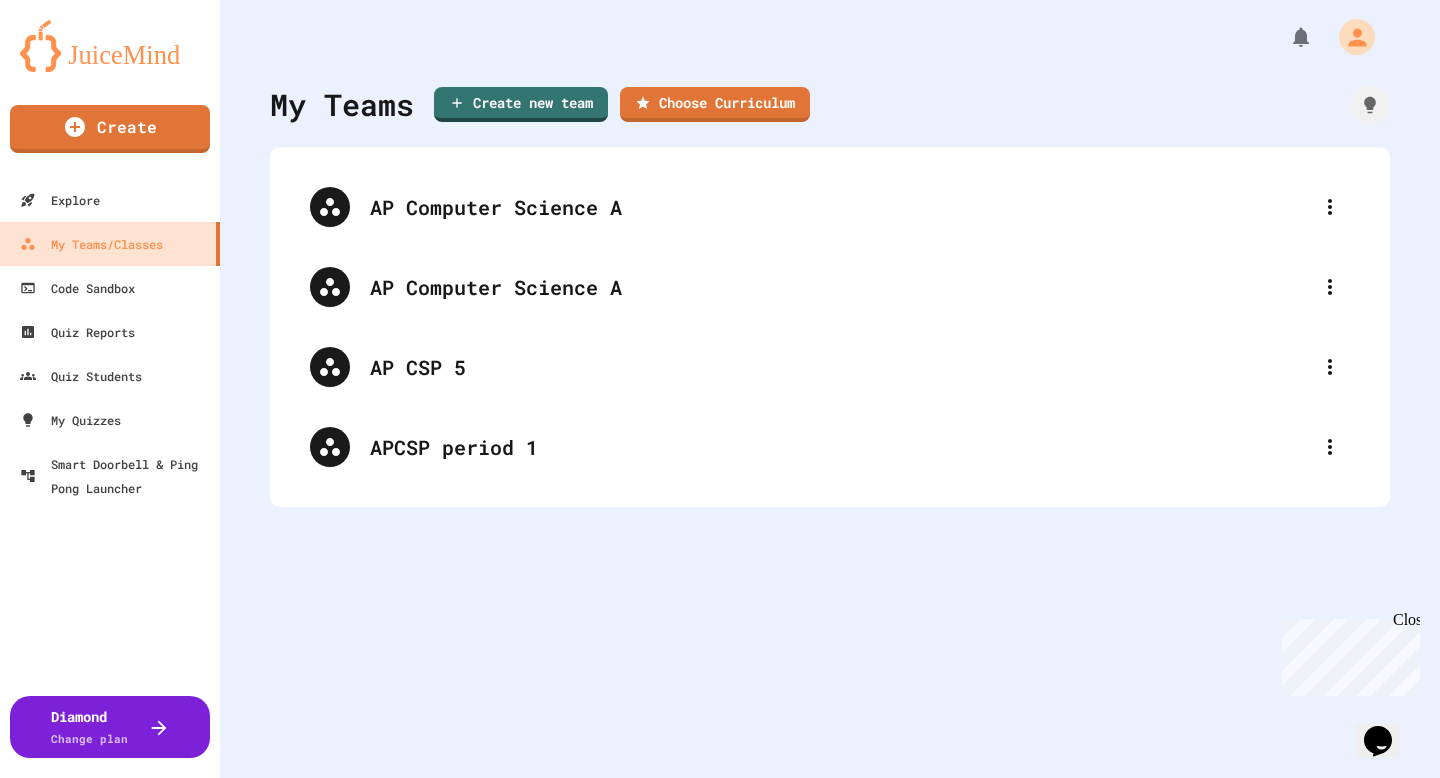 click on "Delete Team" at bounding box center [730, 878] 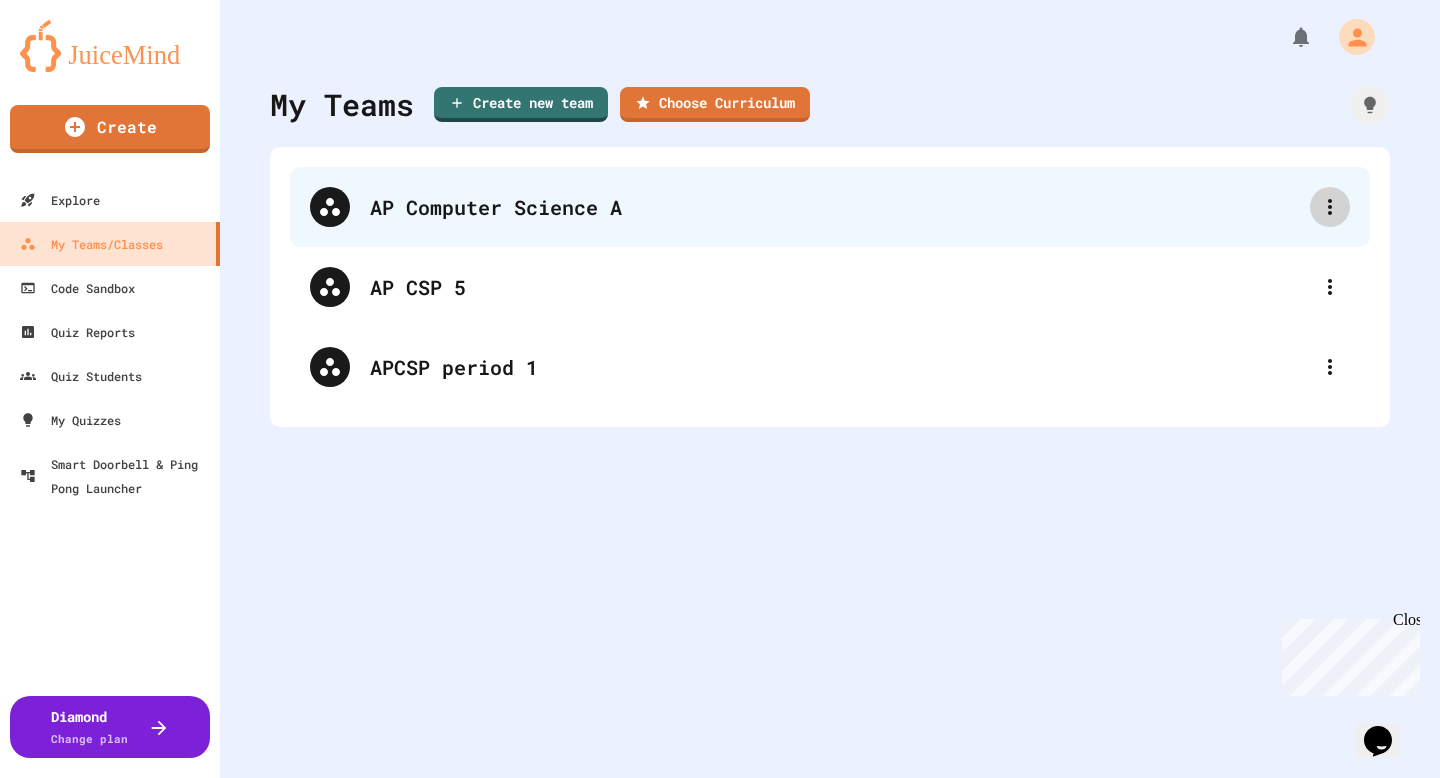click 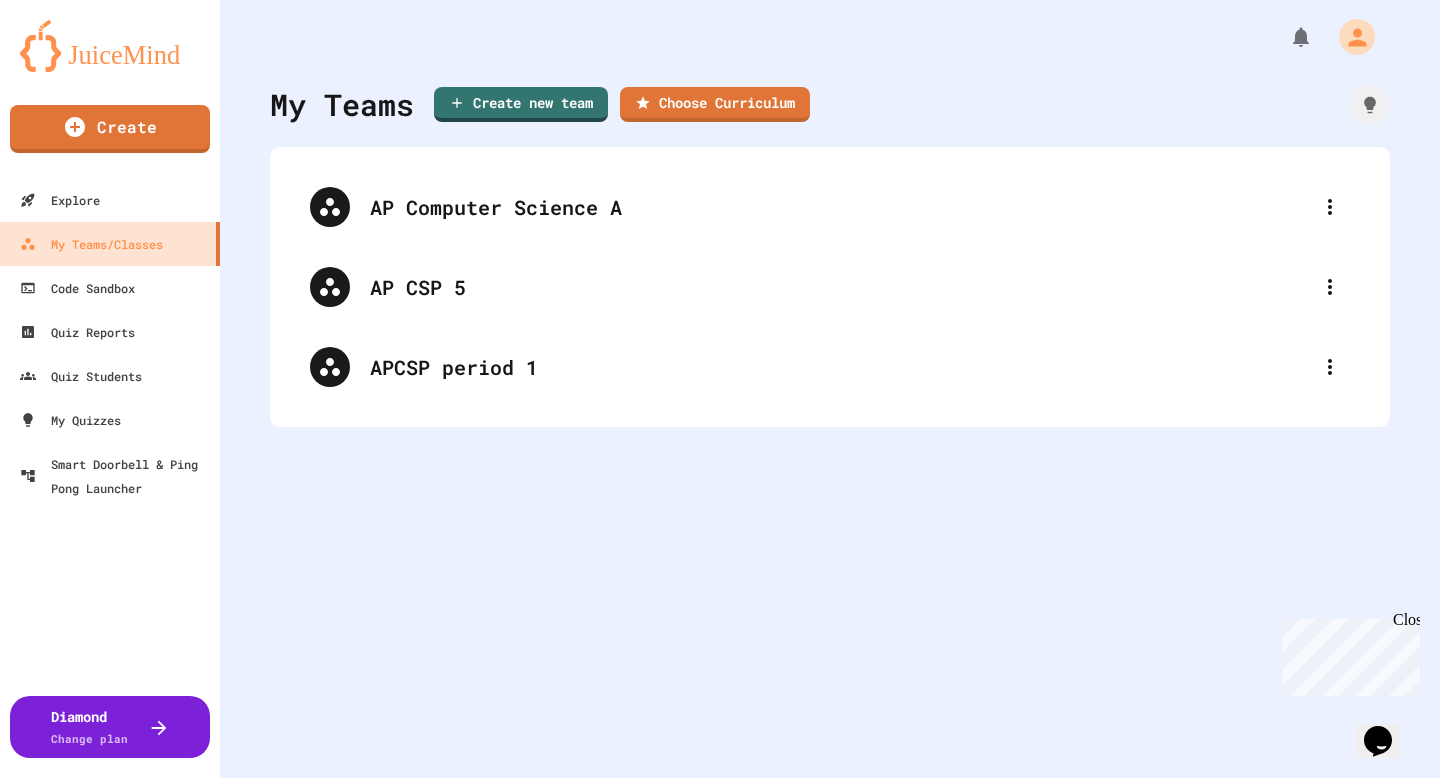 click on "Delete Team" at bounding box center [730, 878] 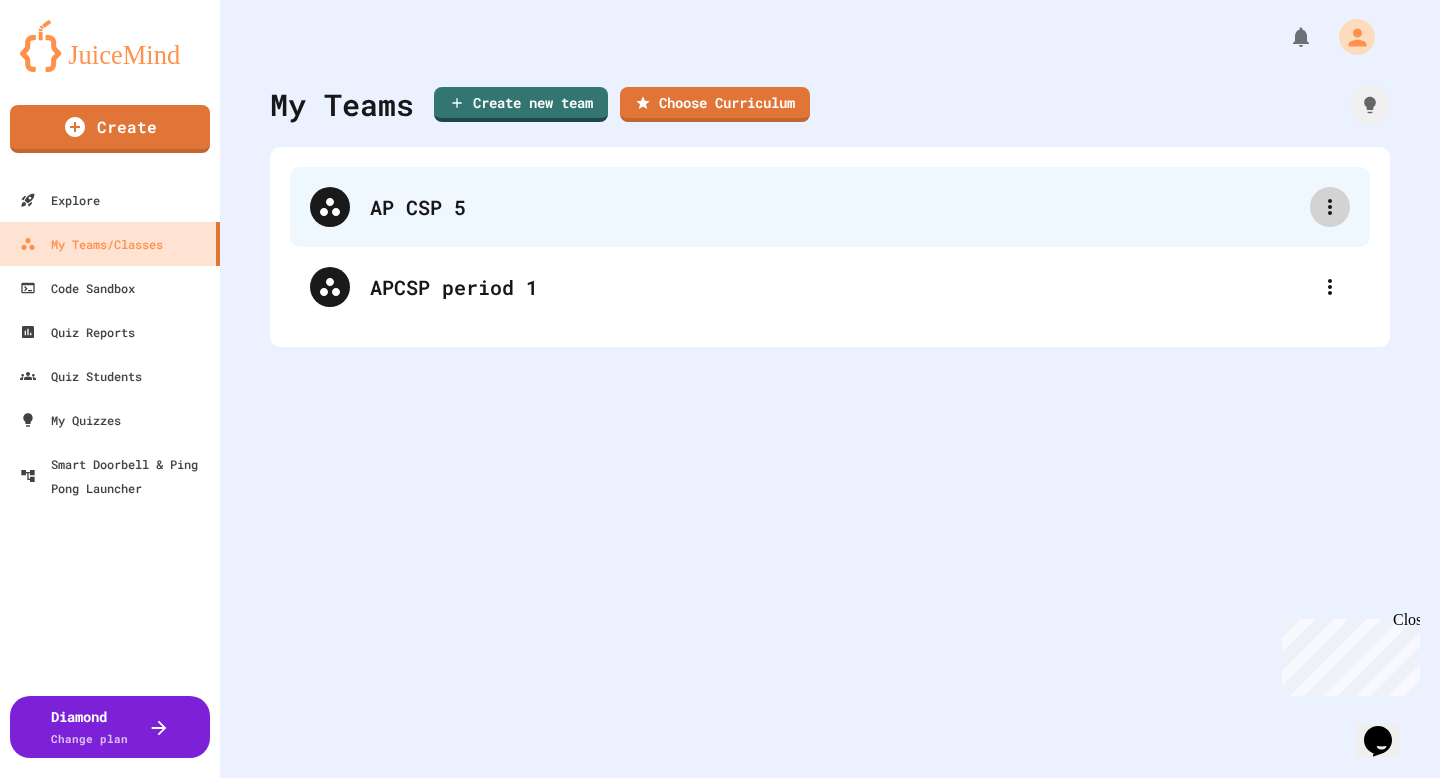 click 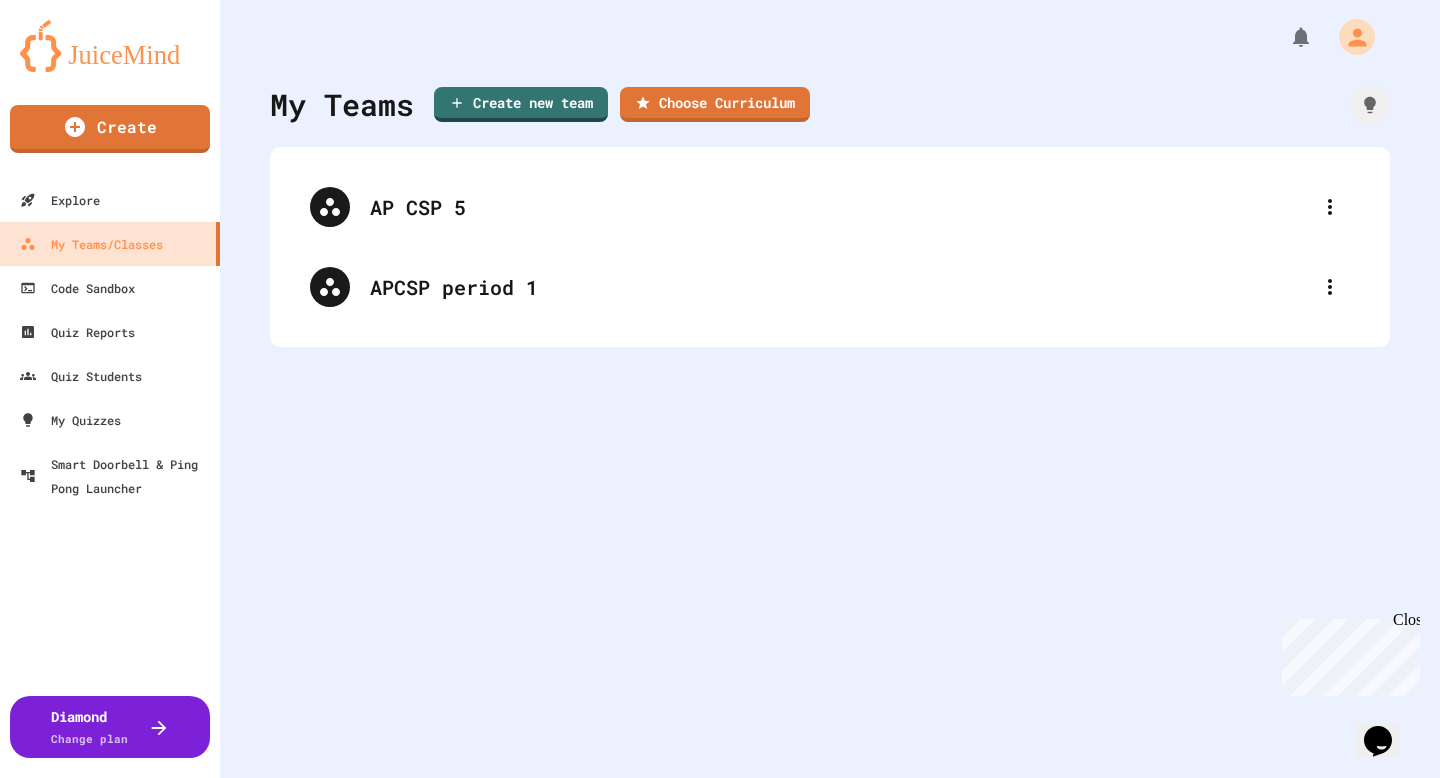 click on "Delete Team" at bounding box center [730, 878] 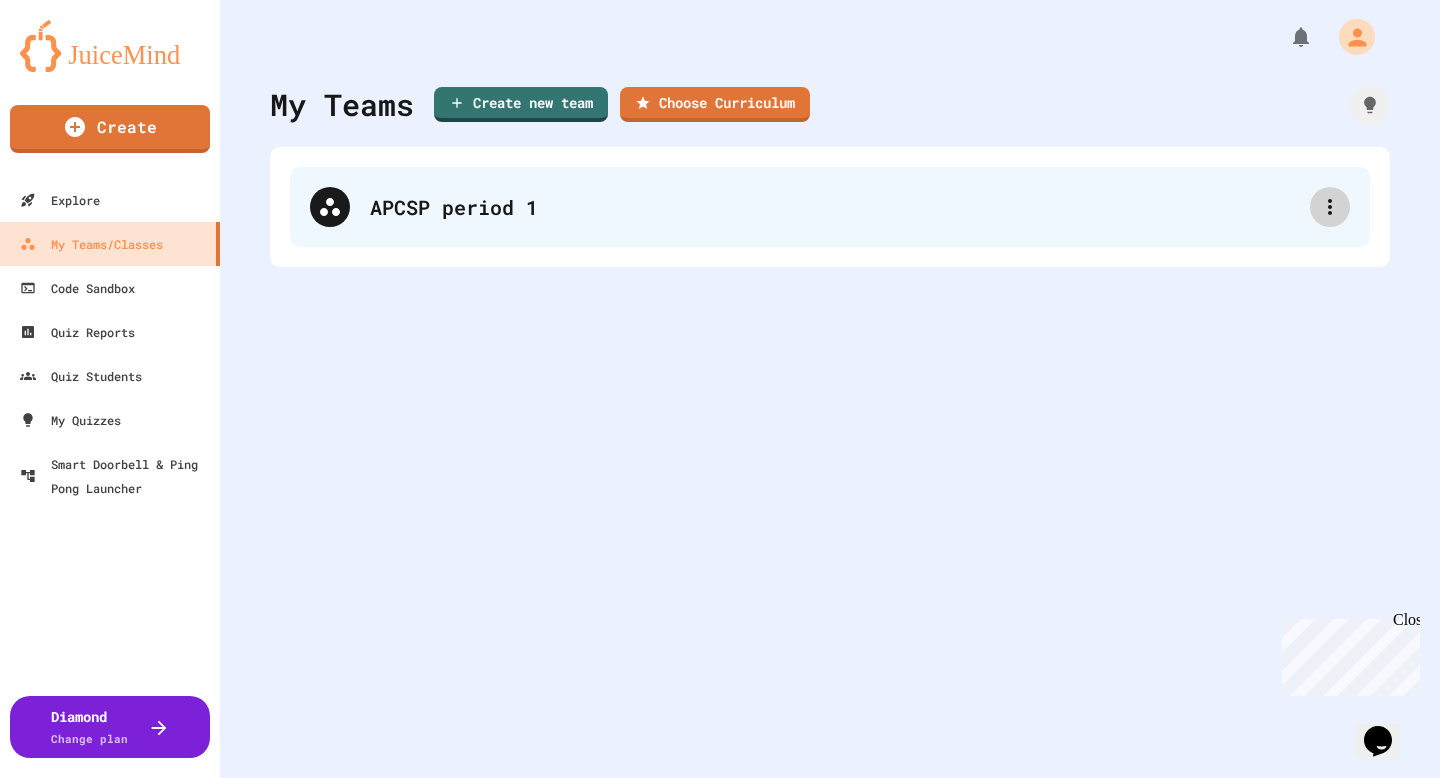 click 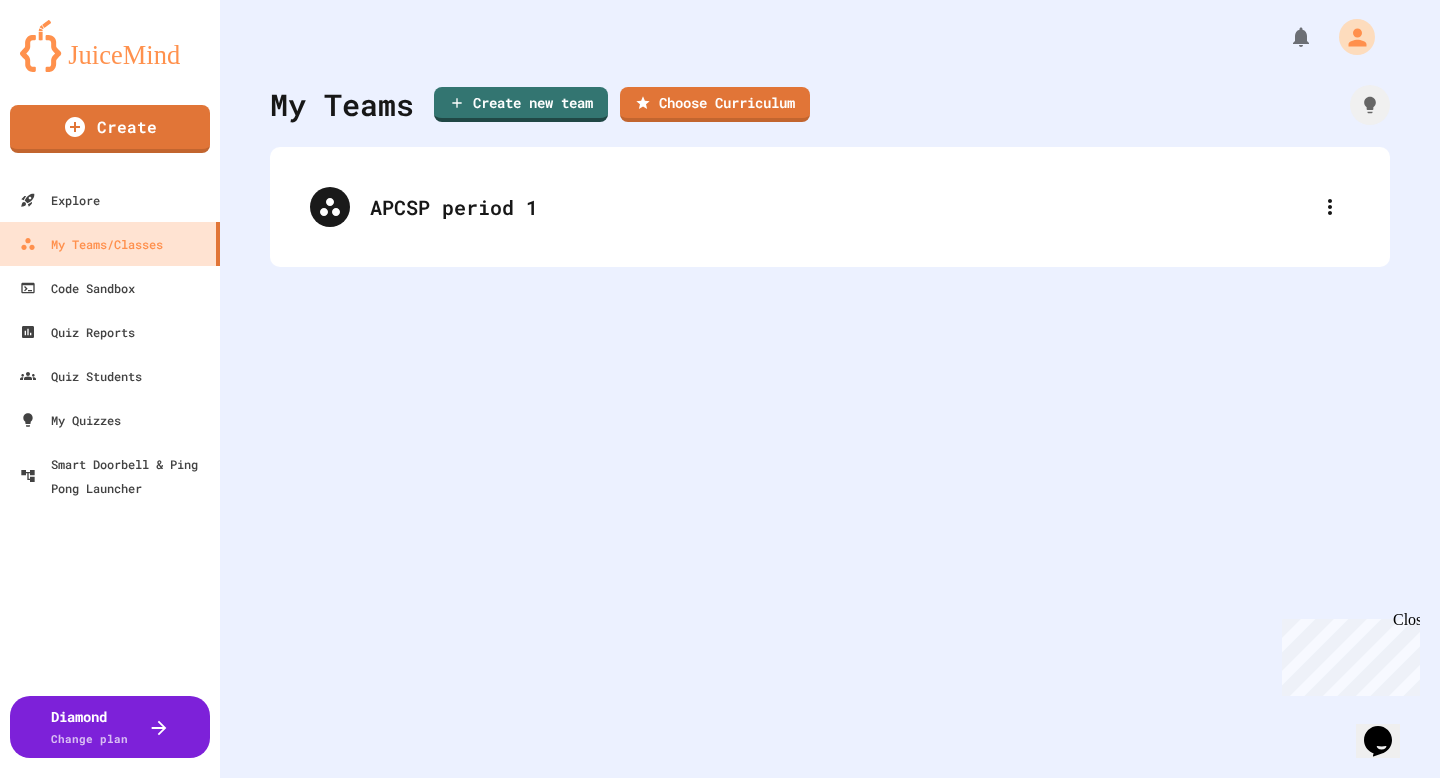 click on "Delete Team" at bounding box center [730, 878] 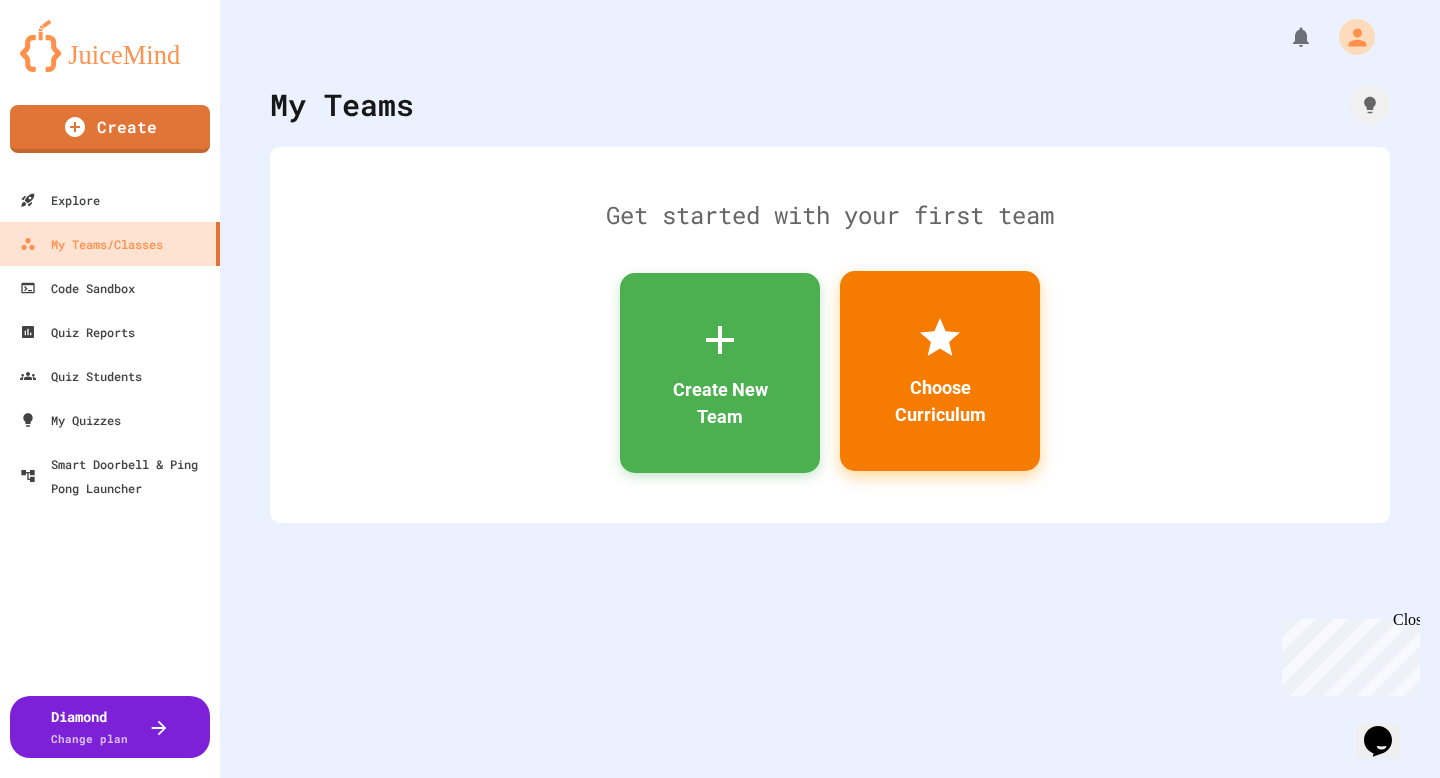 click on "Choose Curriculum" at bounding box center (940, 371) 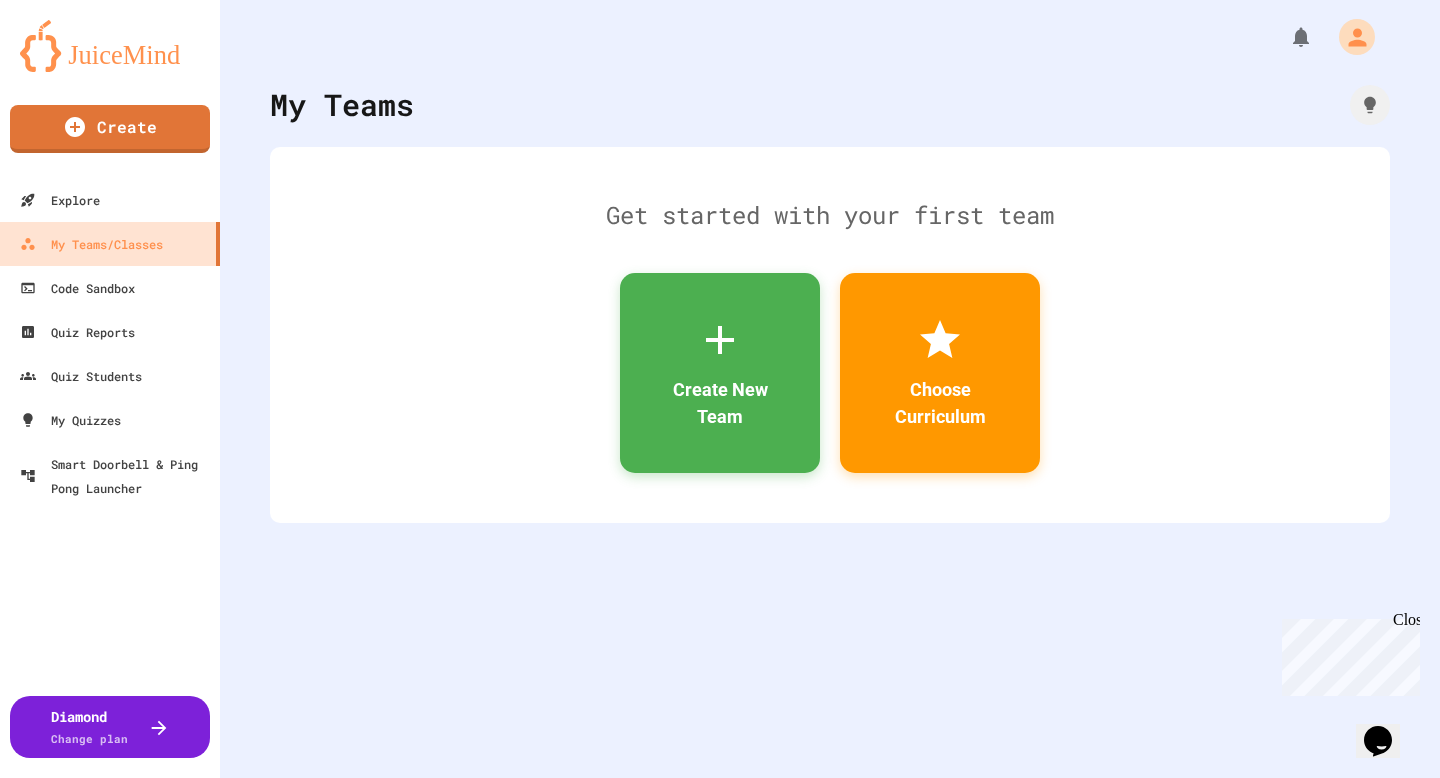 scroll, scrollTop: 94, scrollLeft: 0, axis: vertical 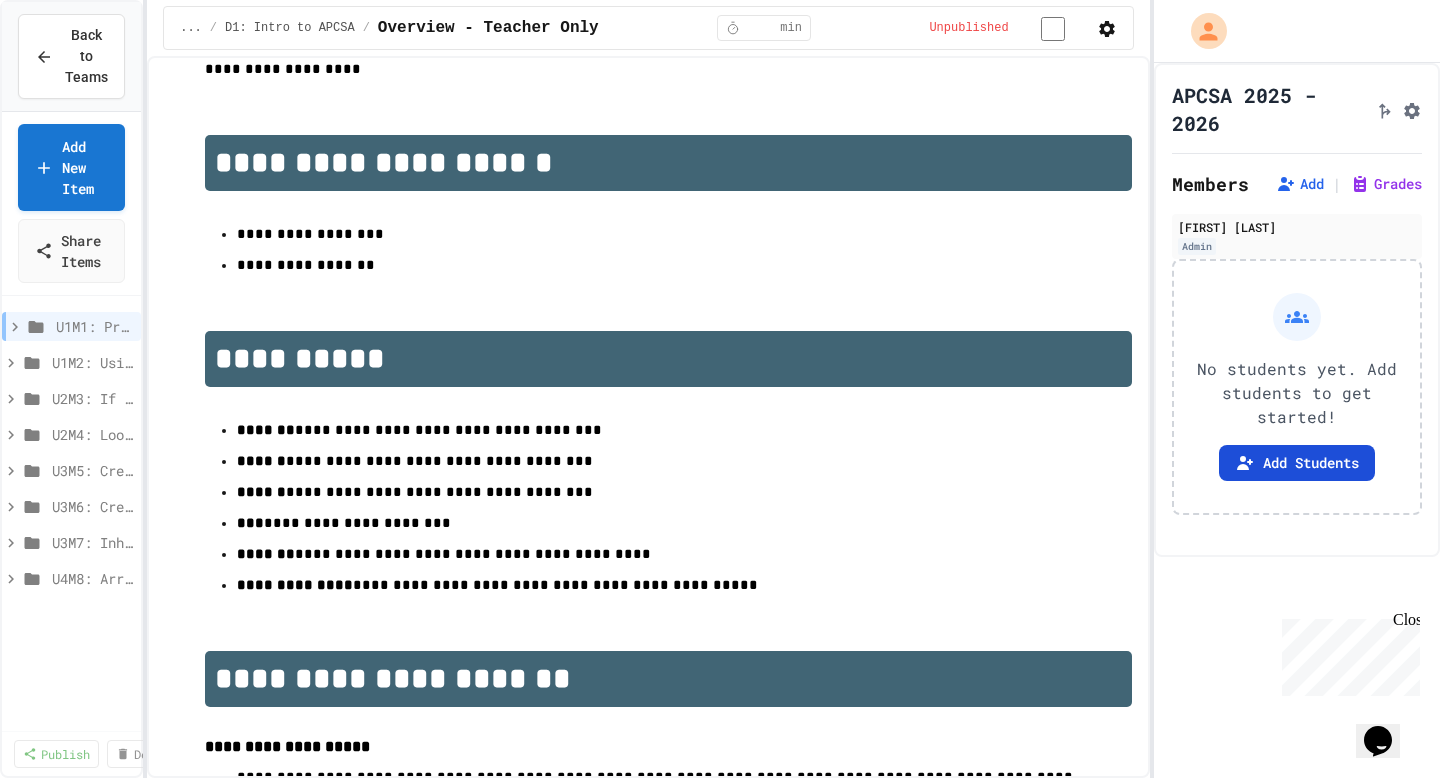 click on "Add Students" at bounding box center (1297, 463) 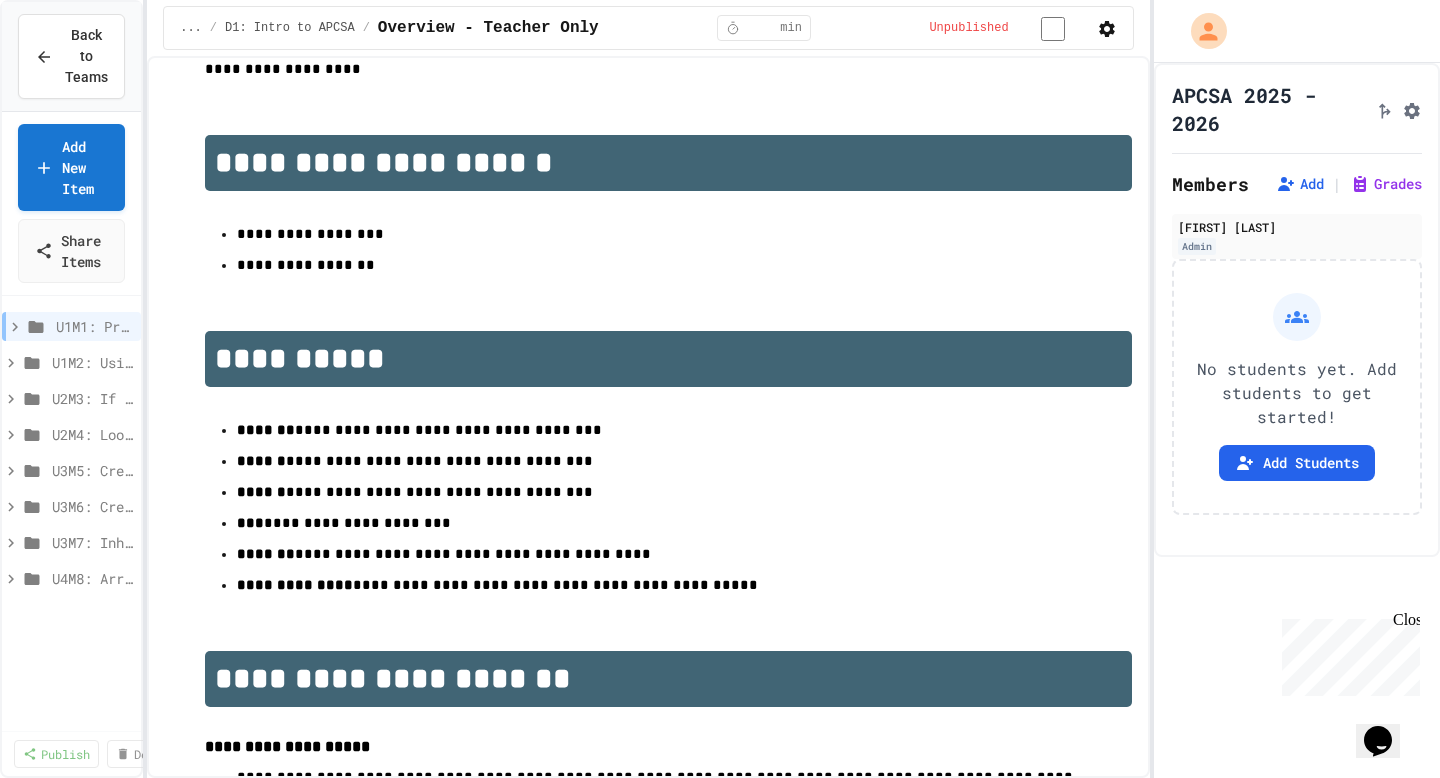 click 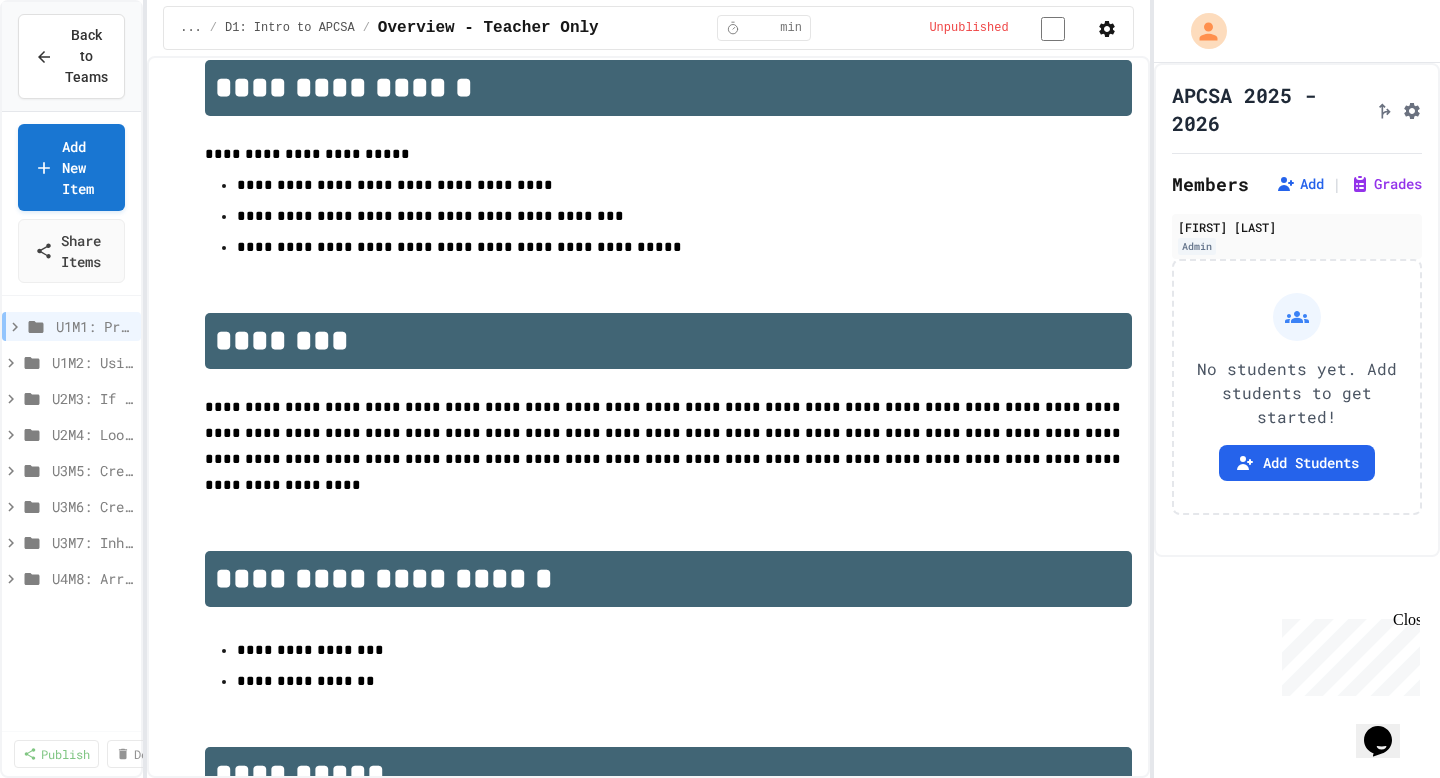 scroll, scrollTop: 0, scrollLeft: 0, axis: both 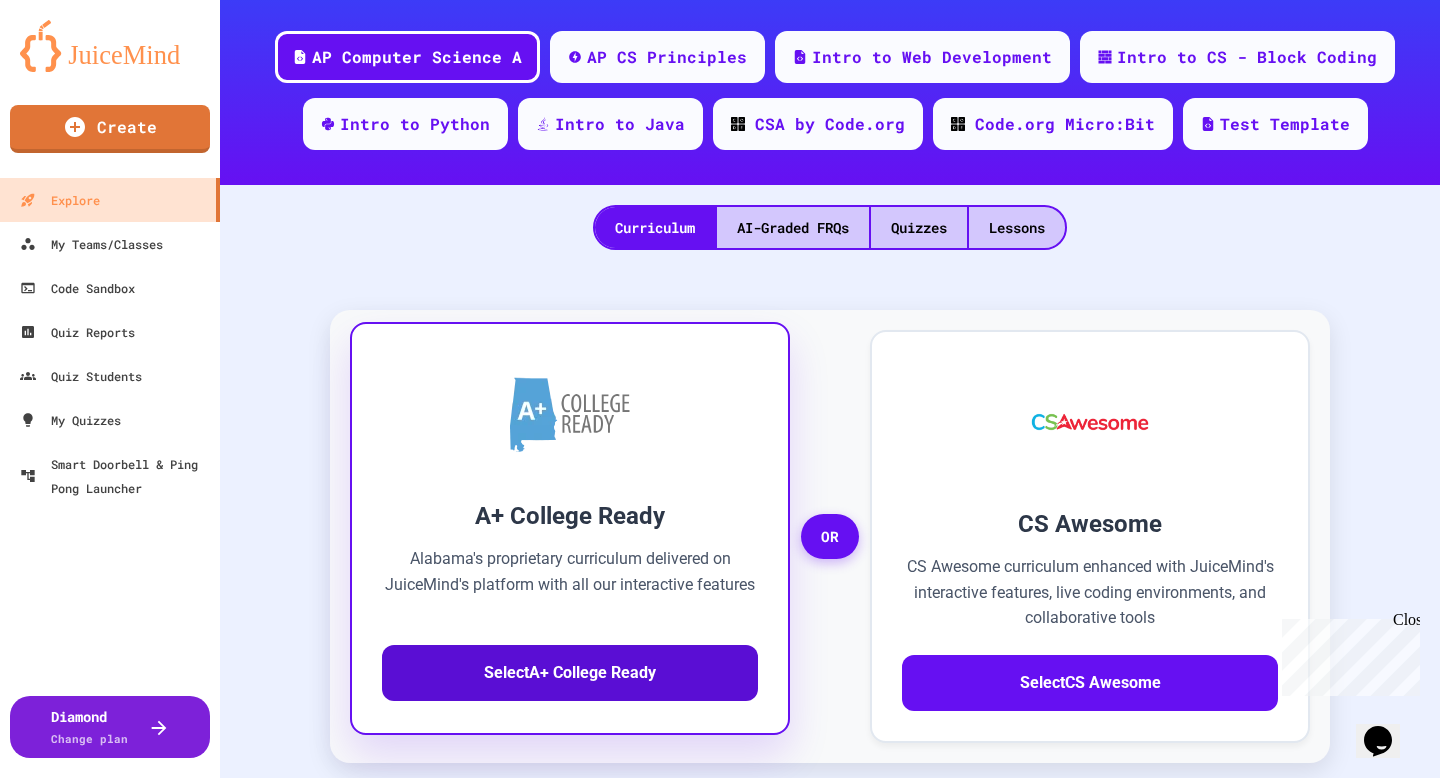 click on "Select  A+ College Ready" at bounding box center (570, 673) 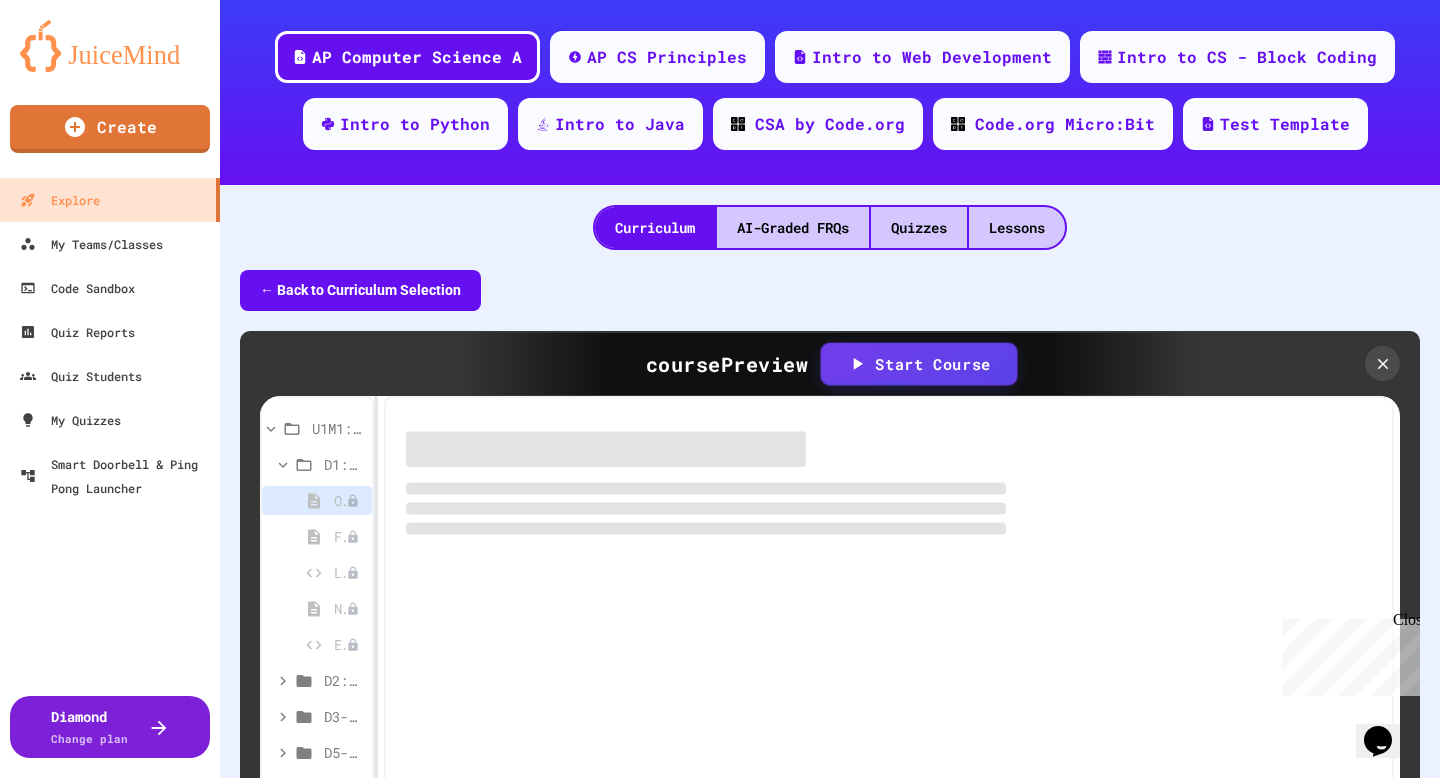 click on "Start Course" at bounding box center (919, 363) 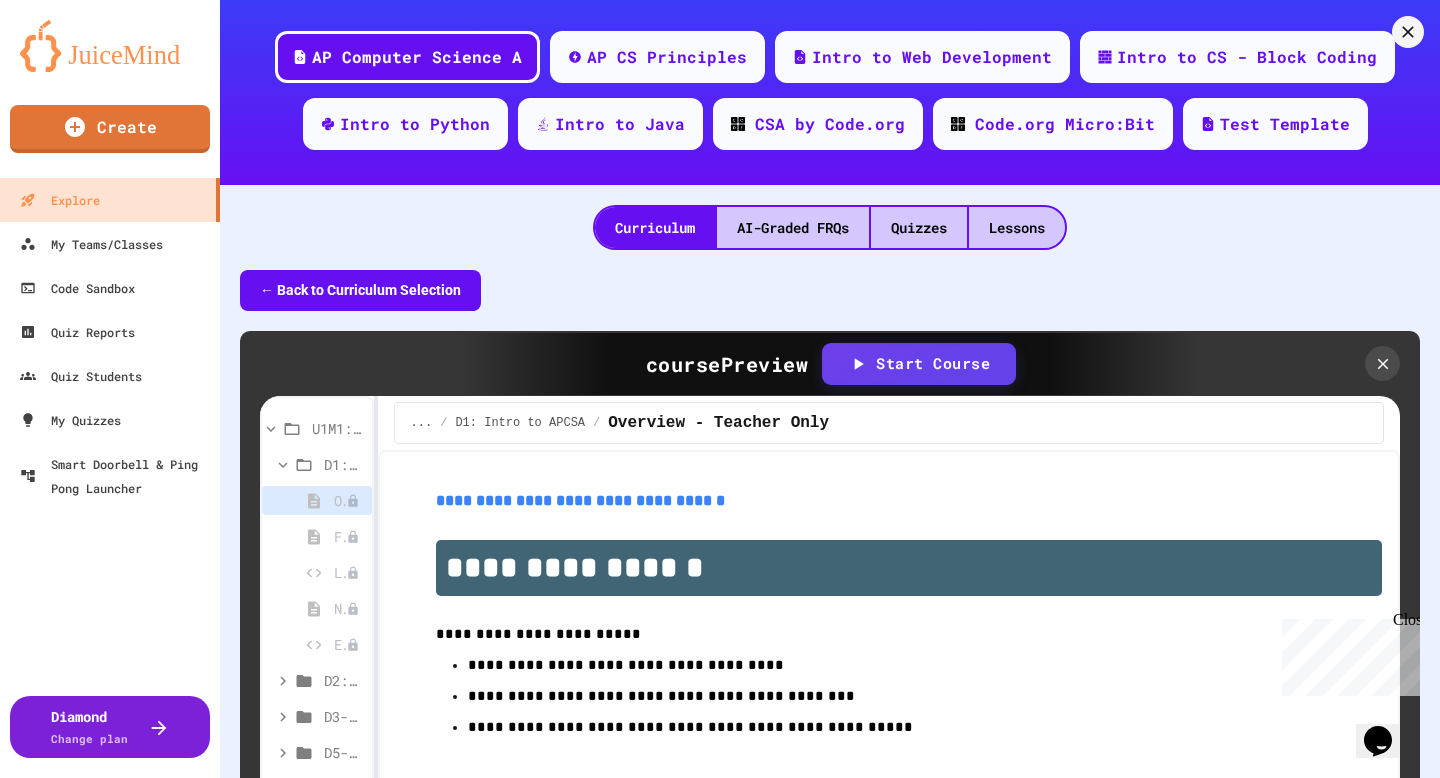 click on "Create Course" at bounding box center (97, 913) 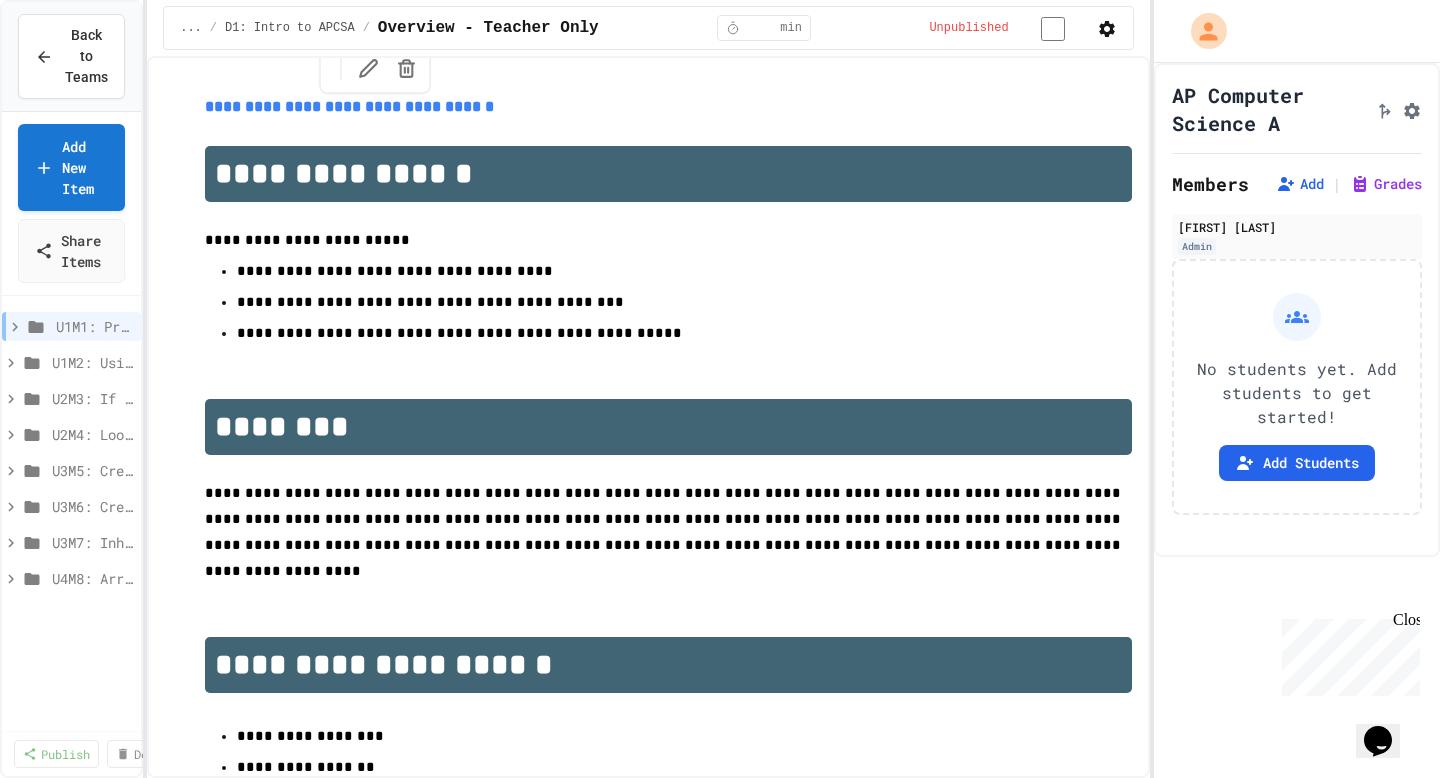 click on "**********" at bounding box center (349, 106) 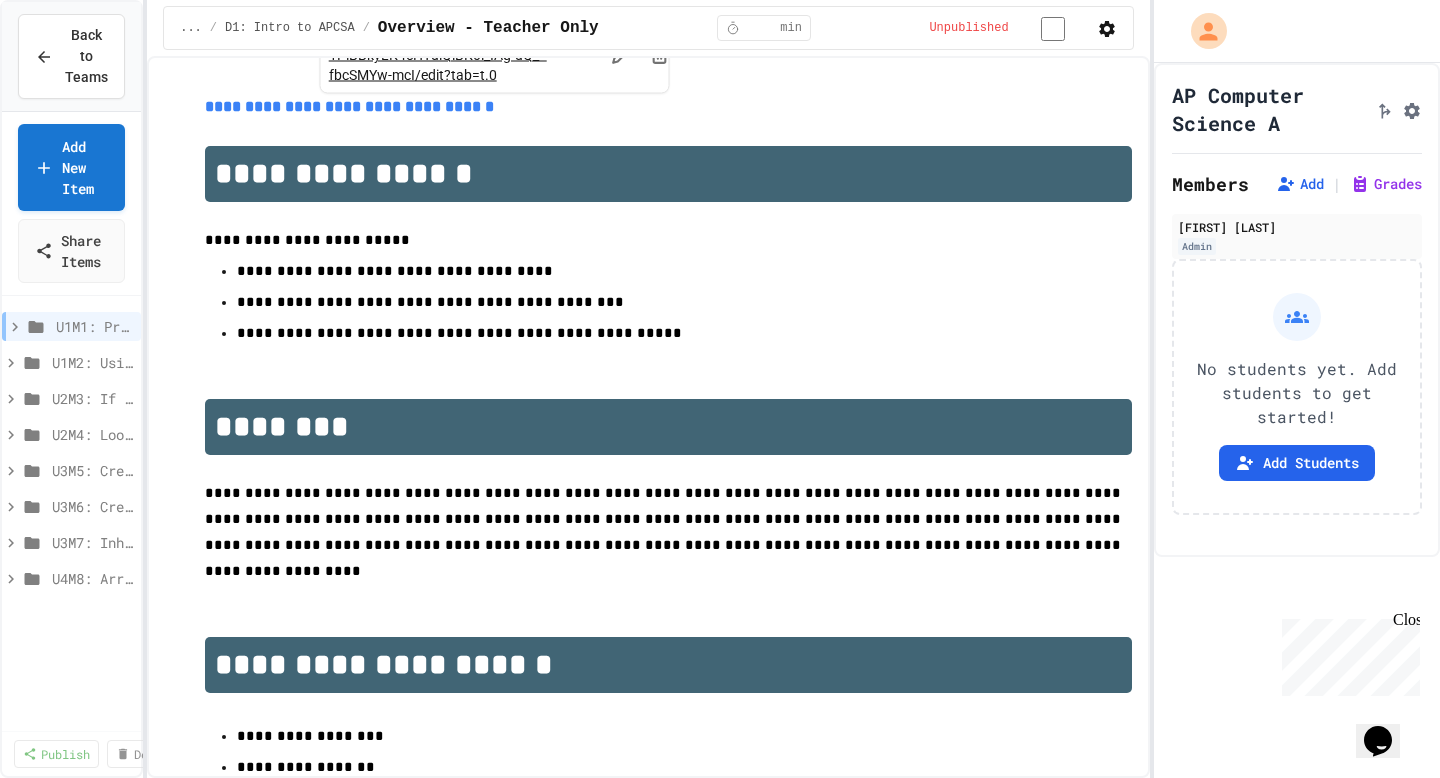 click on "https://docs.google.com/document/d/1-1PiBBkyLK4cHYulQlBK0l_IAg-uQ_--fbcSMYw-mcI/edit?tab=t.0" at bounding box center (456, 55) 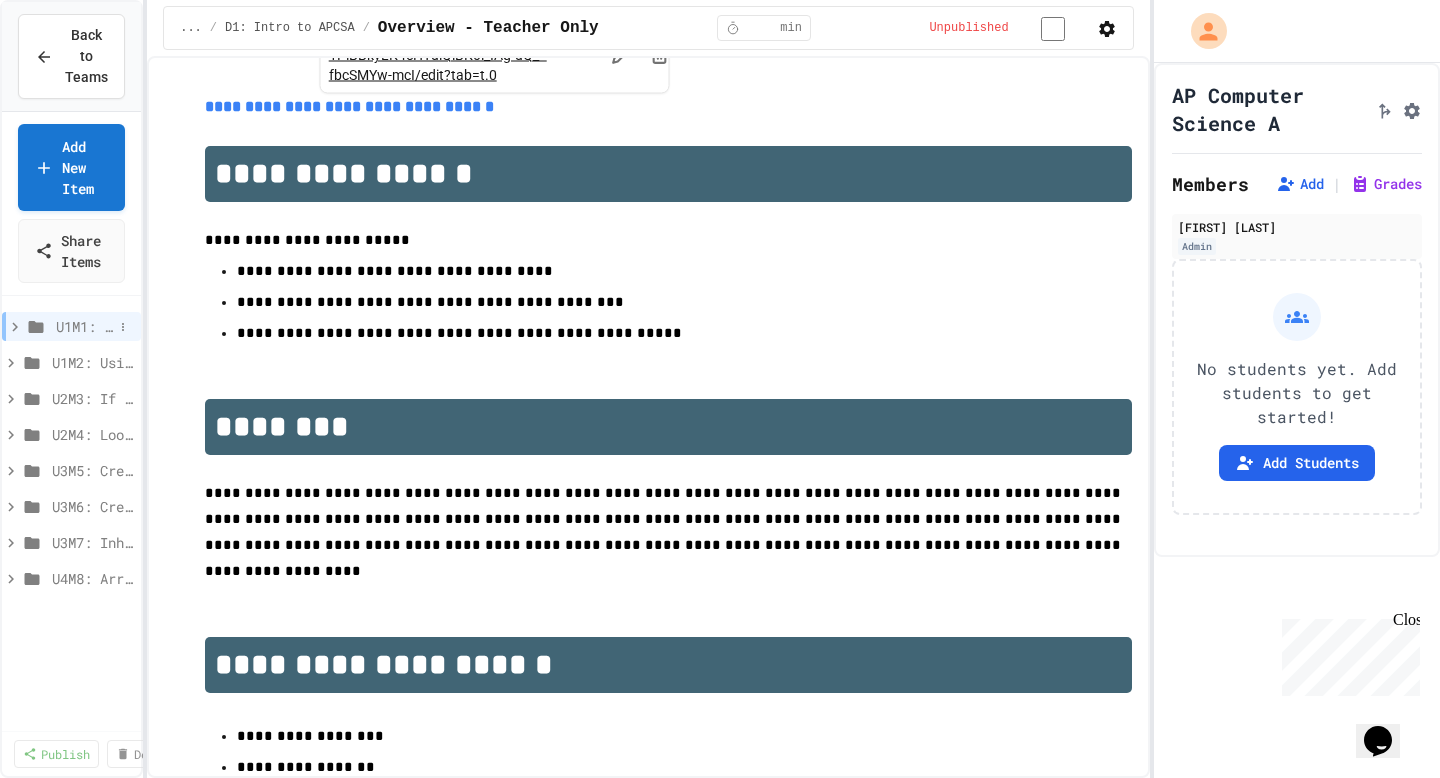 click 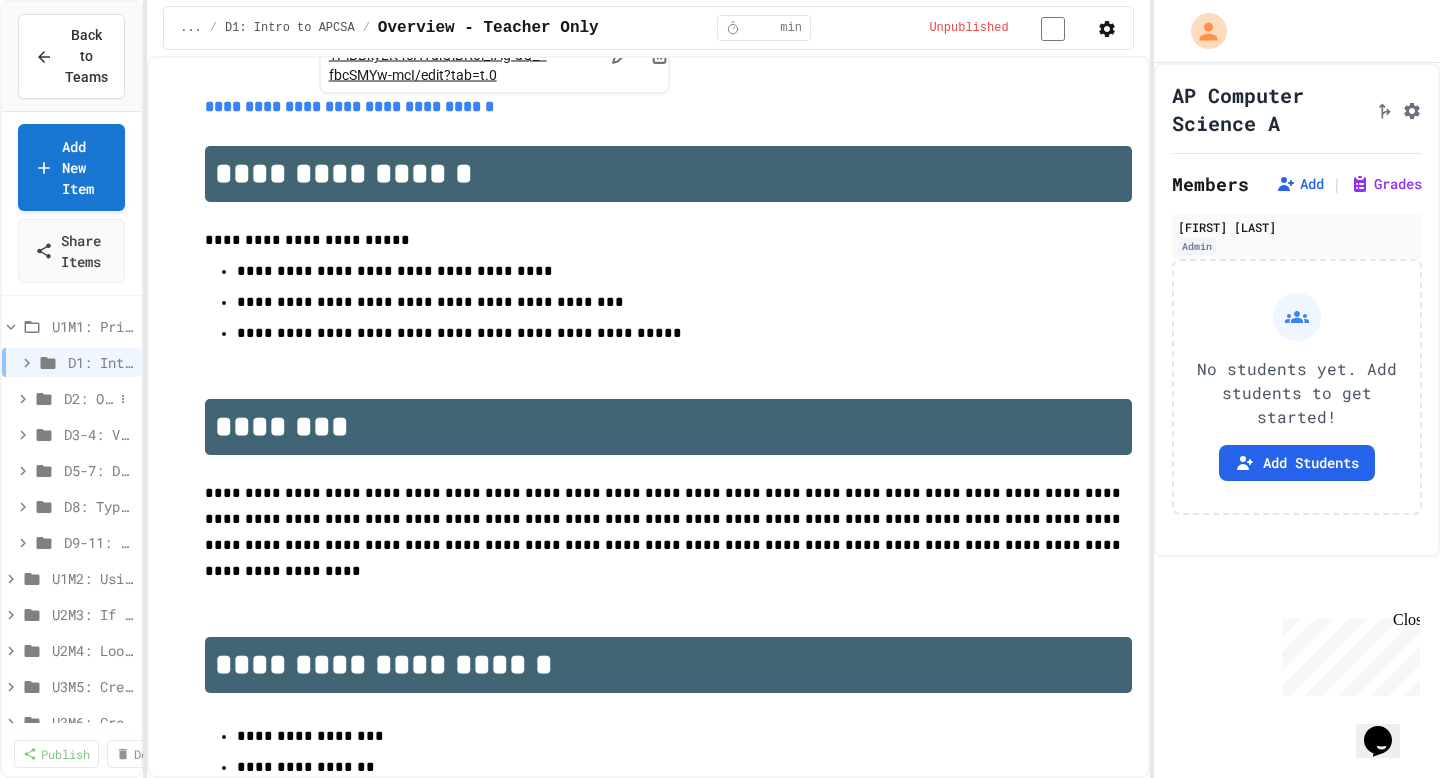 click on "D2: Output and Compiling Code" at bounding box center (88, 398) 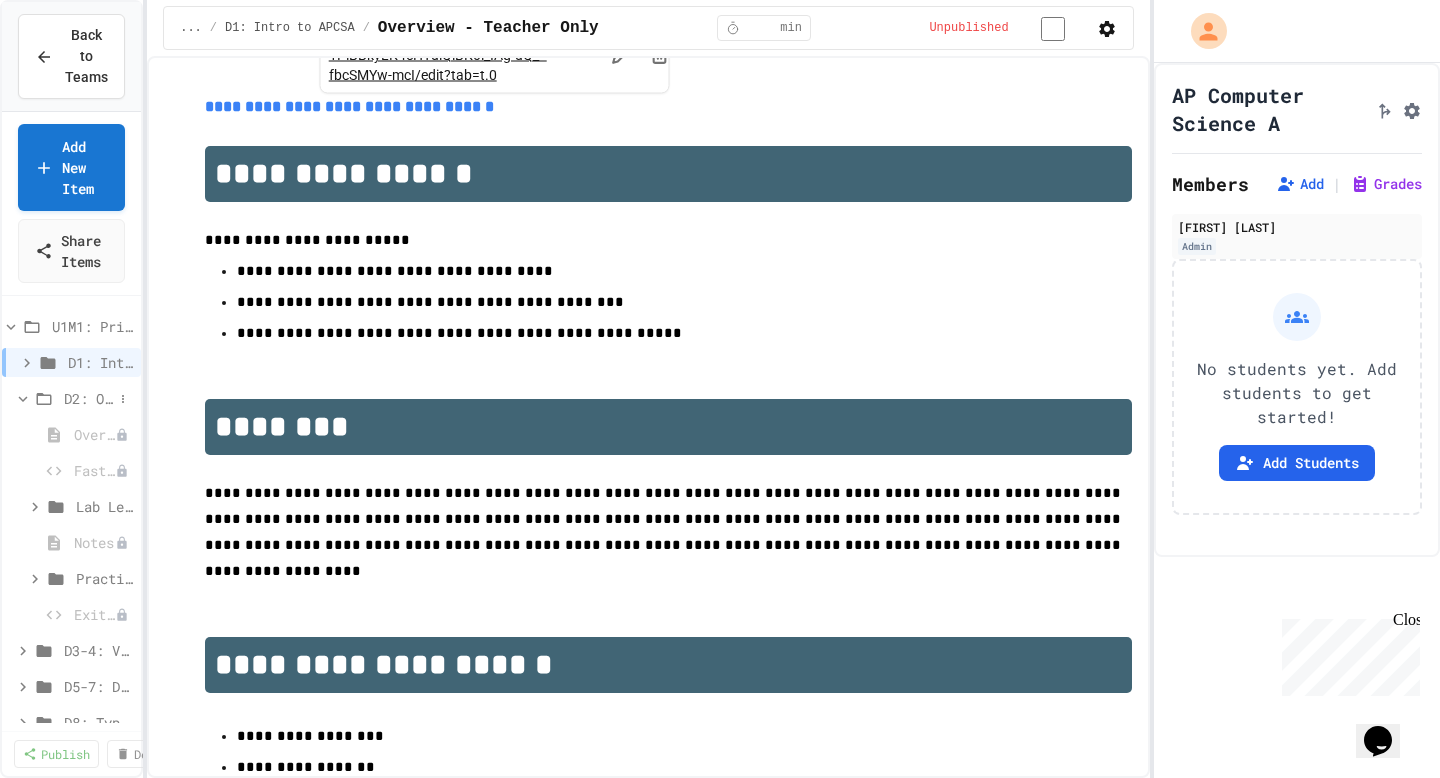 click on "D2: Output and Compiling Code" at bounding box center [88, 398] 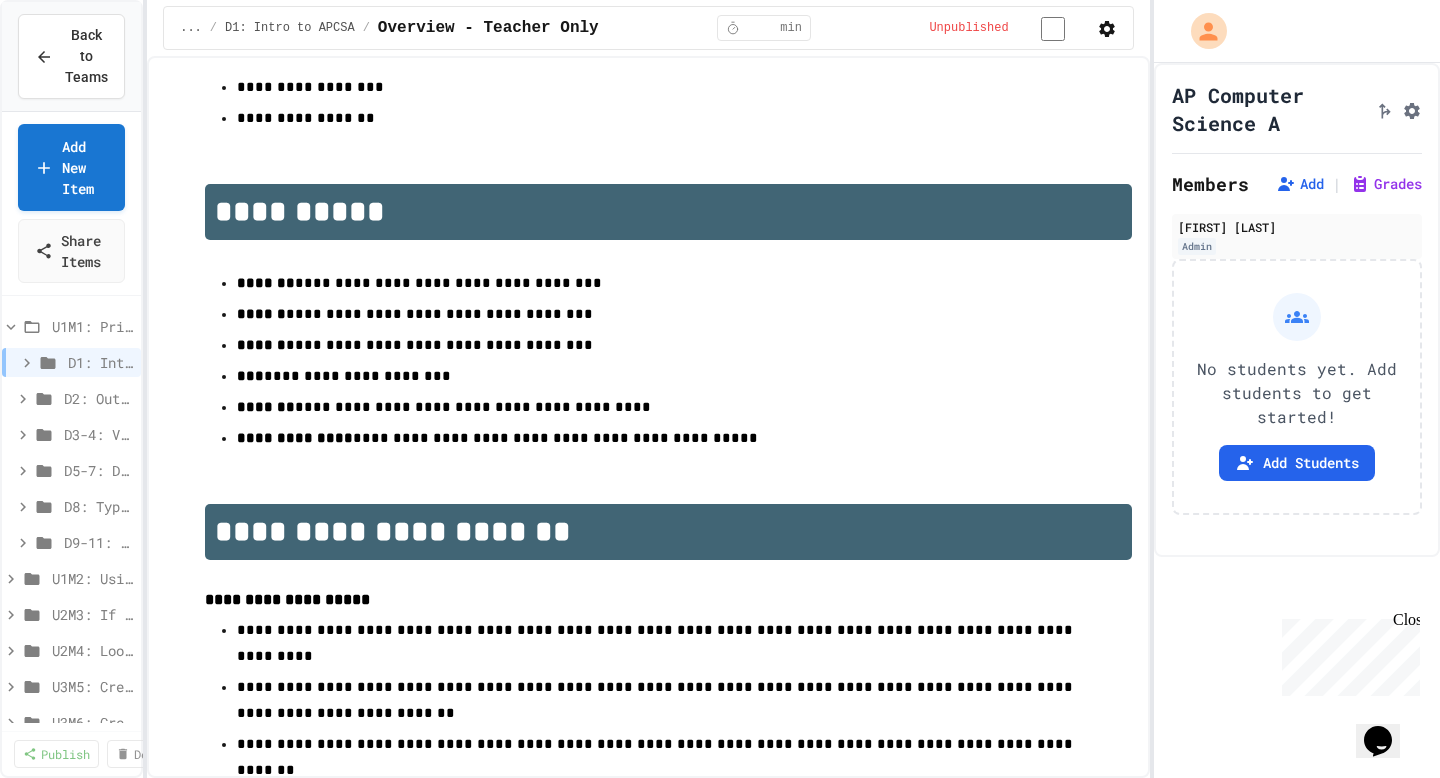 scroll, scrollTop: 0, scrollLeft: 0, axis: both 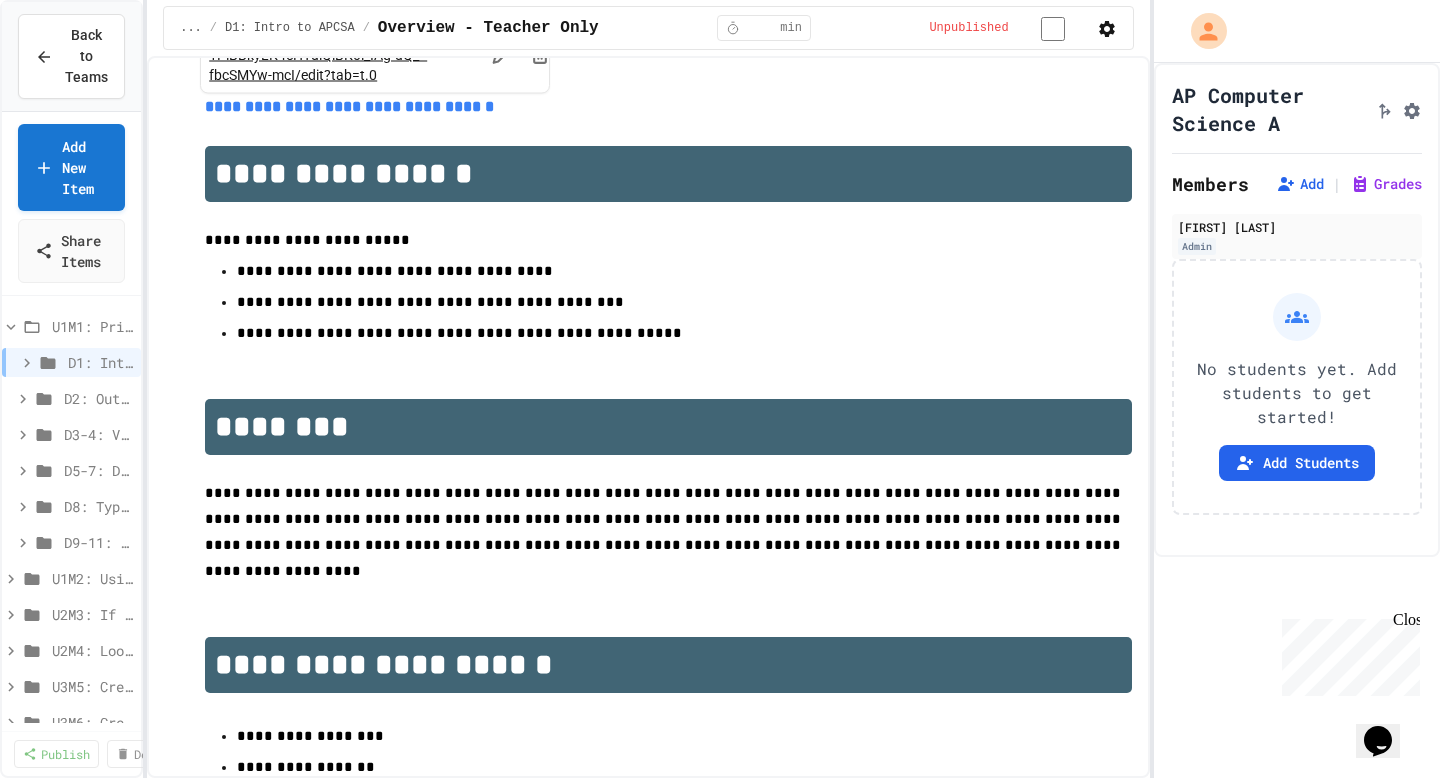 click on "https://docs.google.com/document/d/1-1PiBBkyLK4cHYulQlBK0l_IAg-uQ_--fbcSMYw-mcI/edit?tab=t.0" at bounding box center [336, 55] 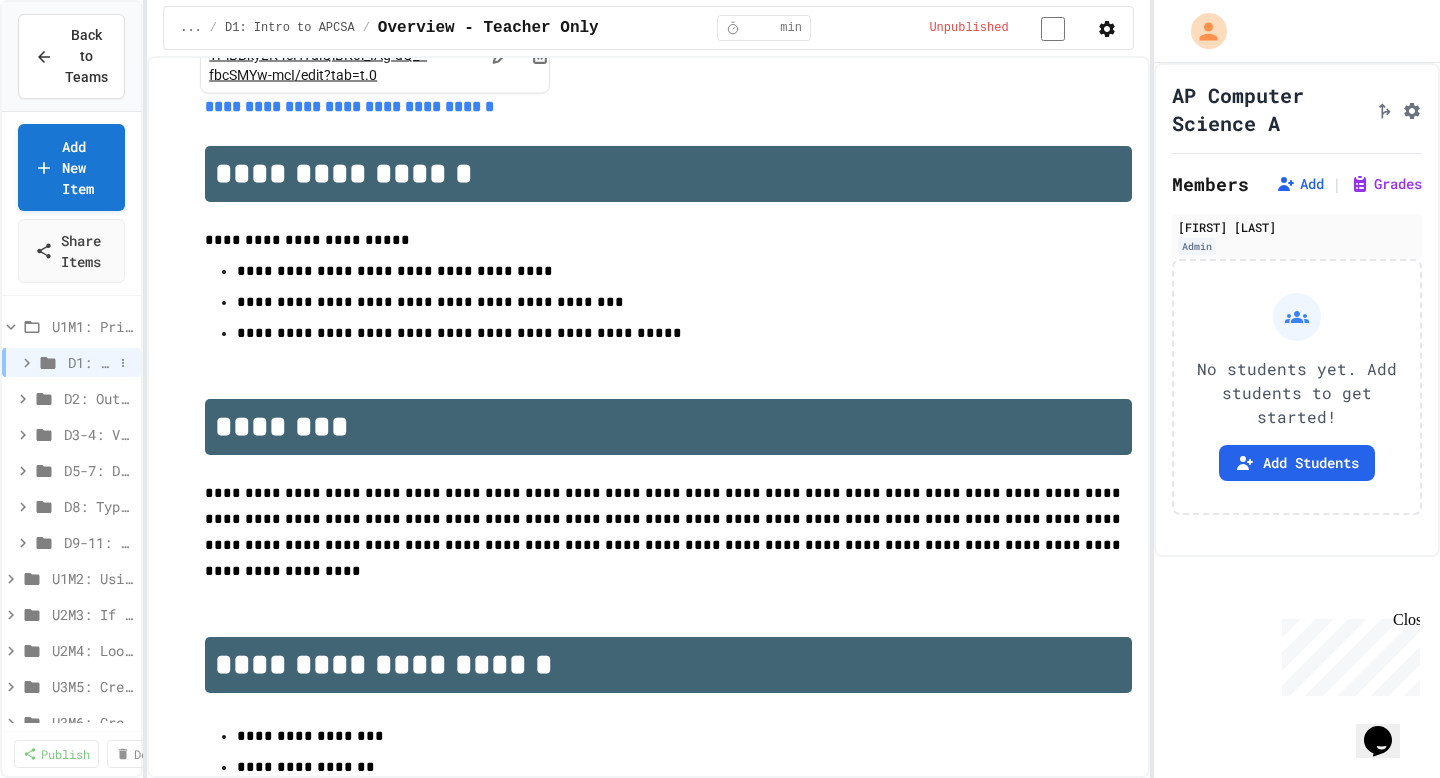 click 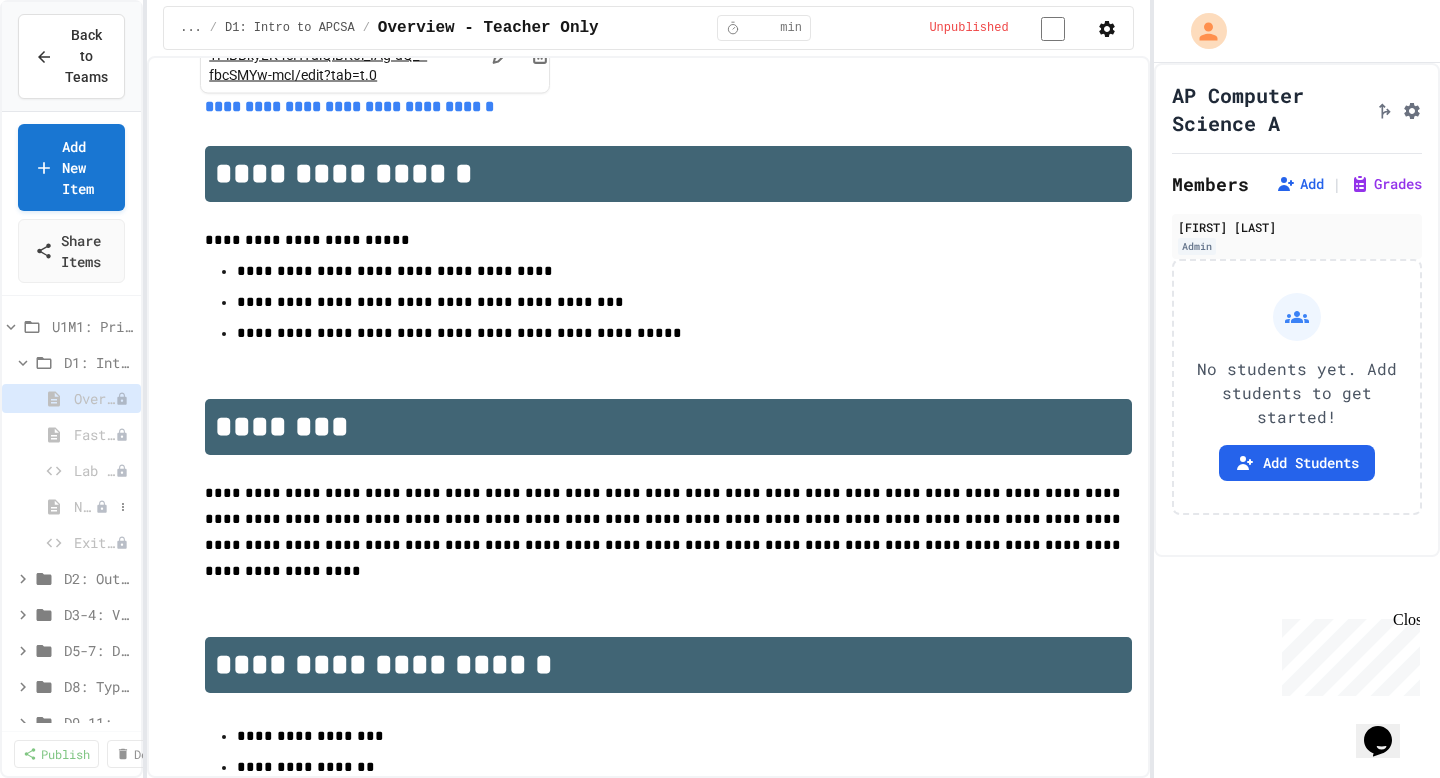 click on "Notes - Introduction to Java Programming" at bounding box center [71, 506] 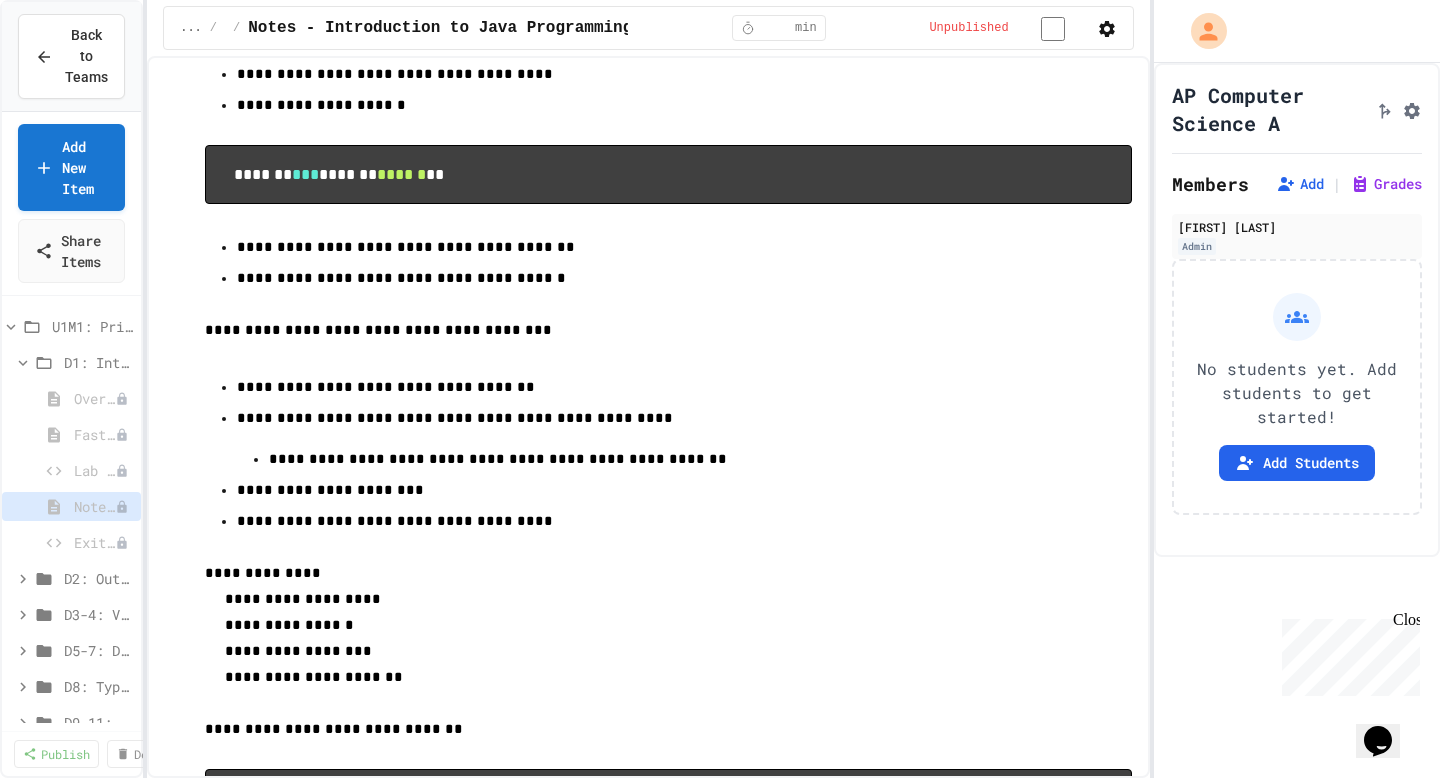 scroll, scrollTop: 834, scrollLeft: 0, axis: vertical 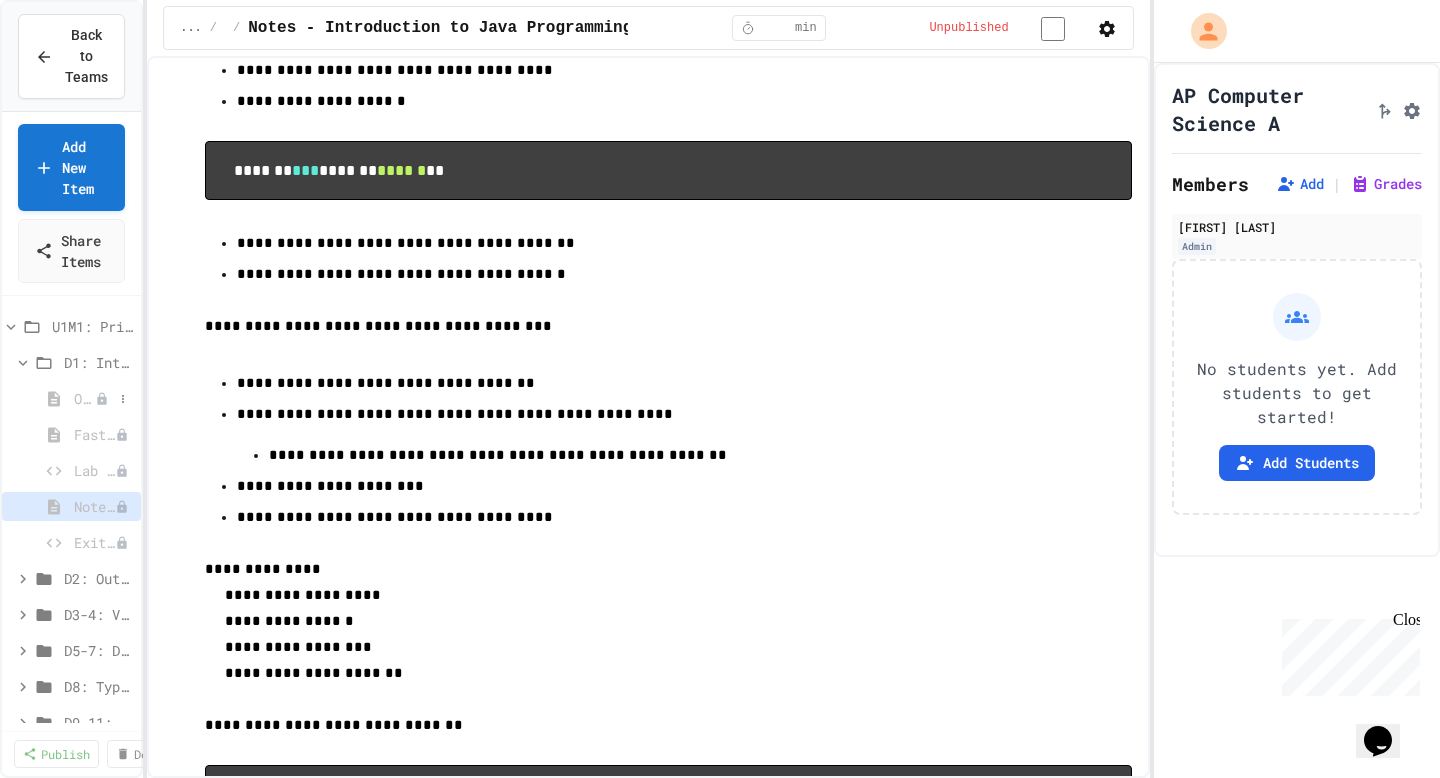 click on "Overview - Teacher Only" at bounding box center [84, 398] 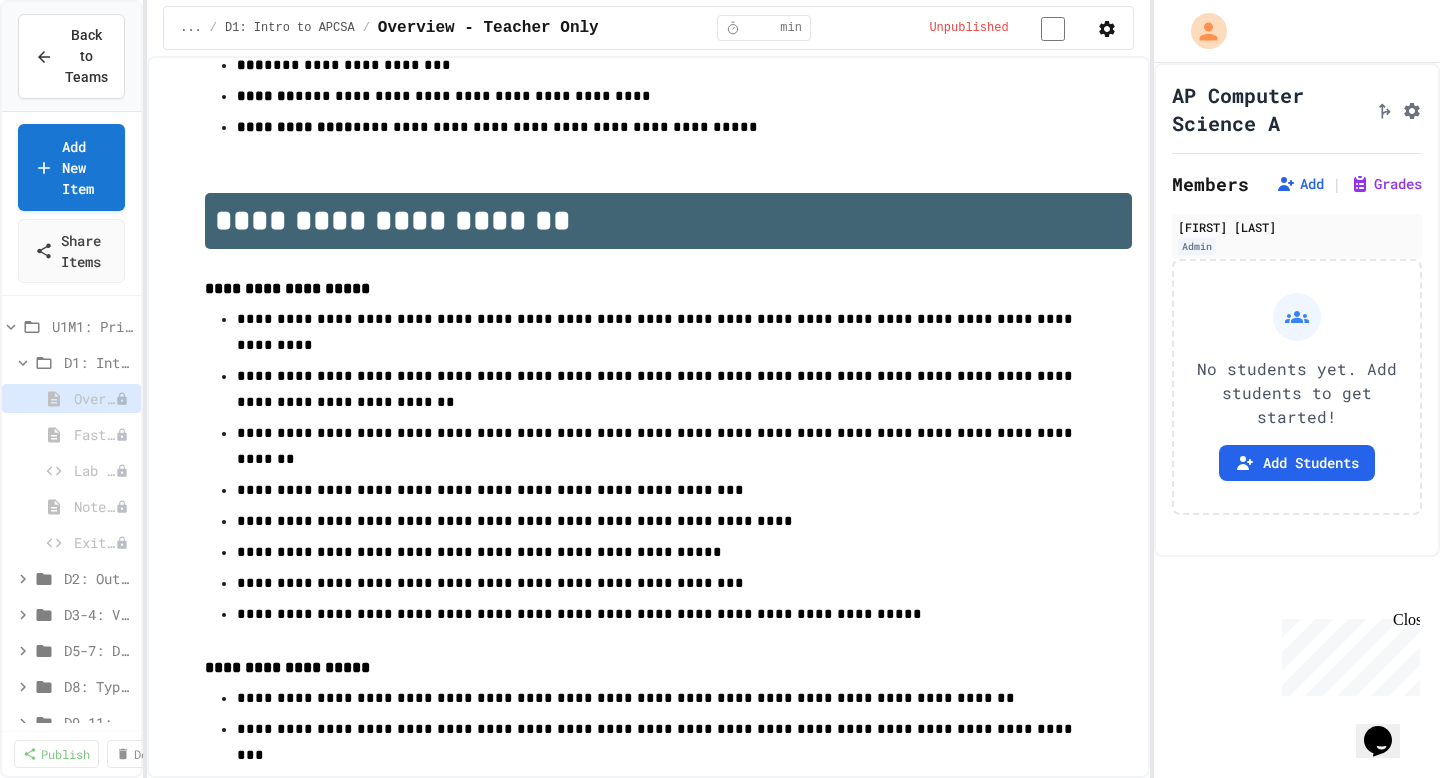 scroll, scrollTop: 977, scrollLeft: 0, axis: vertical 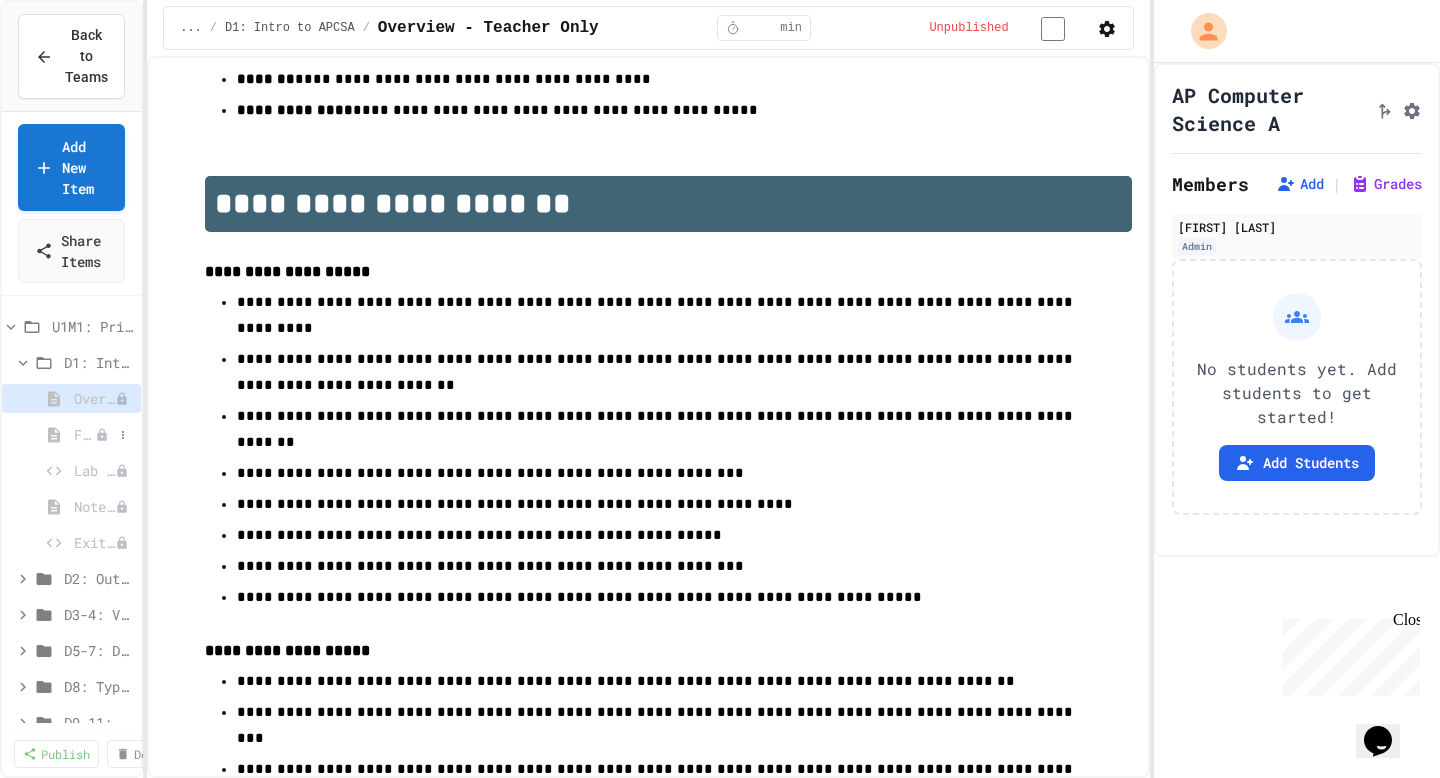 click on "Fast Start" at bounding box center [71, 434] 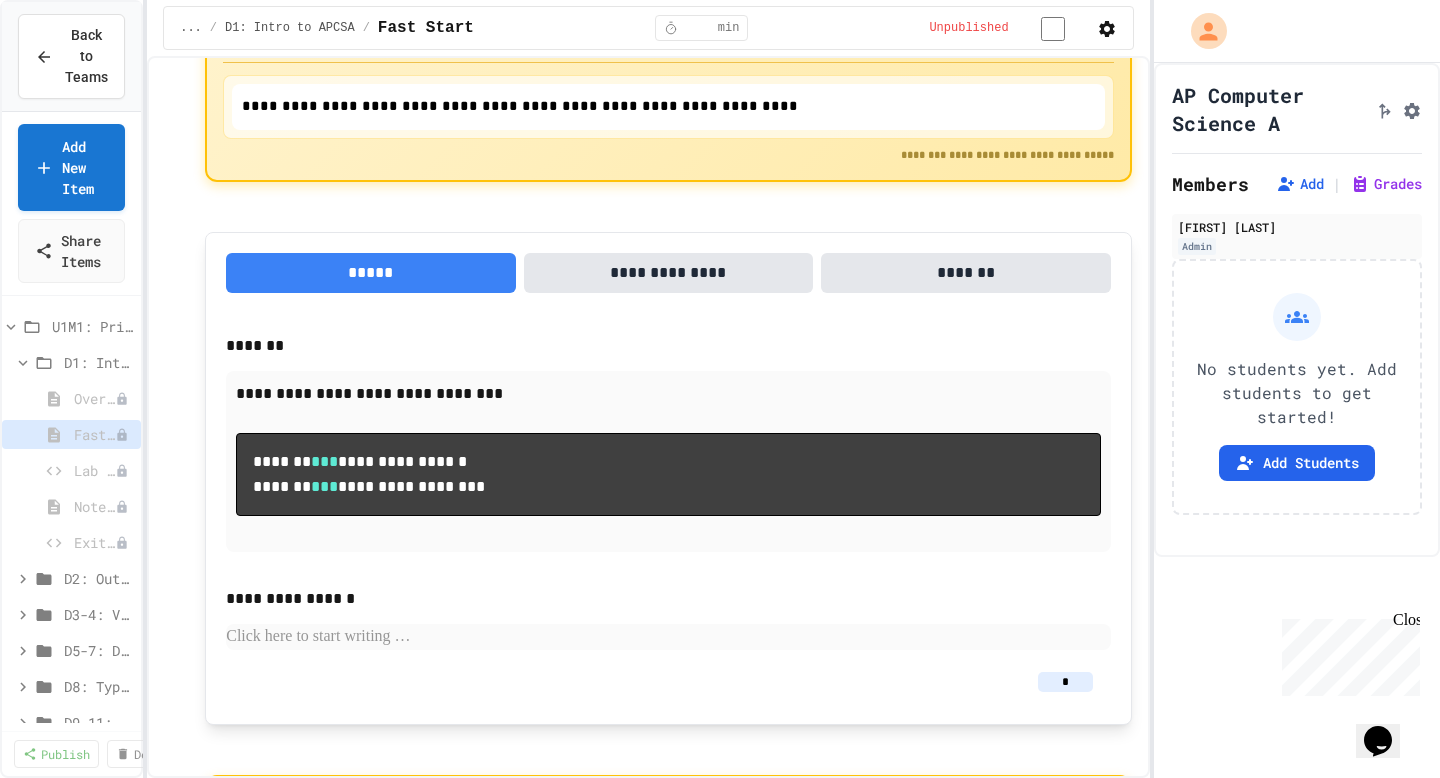 scroll, scrollTop: 92, scrollLeft: 0, axis: vertical 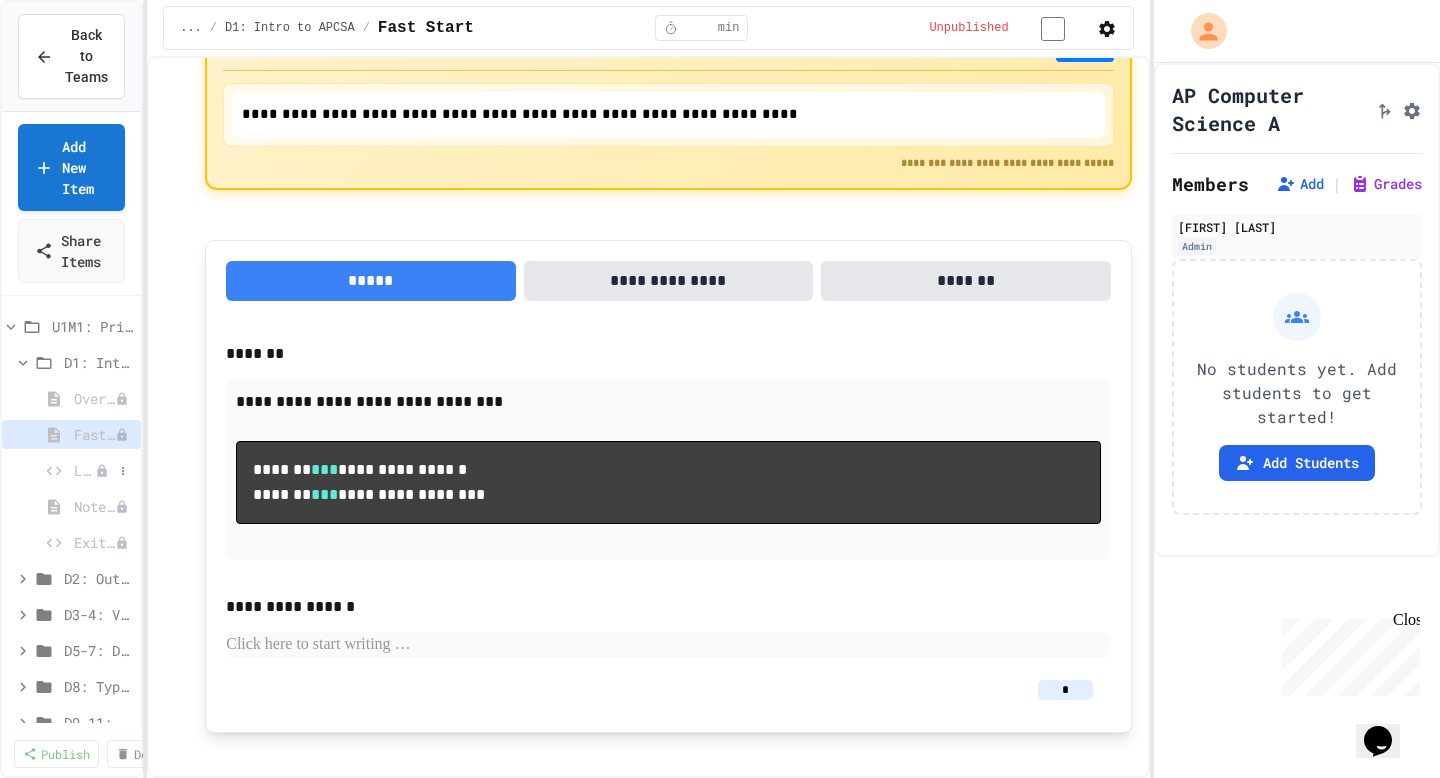 click on "Lab Lecture" at bounding box center (84, 470) 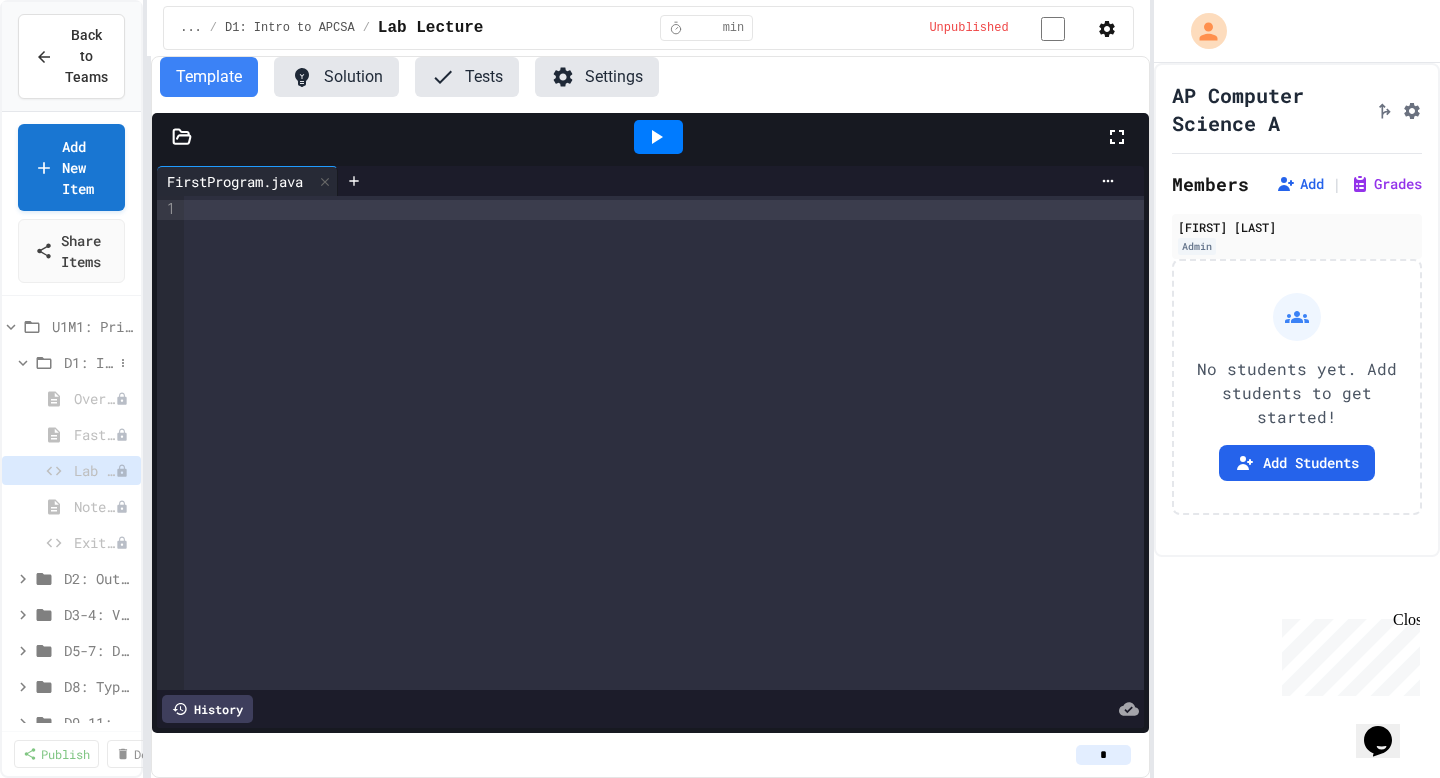 click 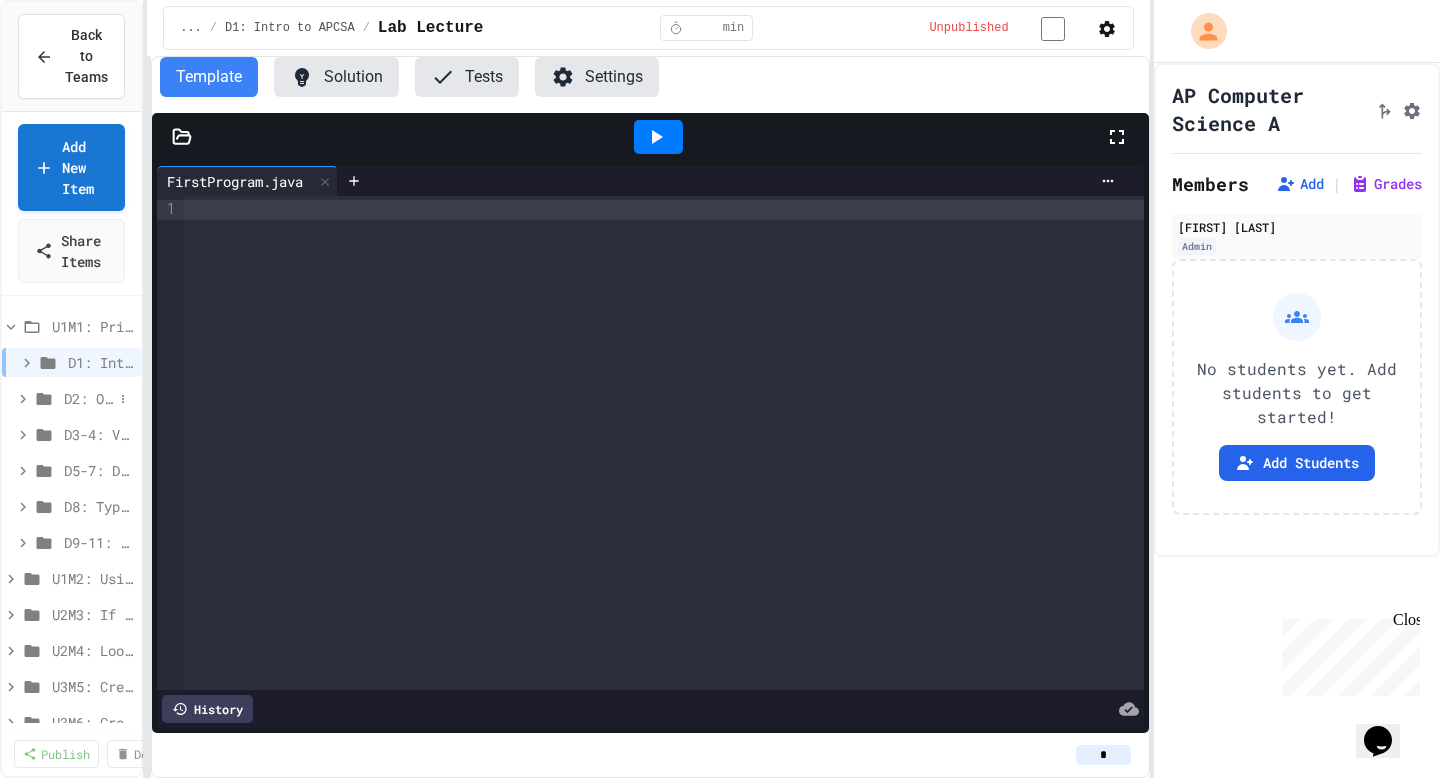 click 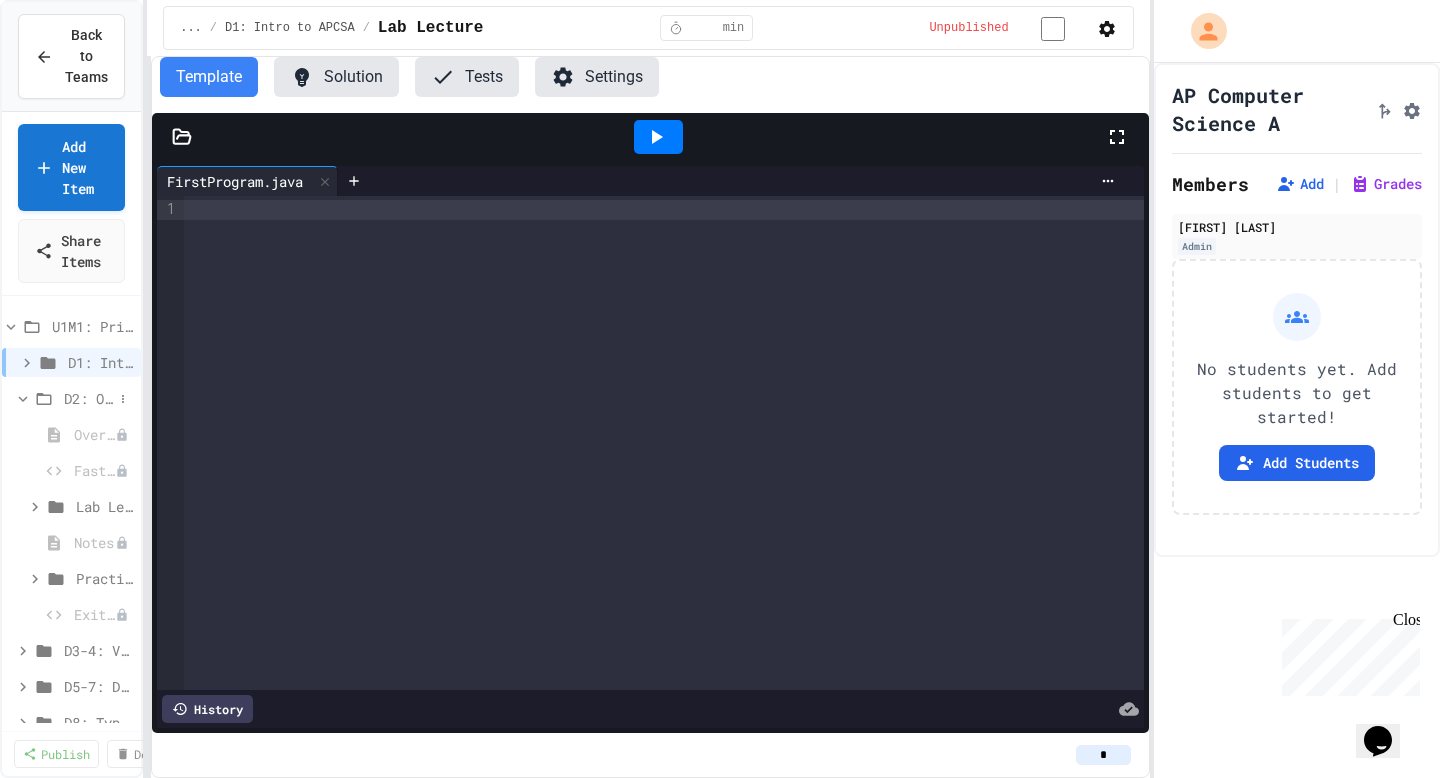 click on "D2: Output and Compiling Code" at bounding box center (88, 398) 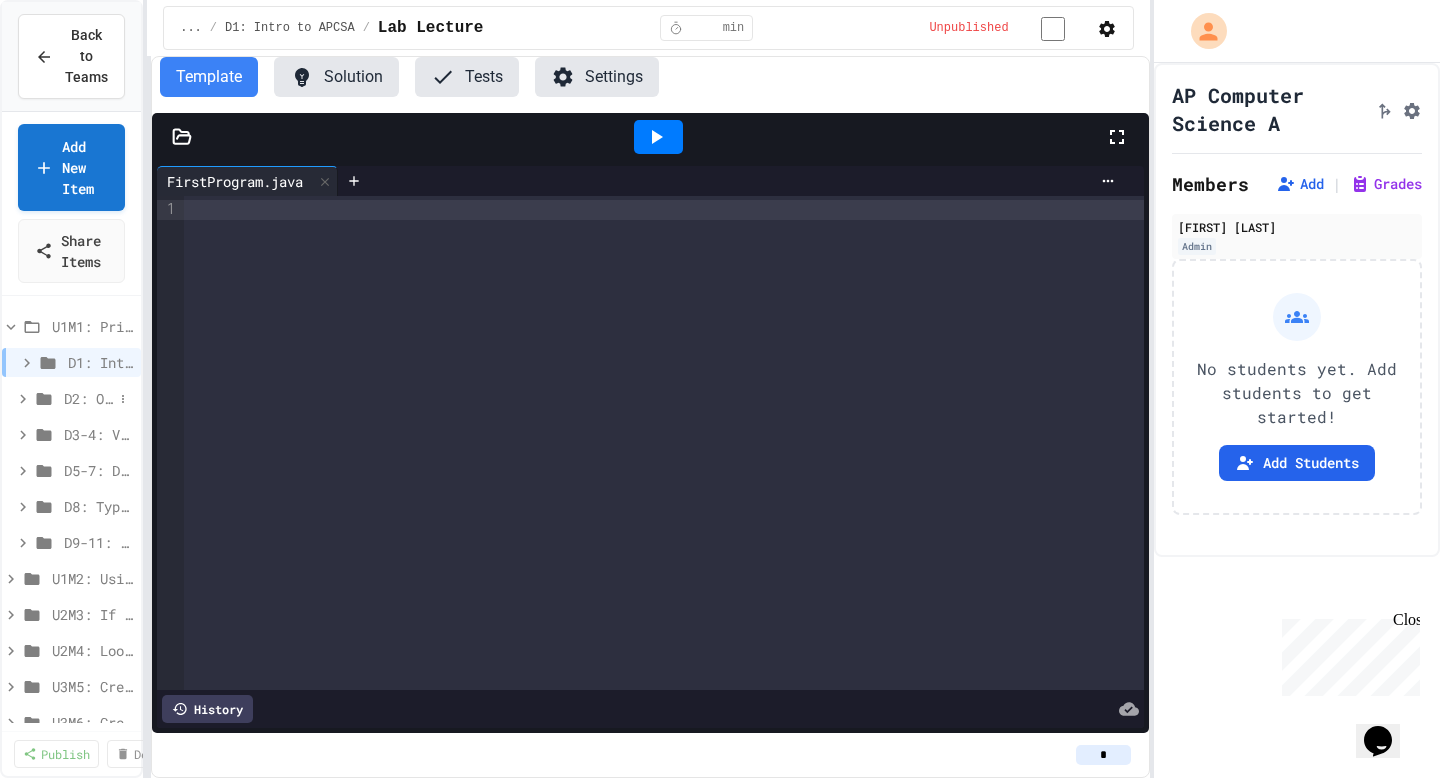 click 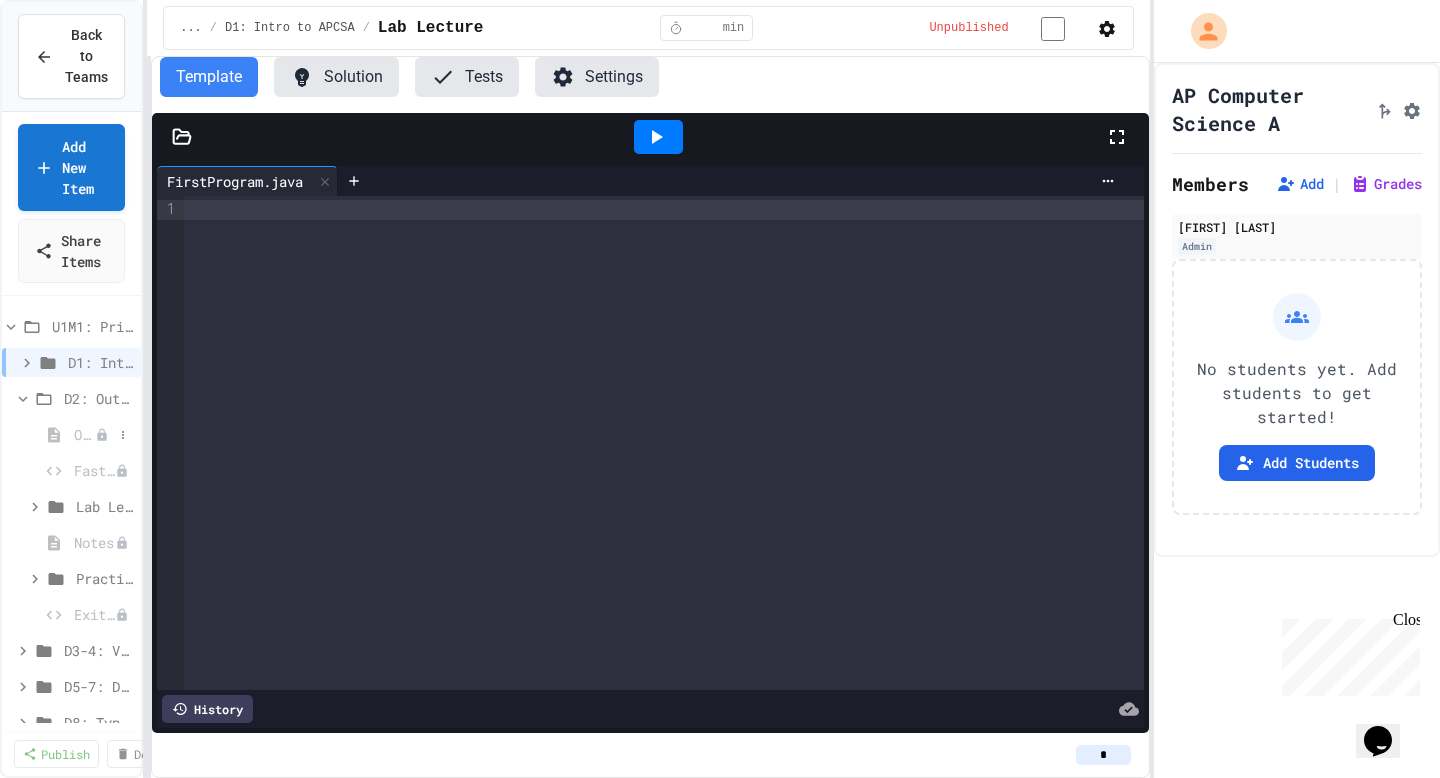 click on "Overview - Teacher Only" at bounding box center [84, 434] 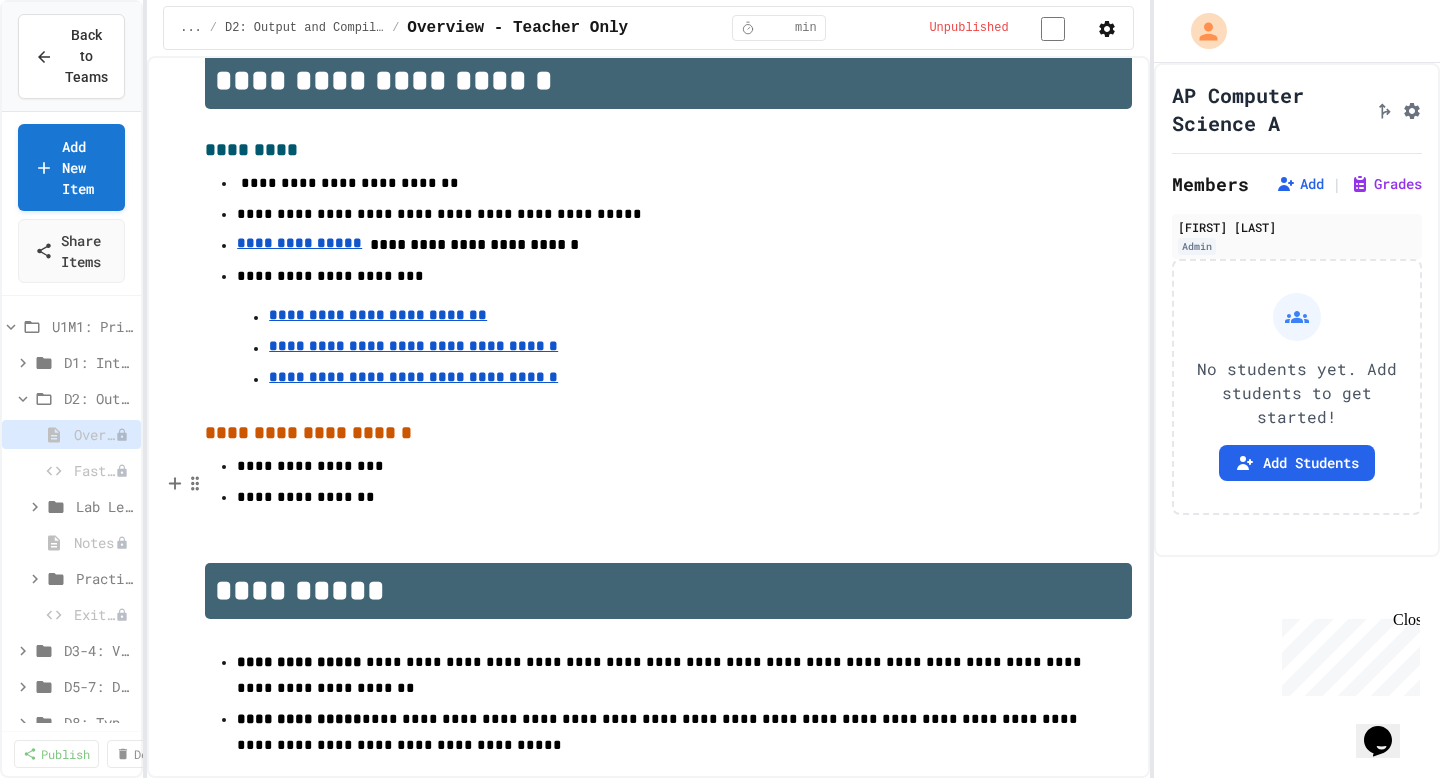 scroll, scrollTop: 597, scrollLeft: 0, axis: vertical 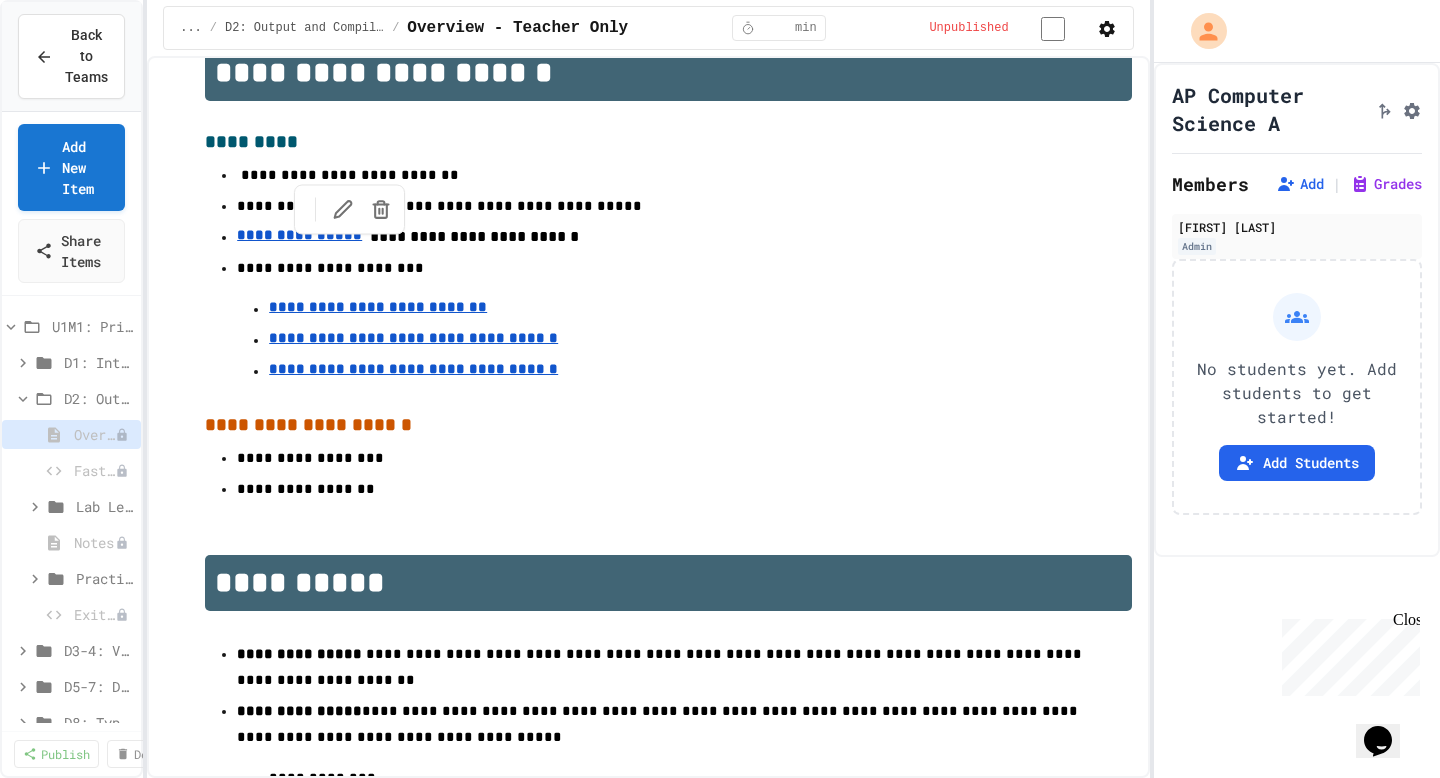 click on "**********" at bounding box center [299, 235] 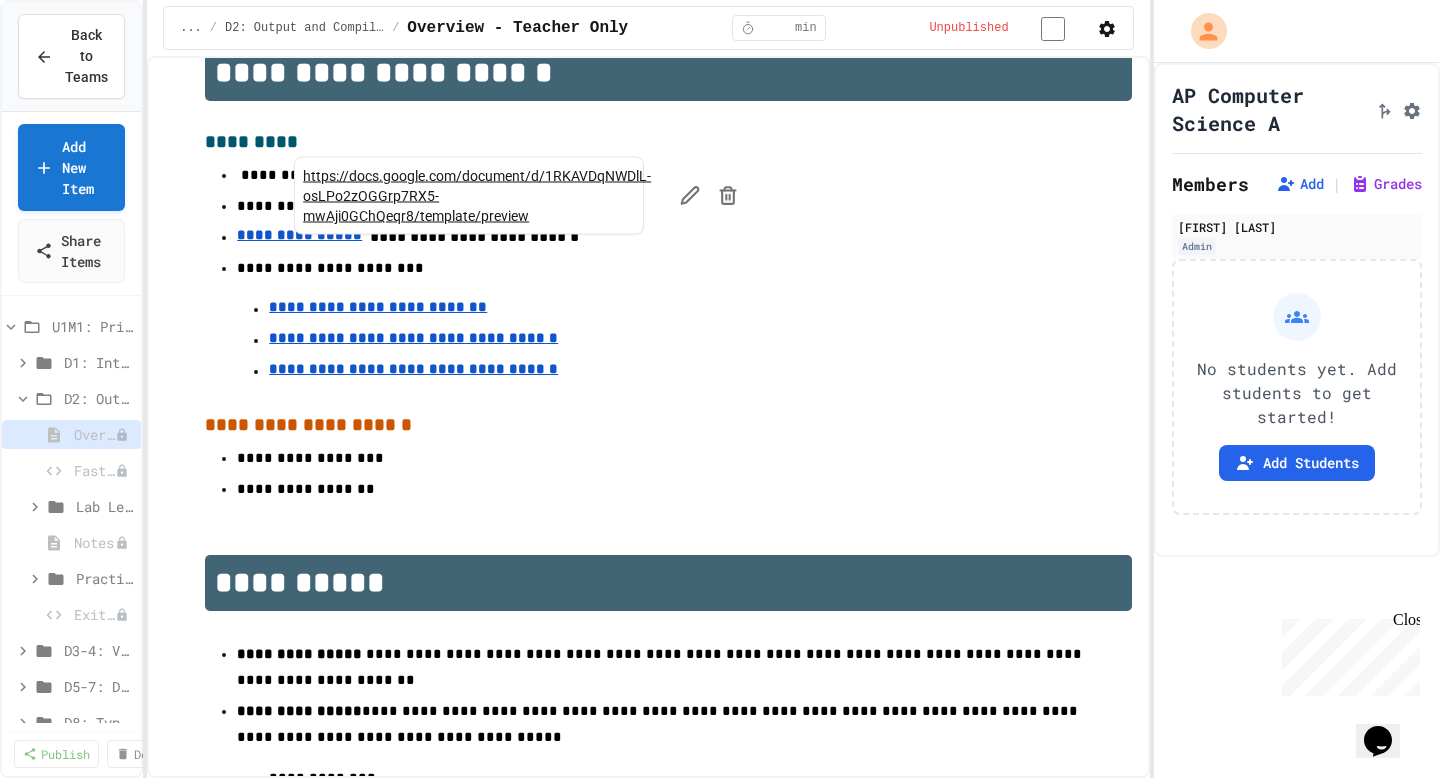 click on "https://docs.google.com/document/d/1RKAVDqNWDlL-osLPo2zOGGrp7RX5-mwAji0GChQeqr8/template/preview" at bounding box center [477, 196] 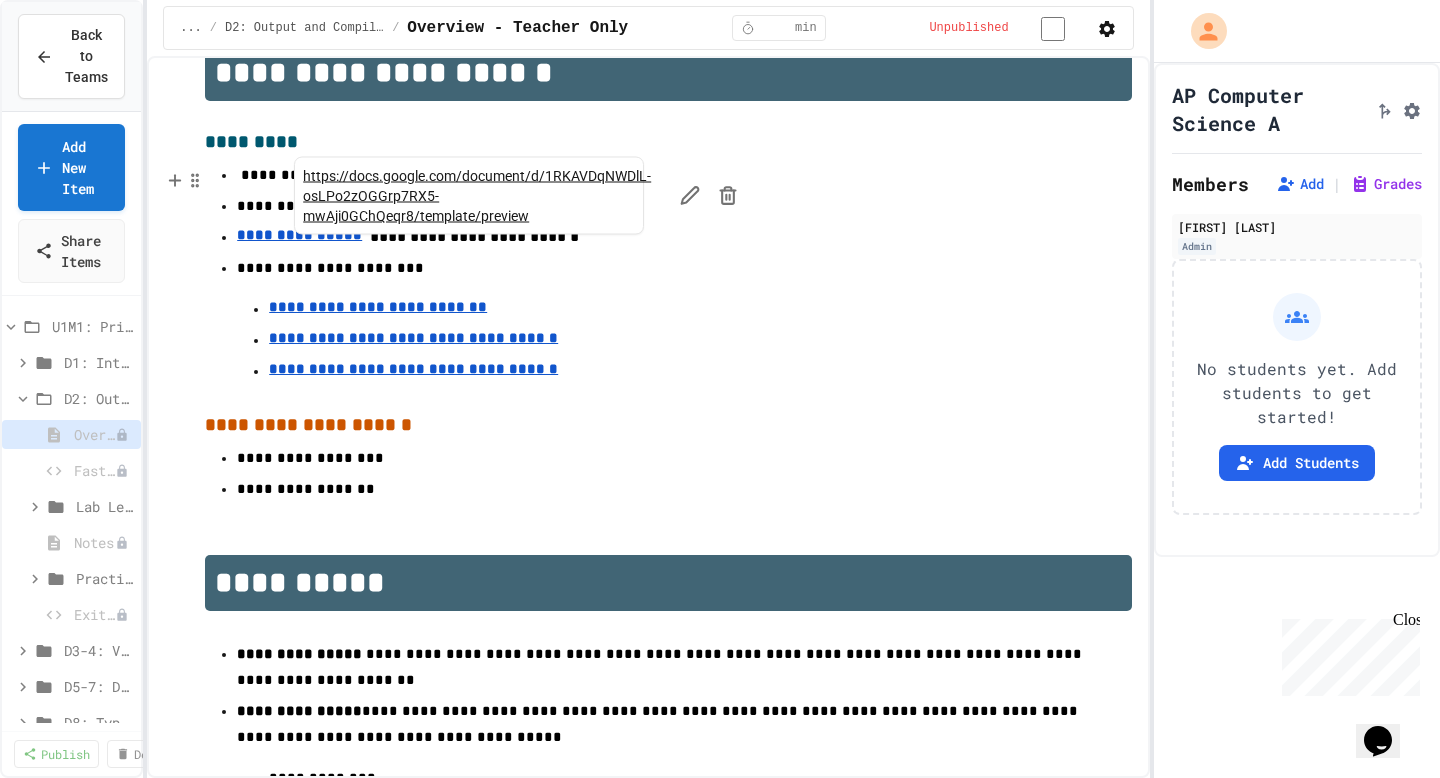 click on "**********" at bounding box center (668, 309) 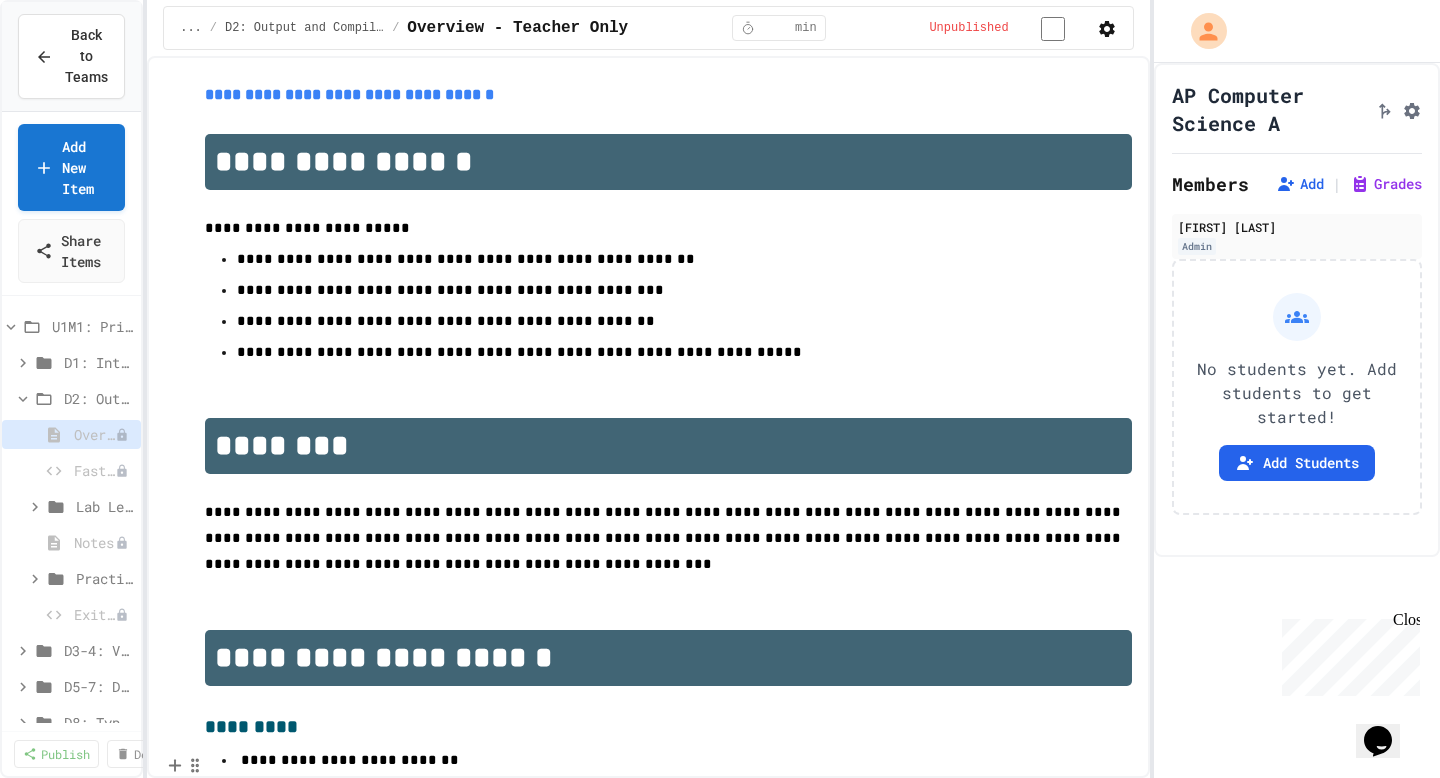 scroll, scrollTop: 0, scrollLeft: 0, axis: both 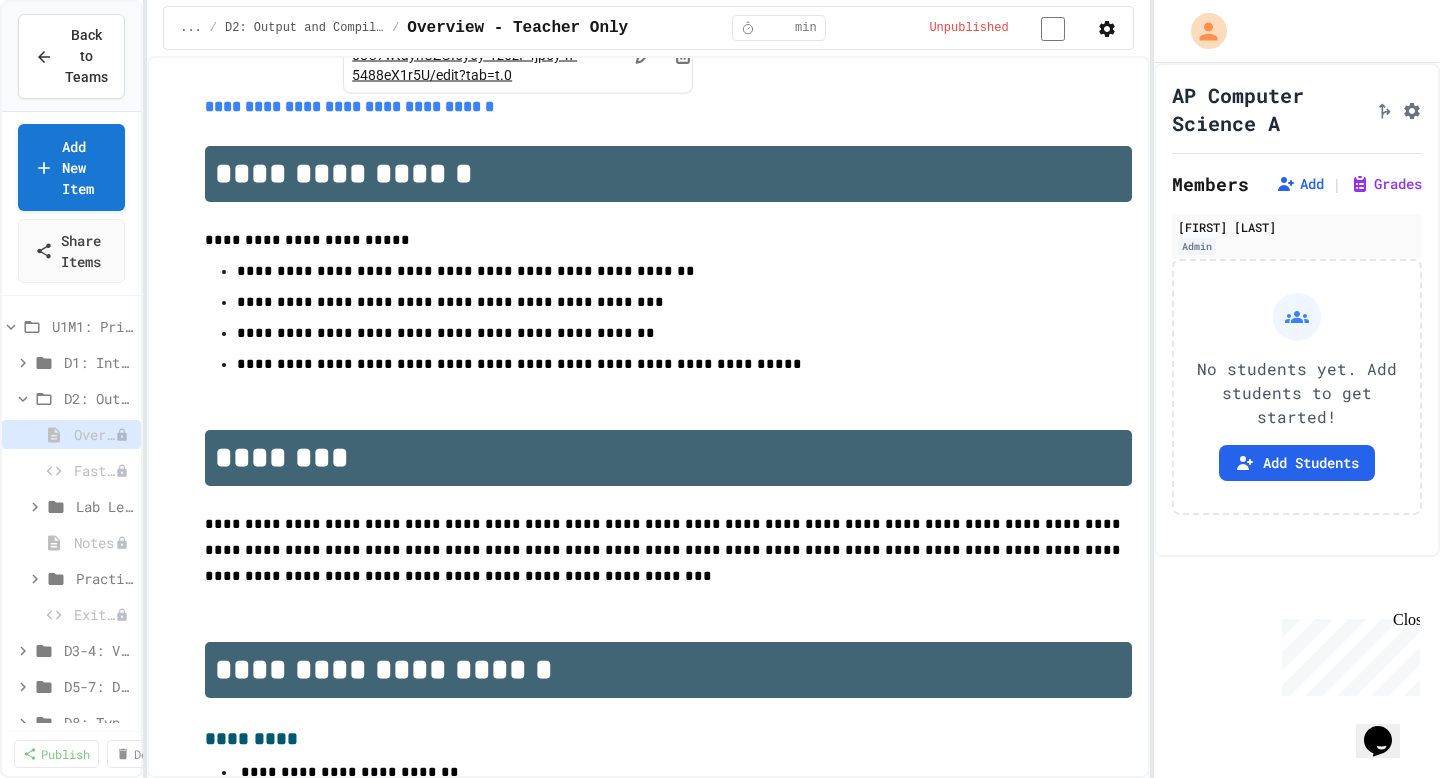 click on "**********" at bounding box center [668, 107] 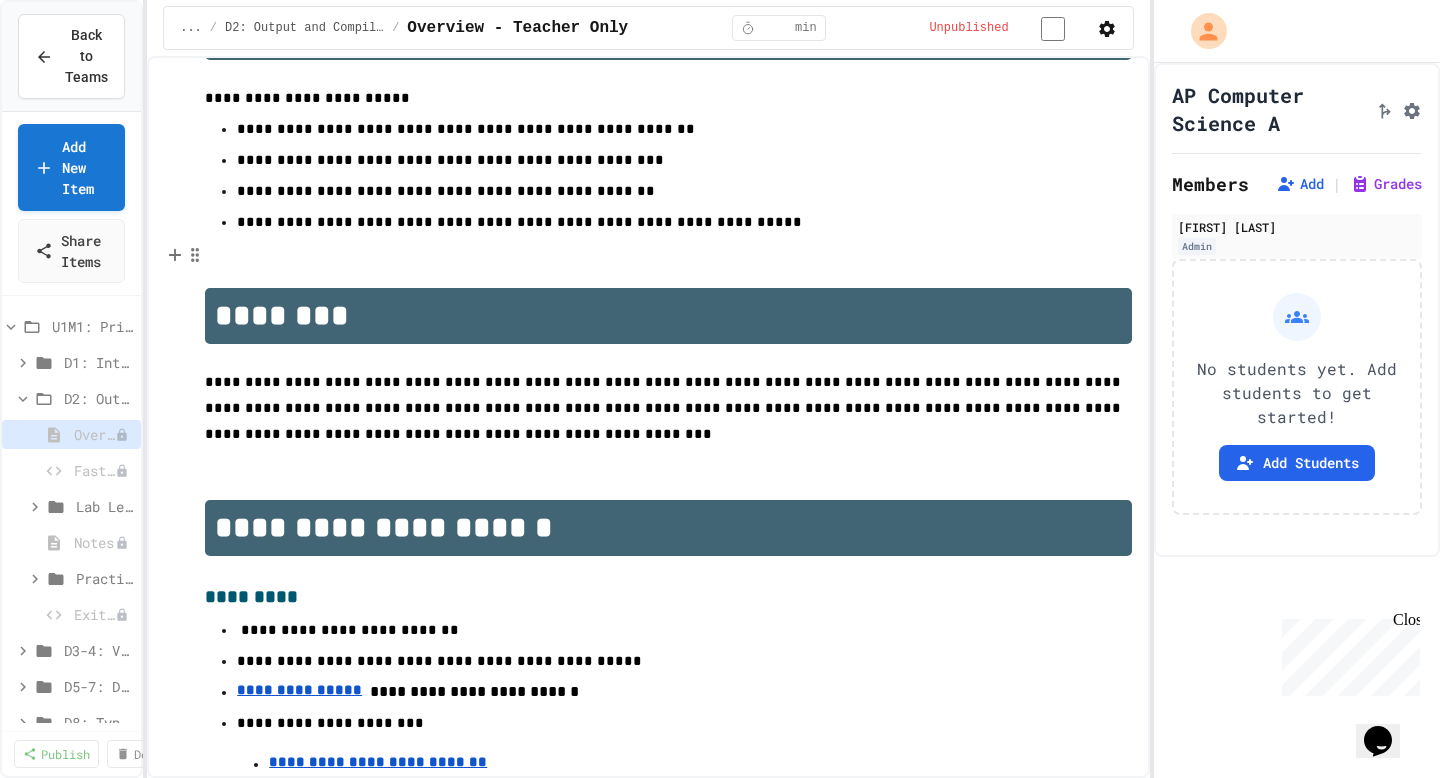 scroll, scrollTop: 141, scrollLeft: 0, axis: vertical 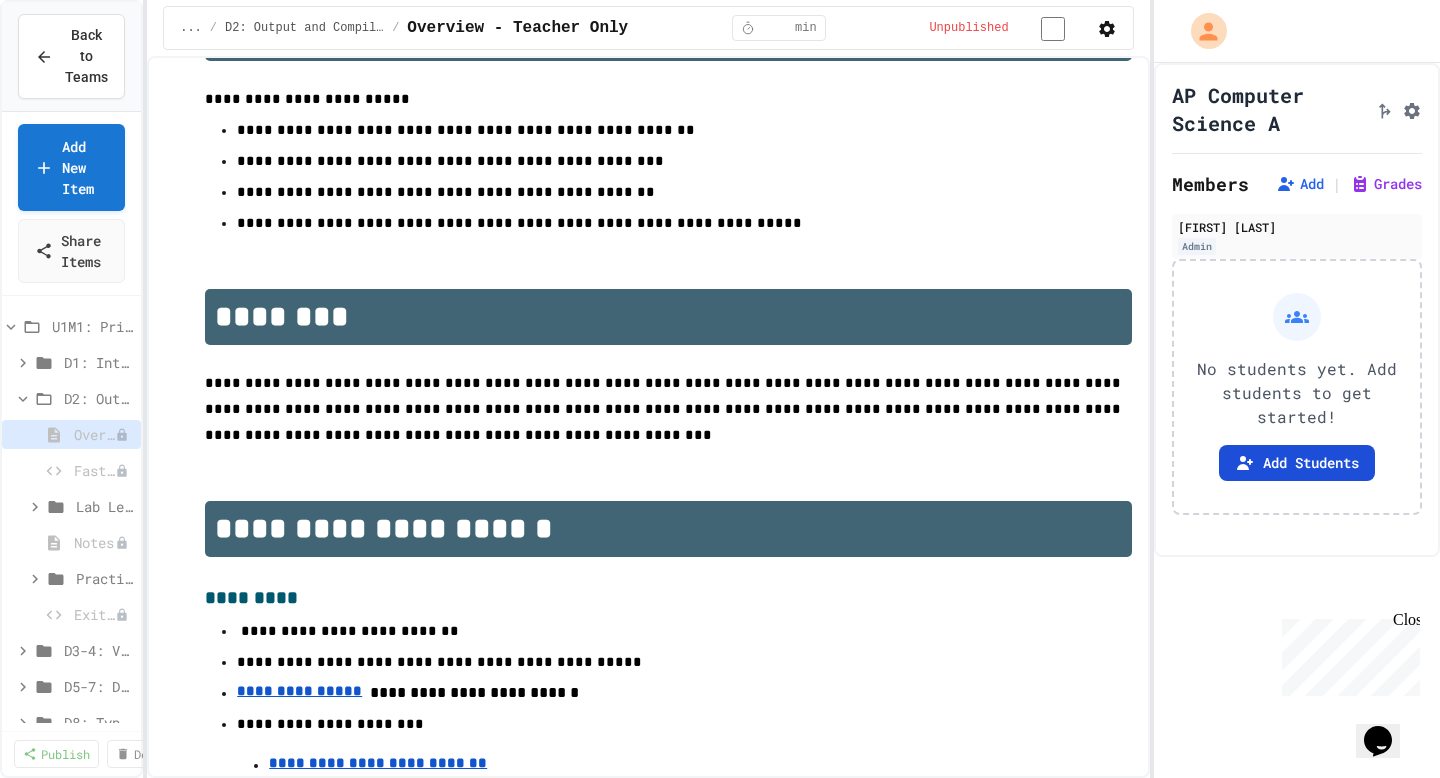 click on "Add Students" at bounding box center (1297, 463) 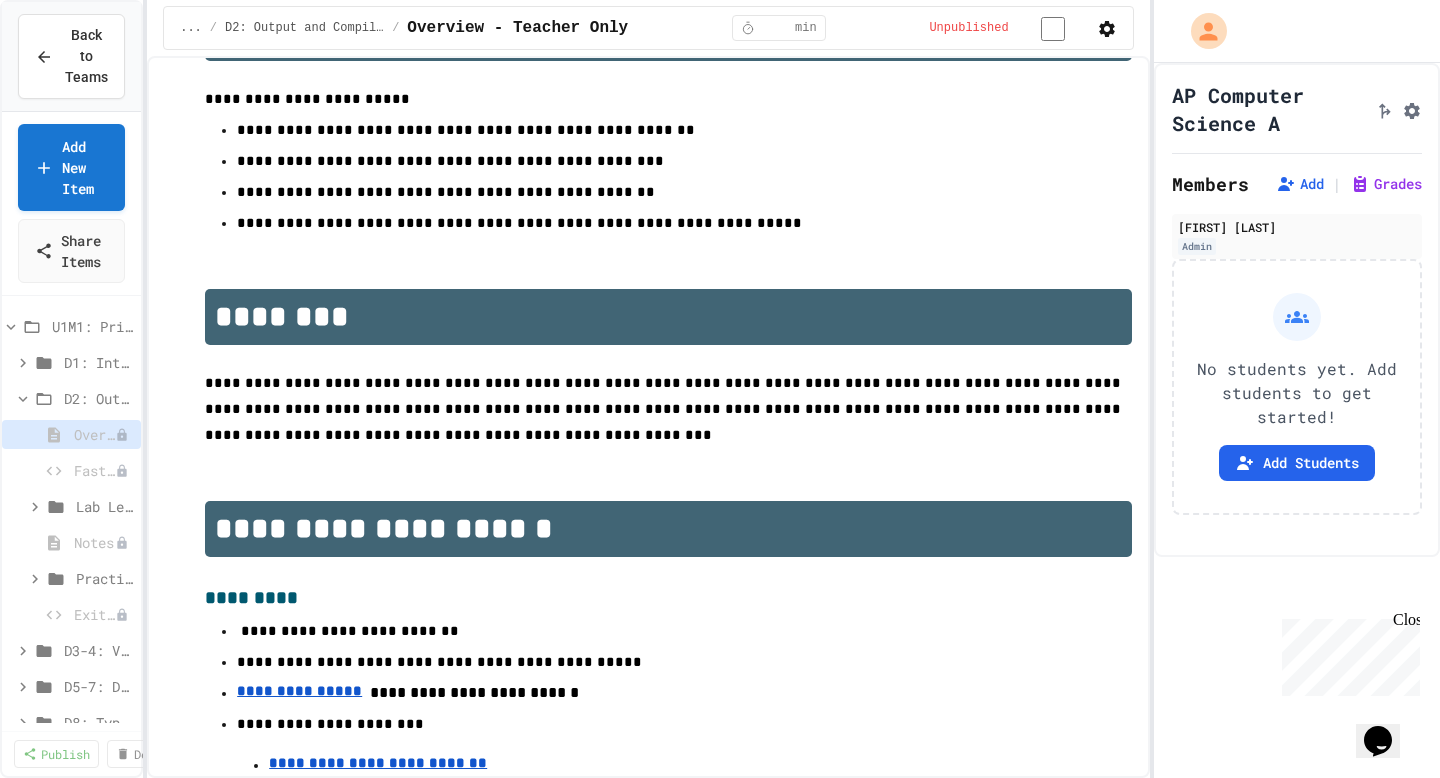click on "Copy" at bounding box center [925, 895] 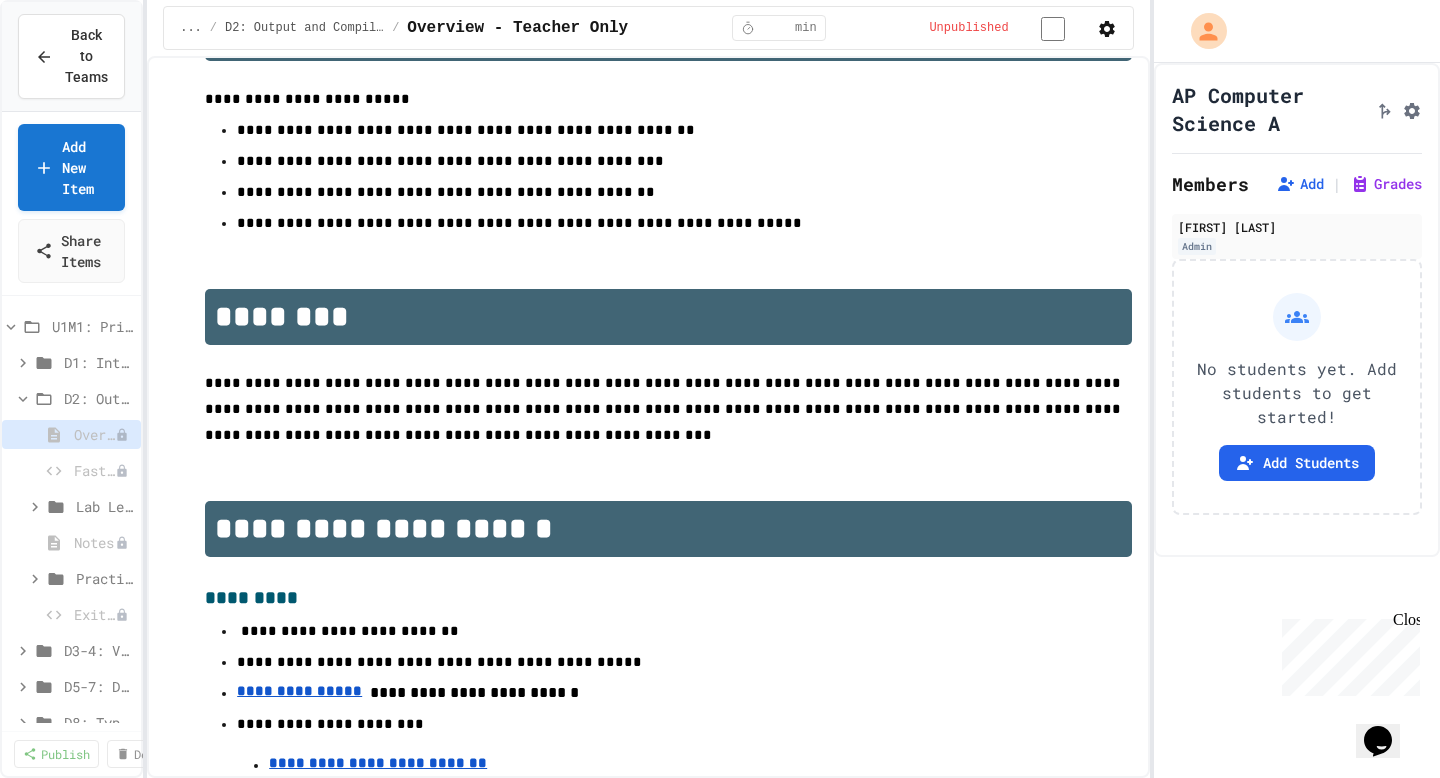 click 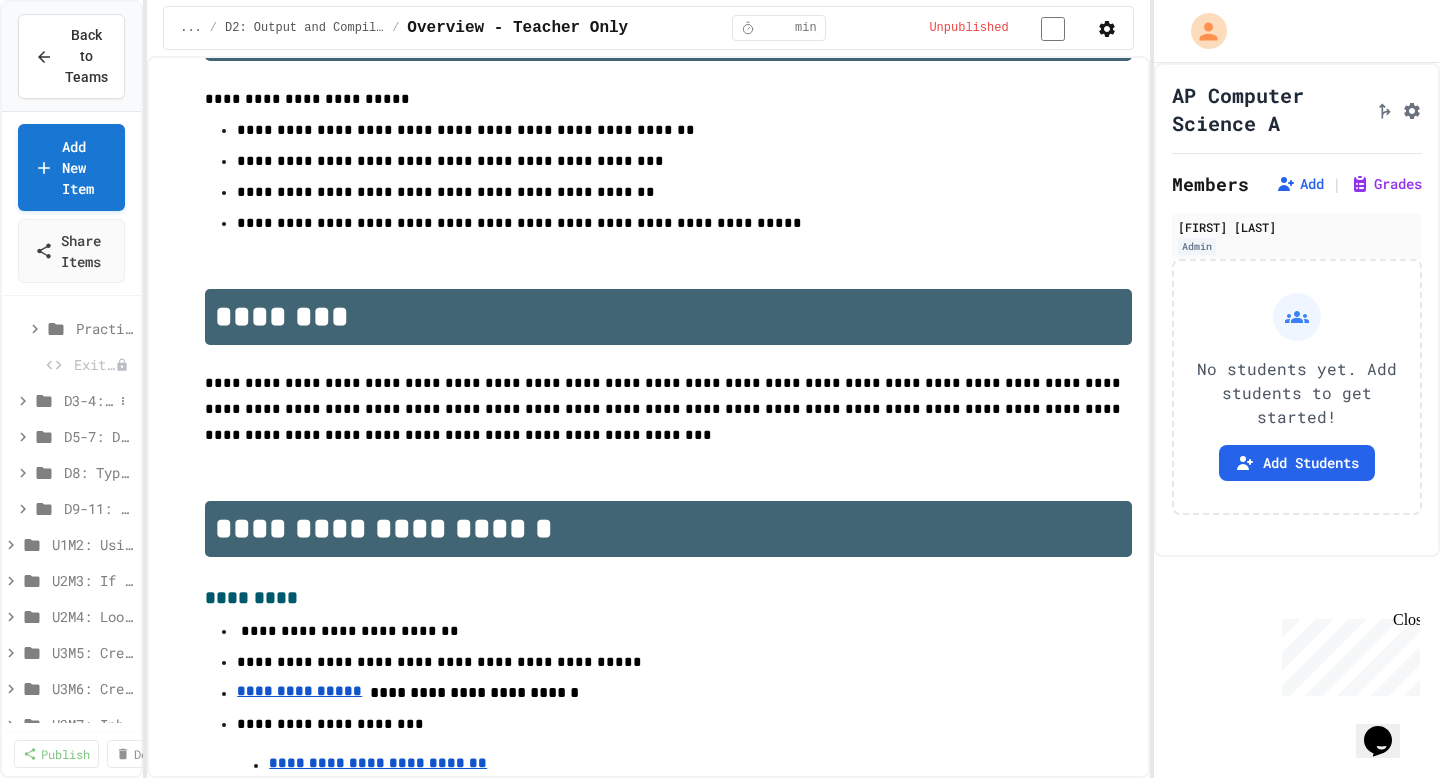 scroll, scrollTop: 271, scrollLeft: 0, axis: vertical 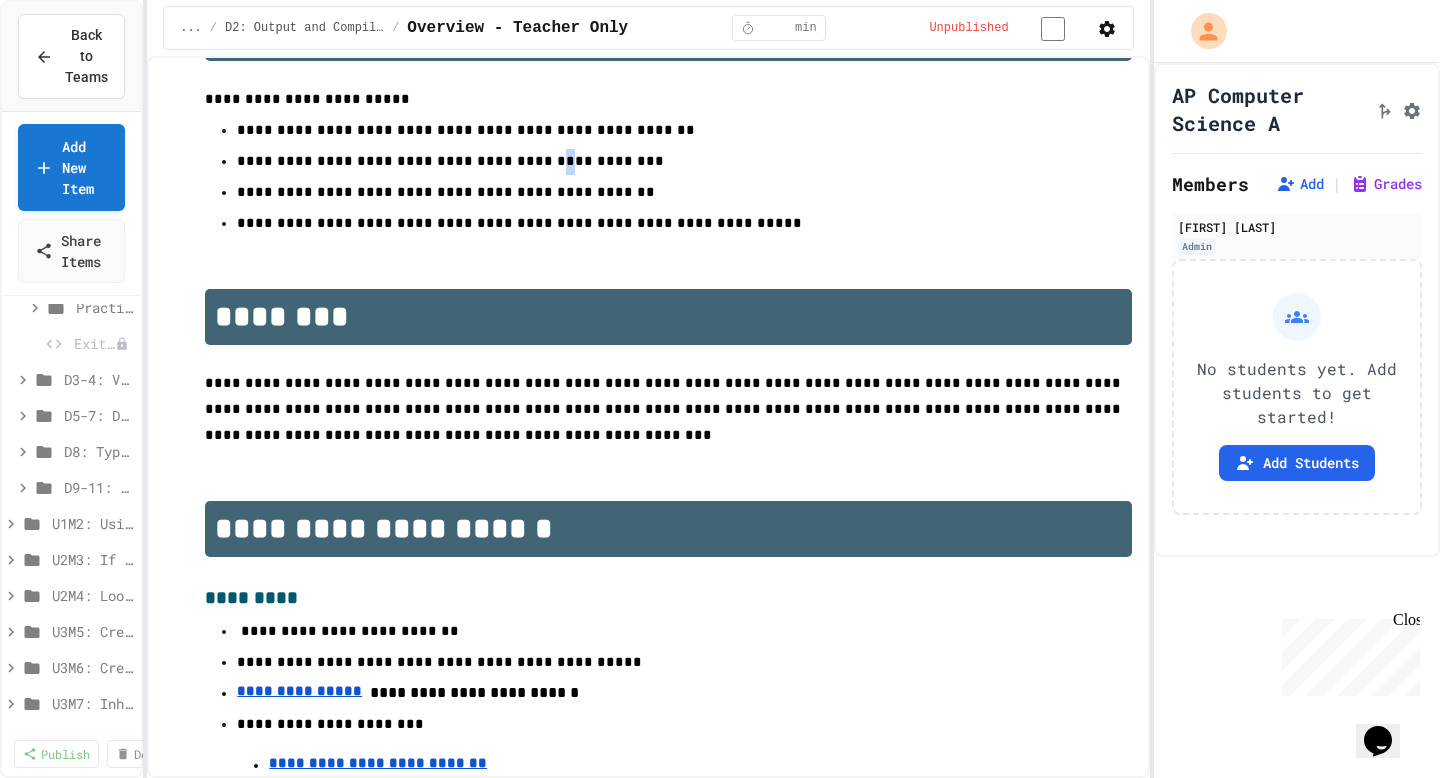 click on "**********" at bounding box center [668, 162] 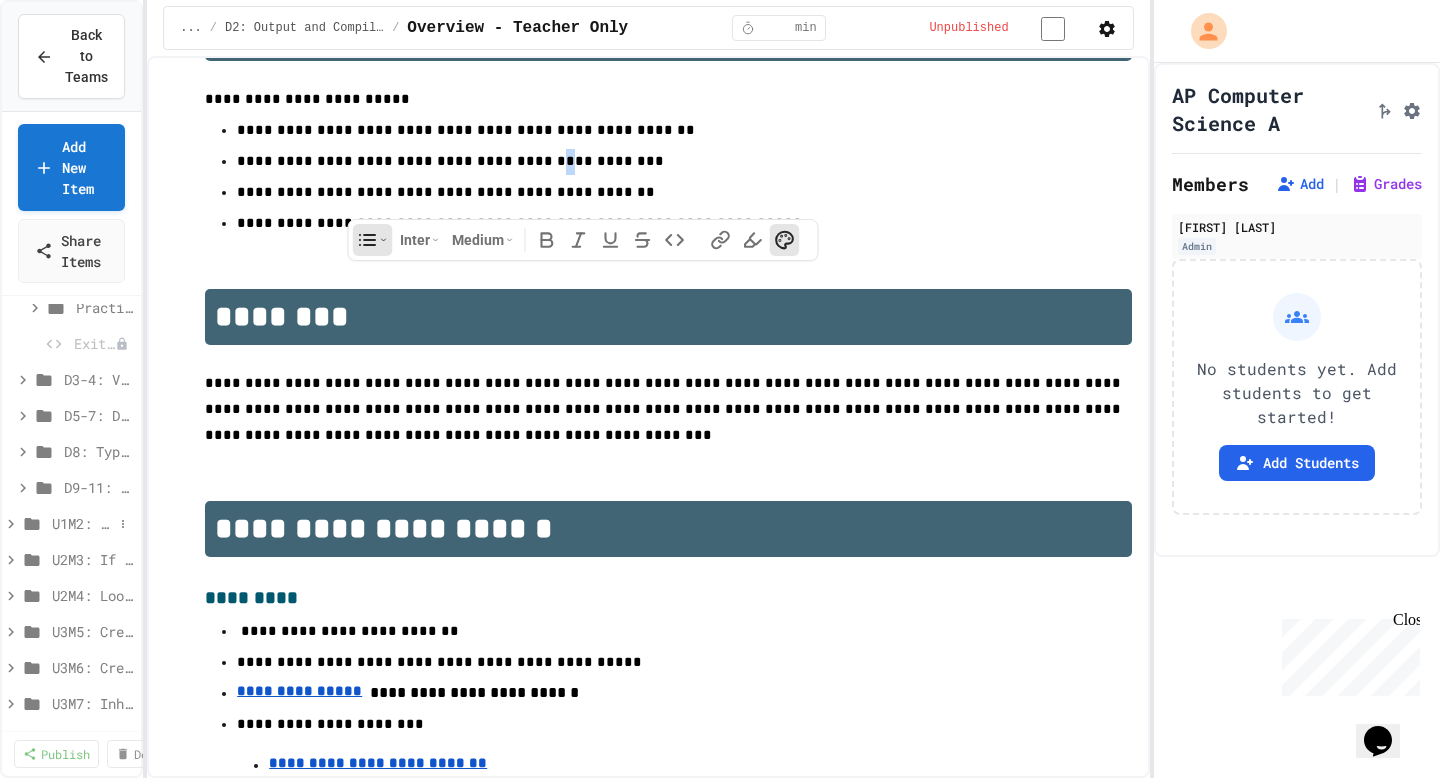 click 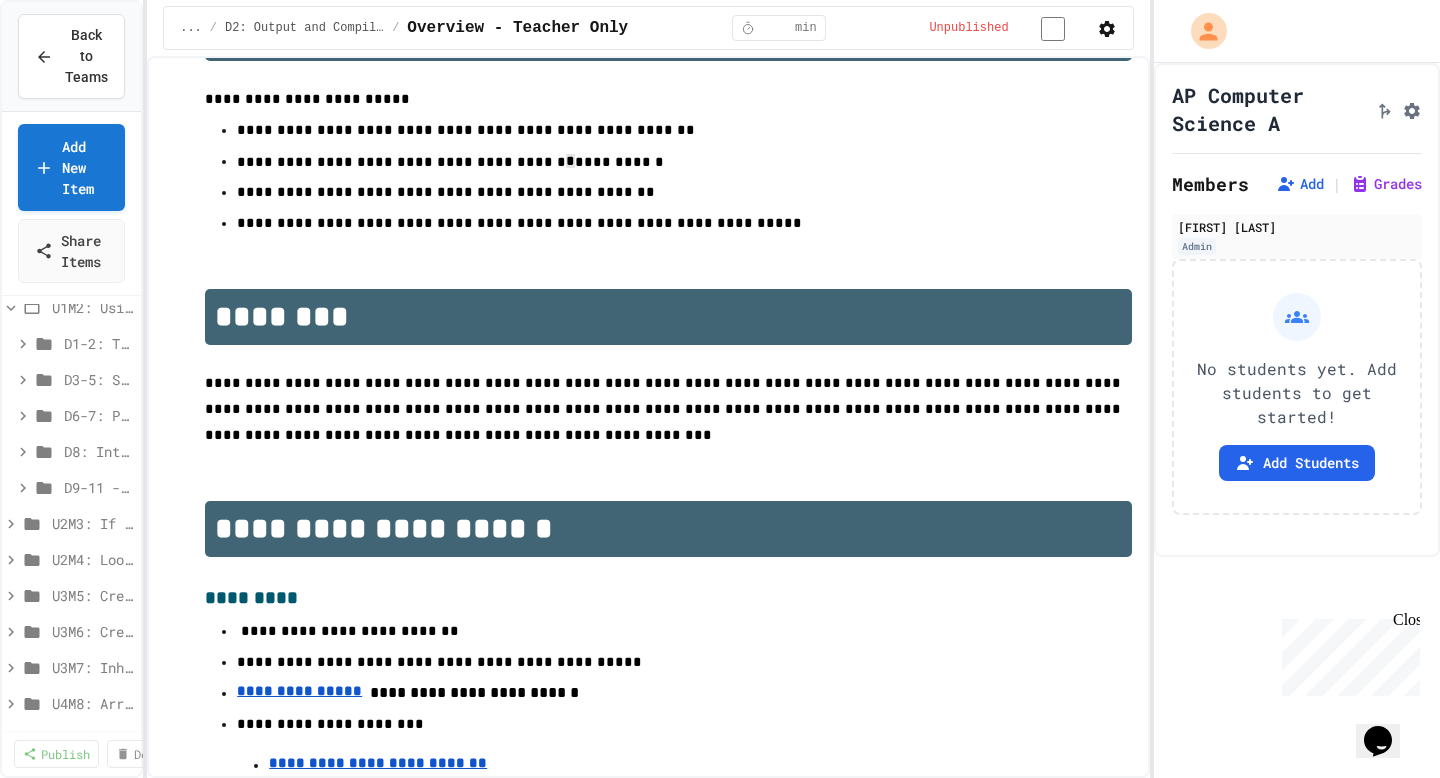 scroll, scrollTop: 497, scrollLeft: 0, axis: vertical 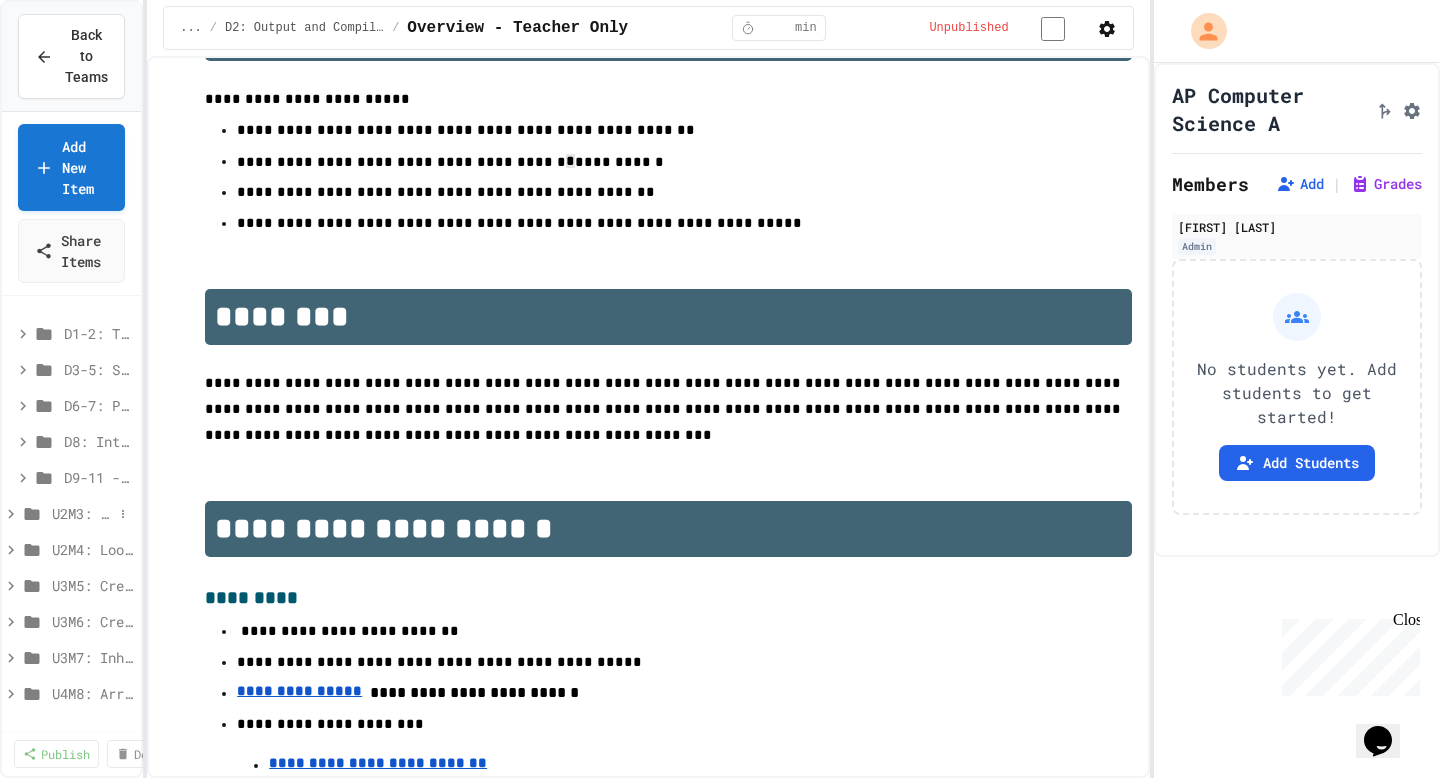 click 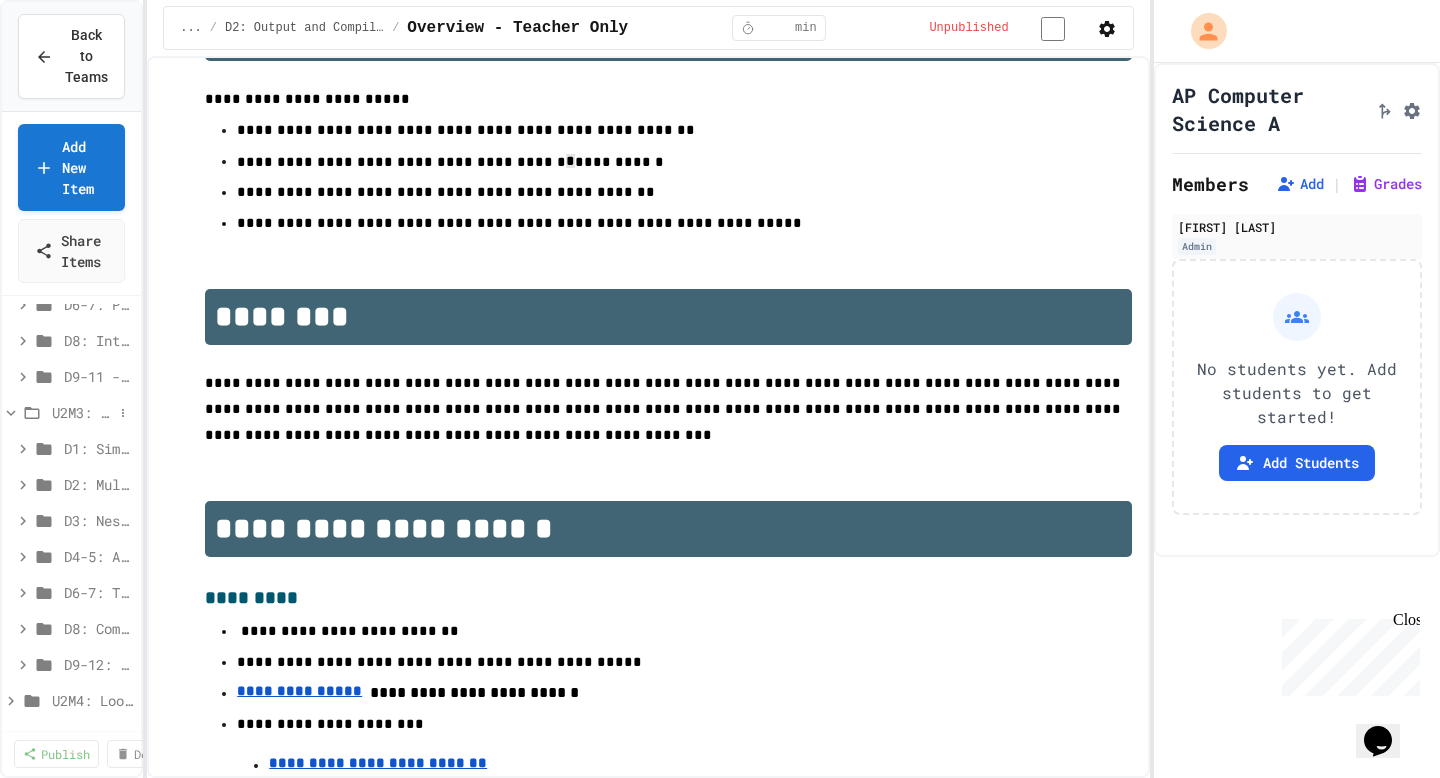 scroll, scrollTop: 592, scrollLeft: 0, axis: vertical 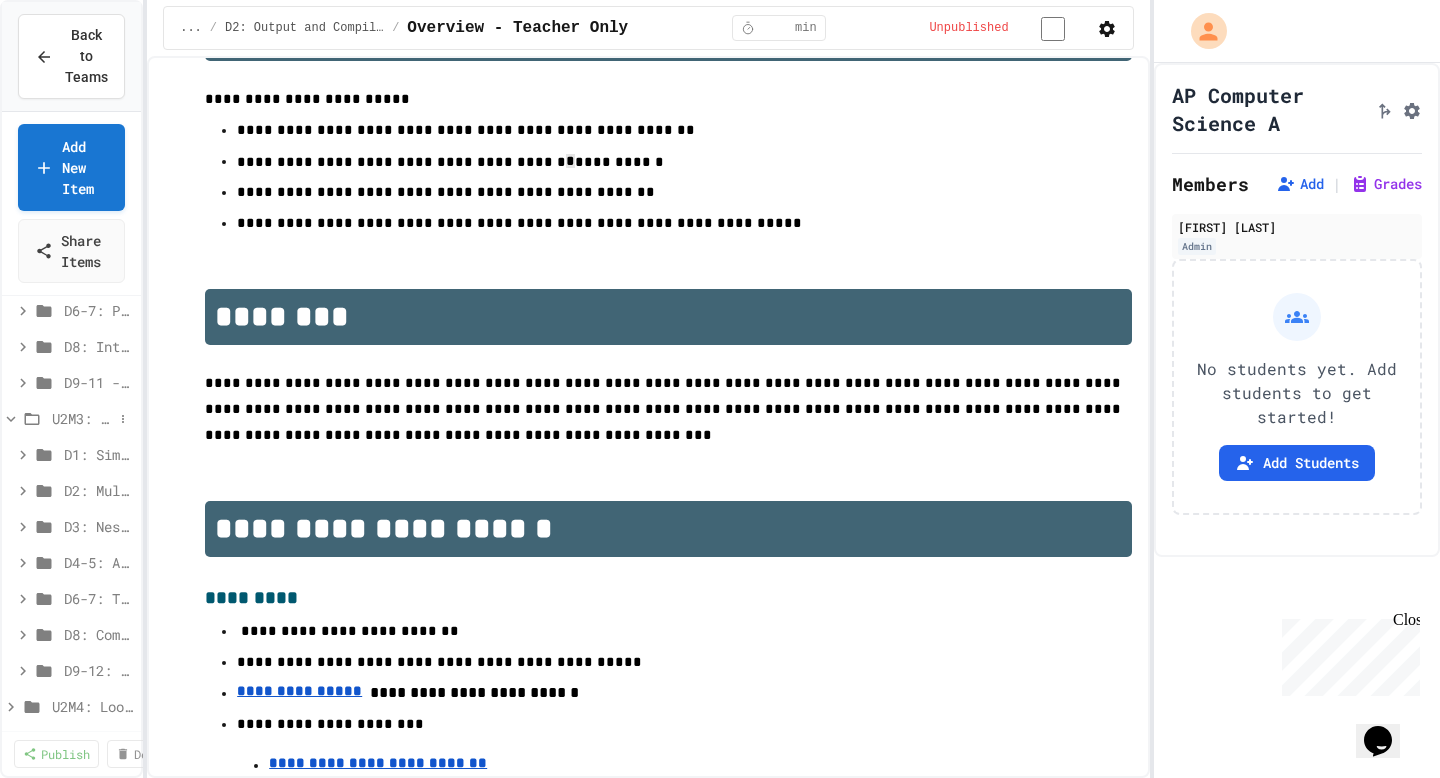 click on "U2M3: If Statements & Control Flow" at bounding box center (82, 418) 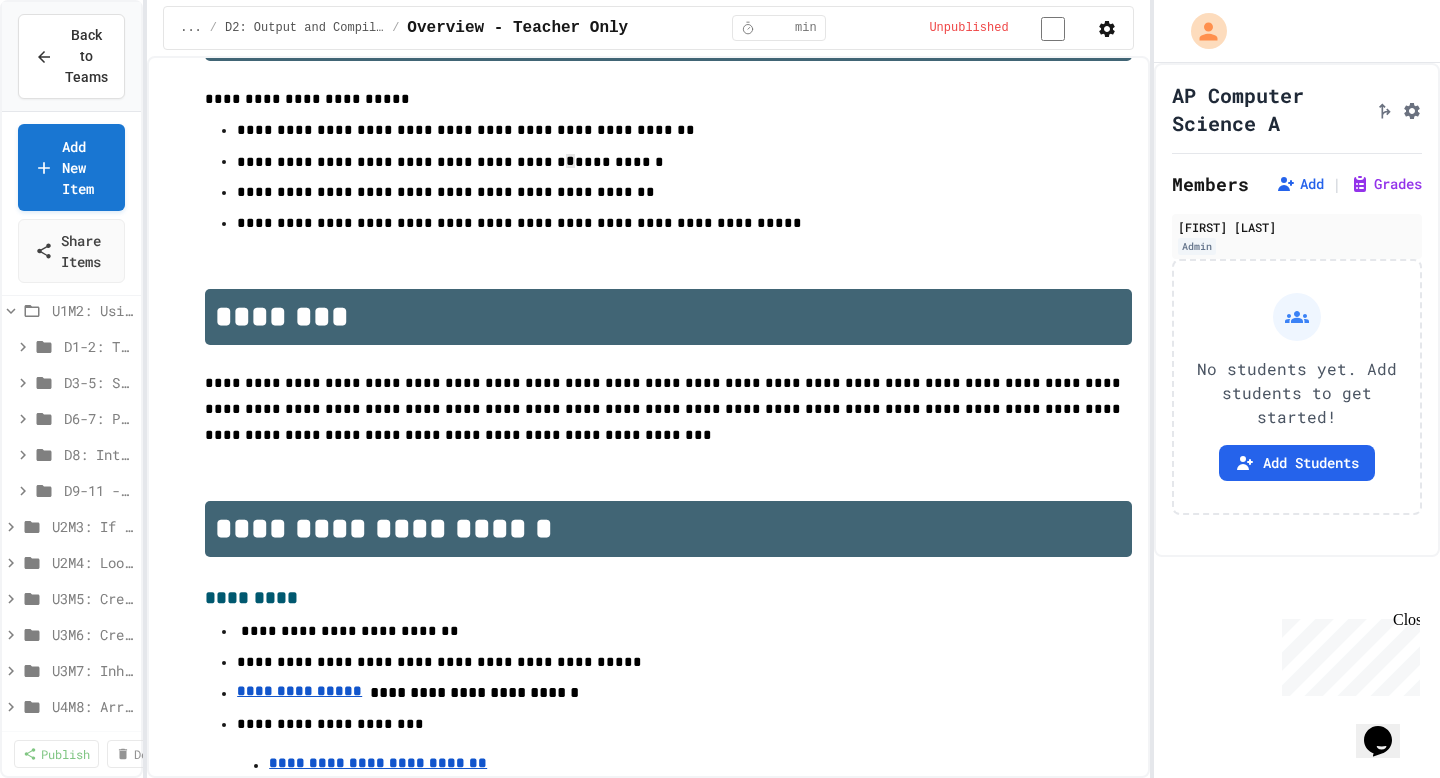 scroll, scrollTop: 497, scrollLeft: 0, axis: vertical 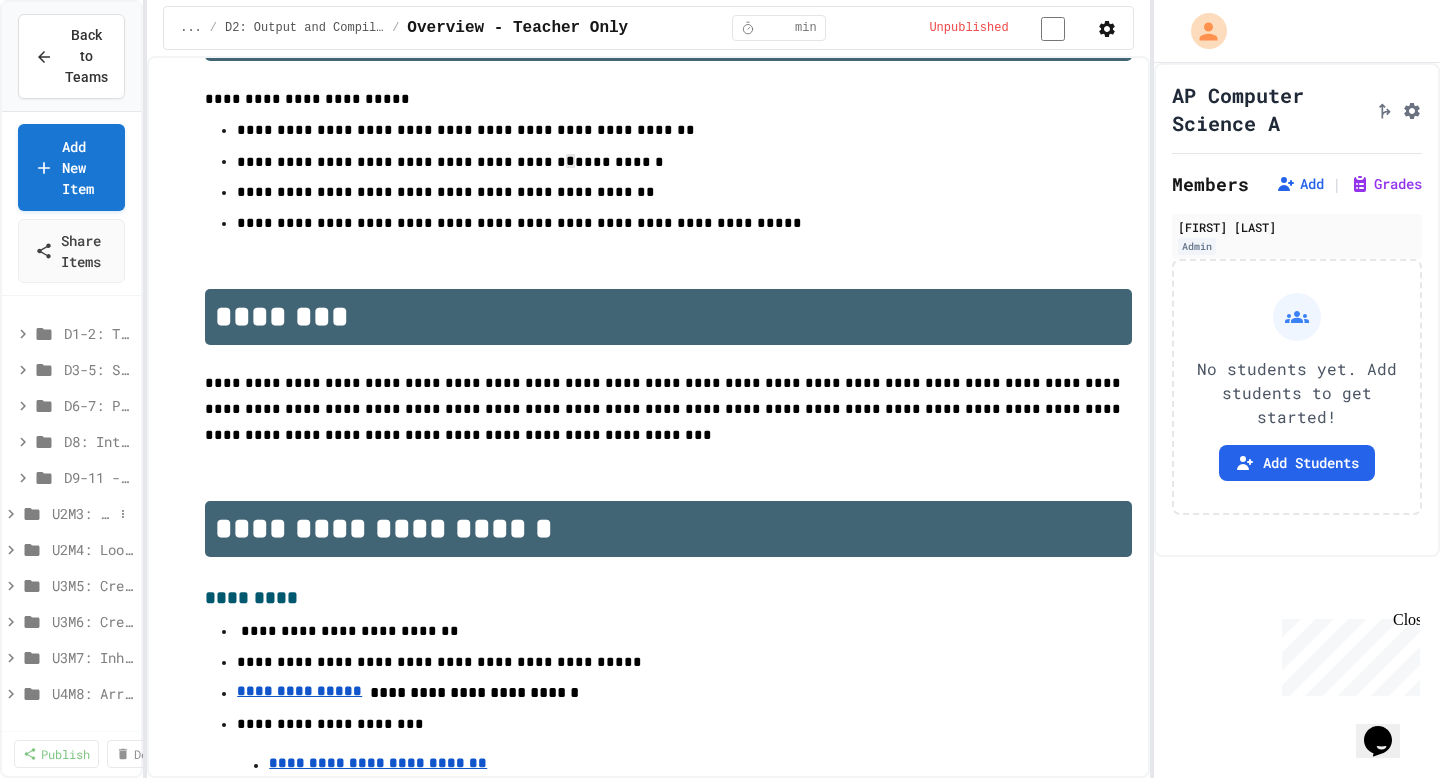 click 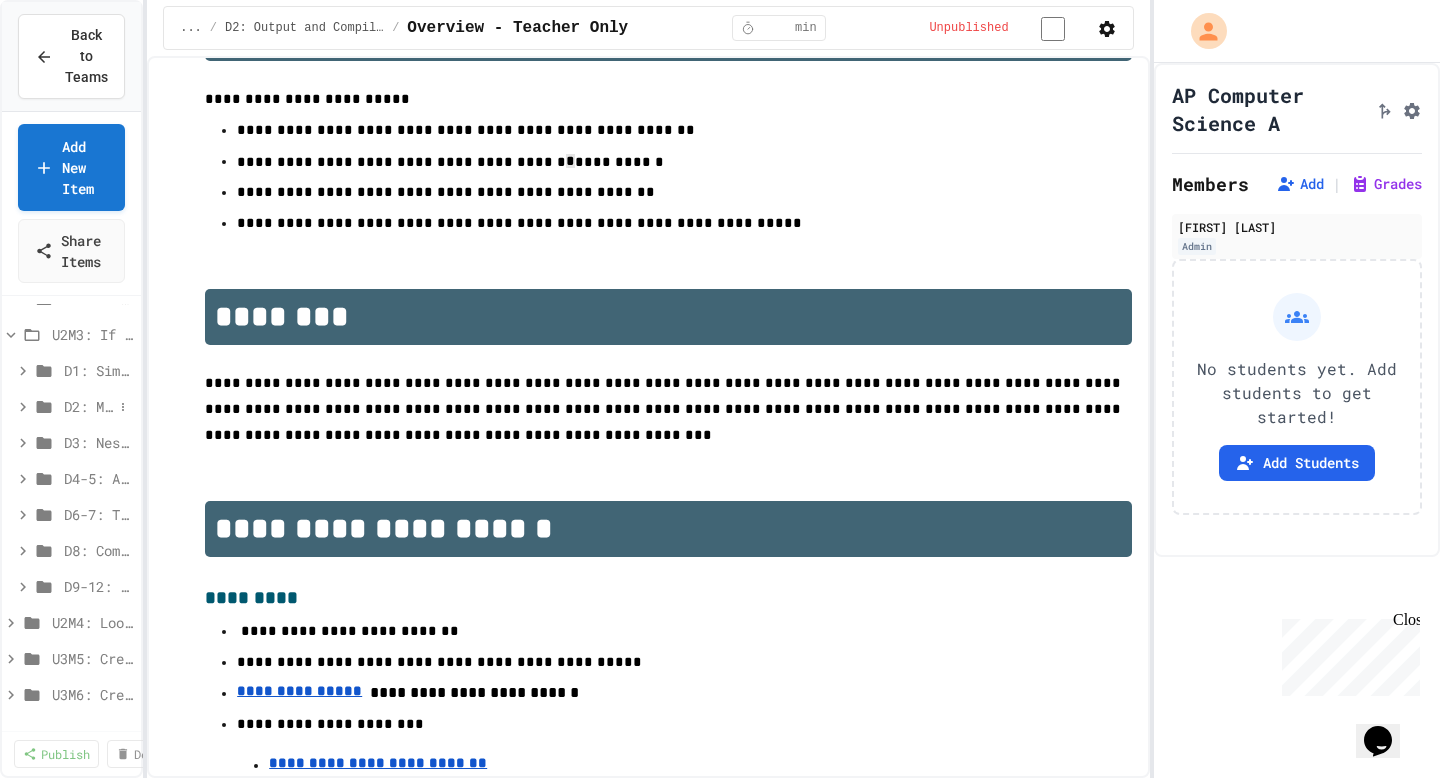 scroll, scrollTop: 687, scrollLeft: 0, axis: vertical 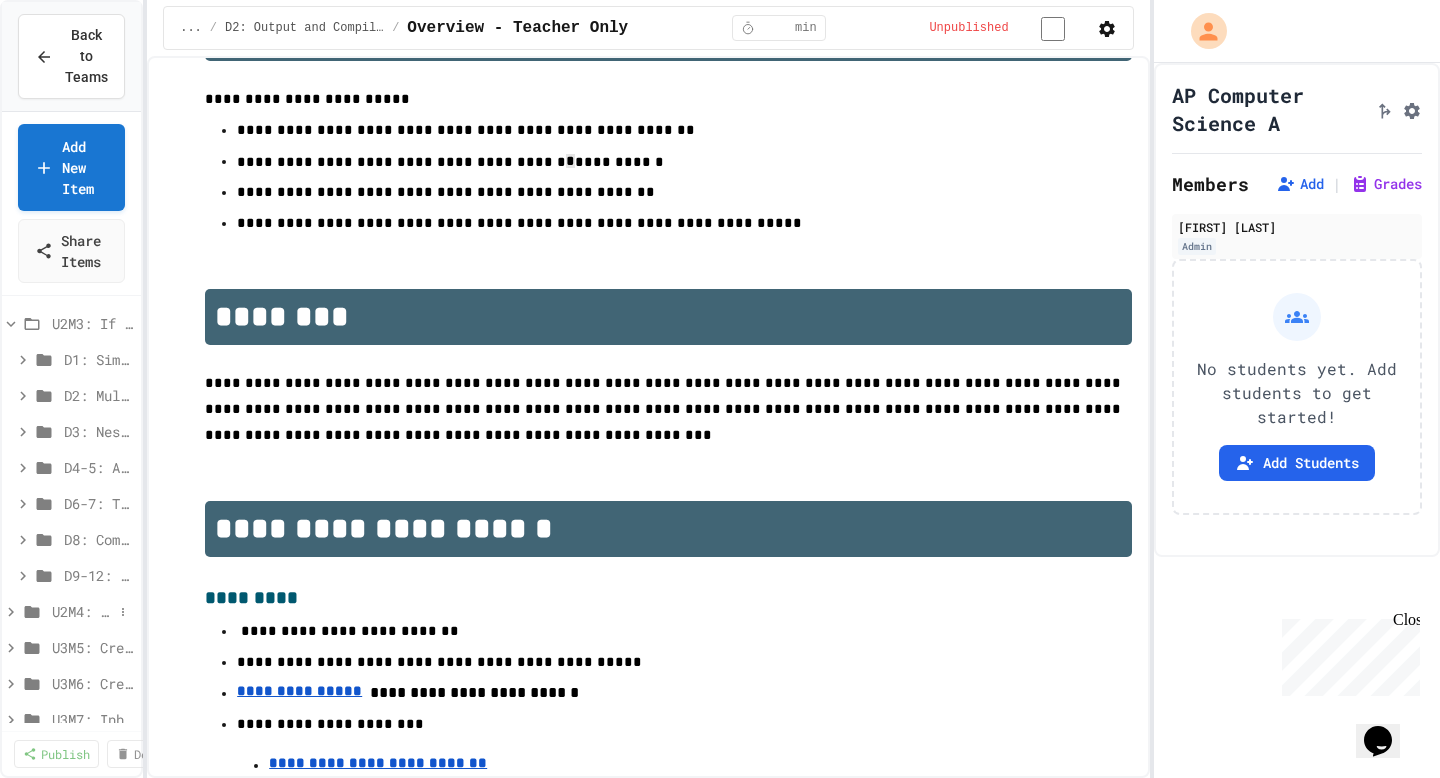 click 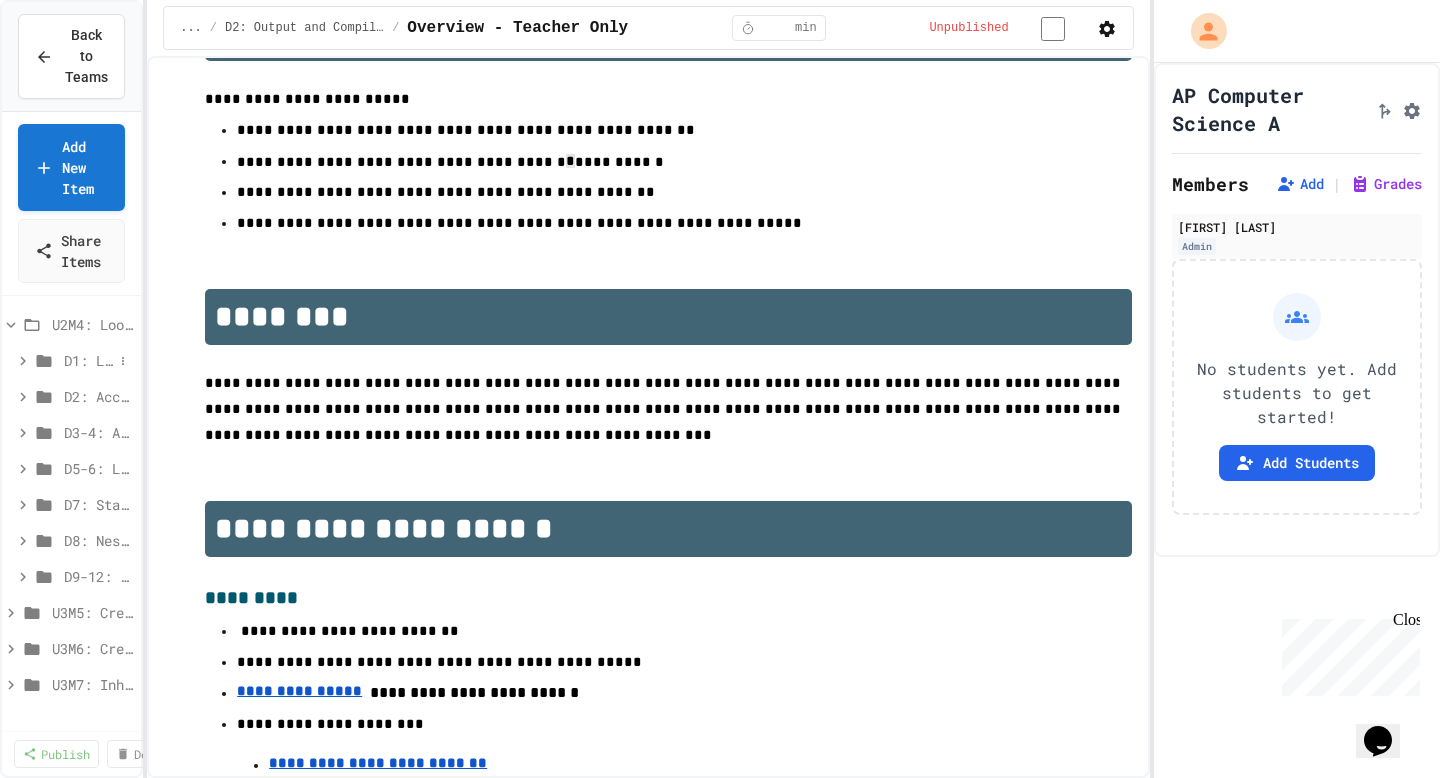 scroll, scrollTop: 1001, scrollLeft: 0, axis: vertical 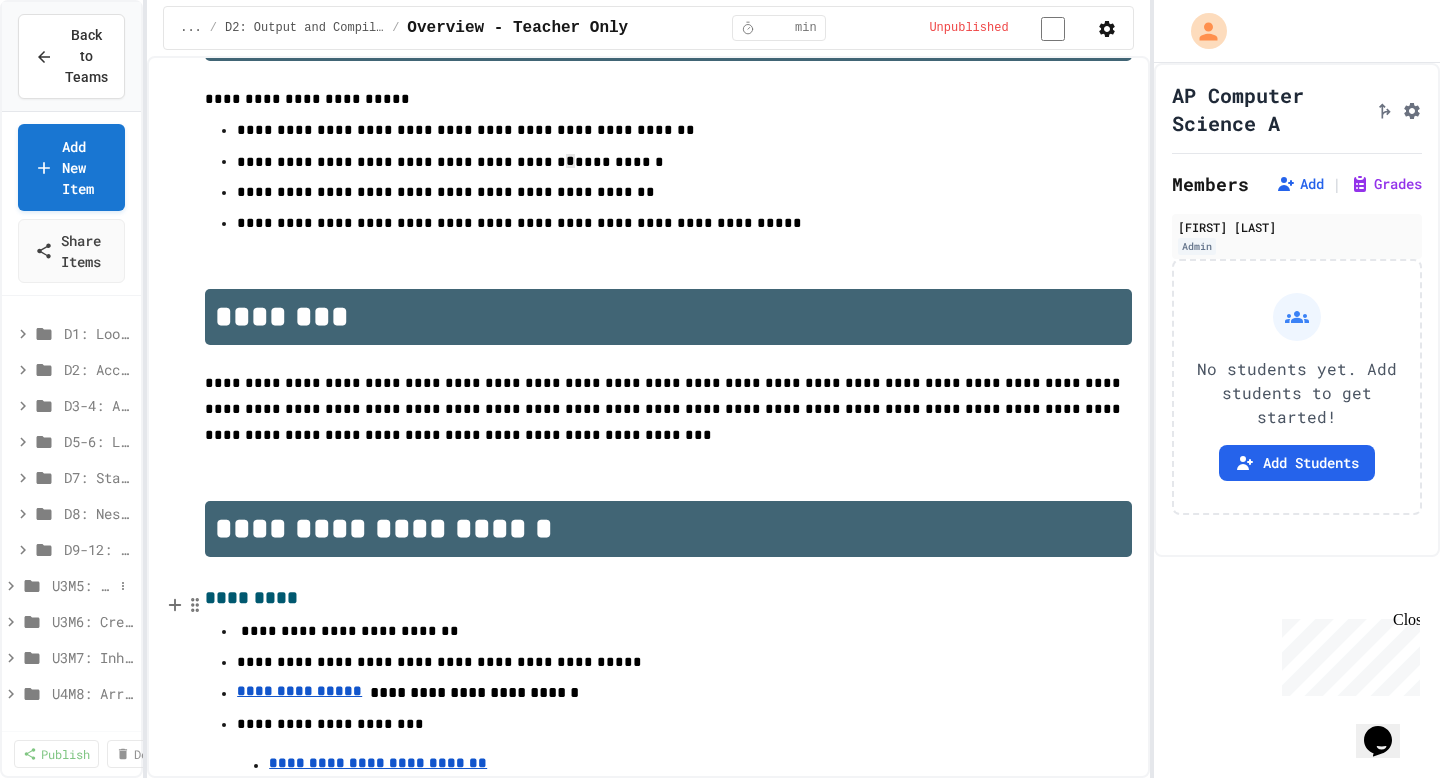 click 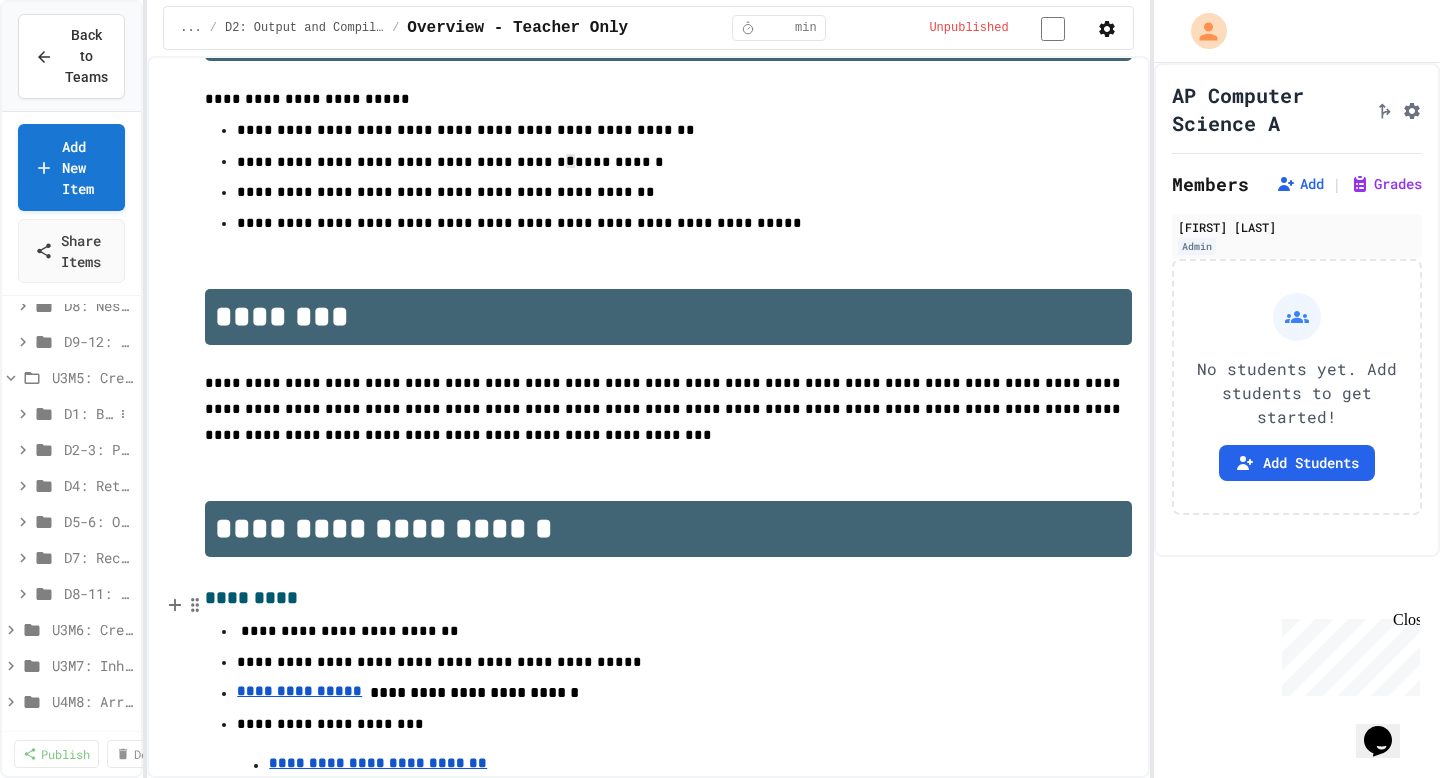 scroll, scrollTop: 1217, scrollLeft: 0, axis: vertical 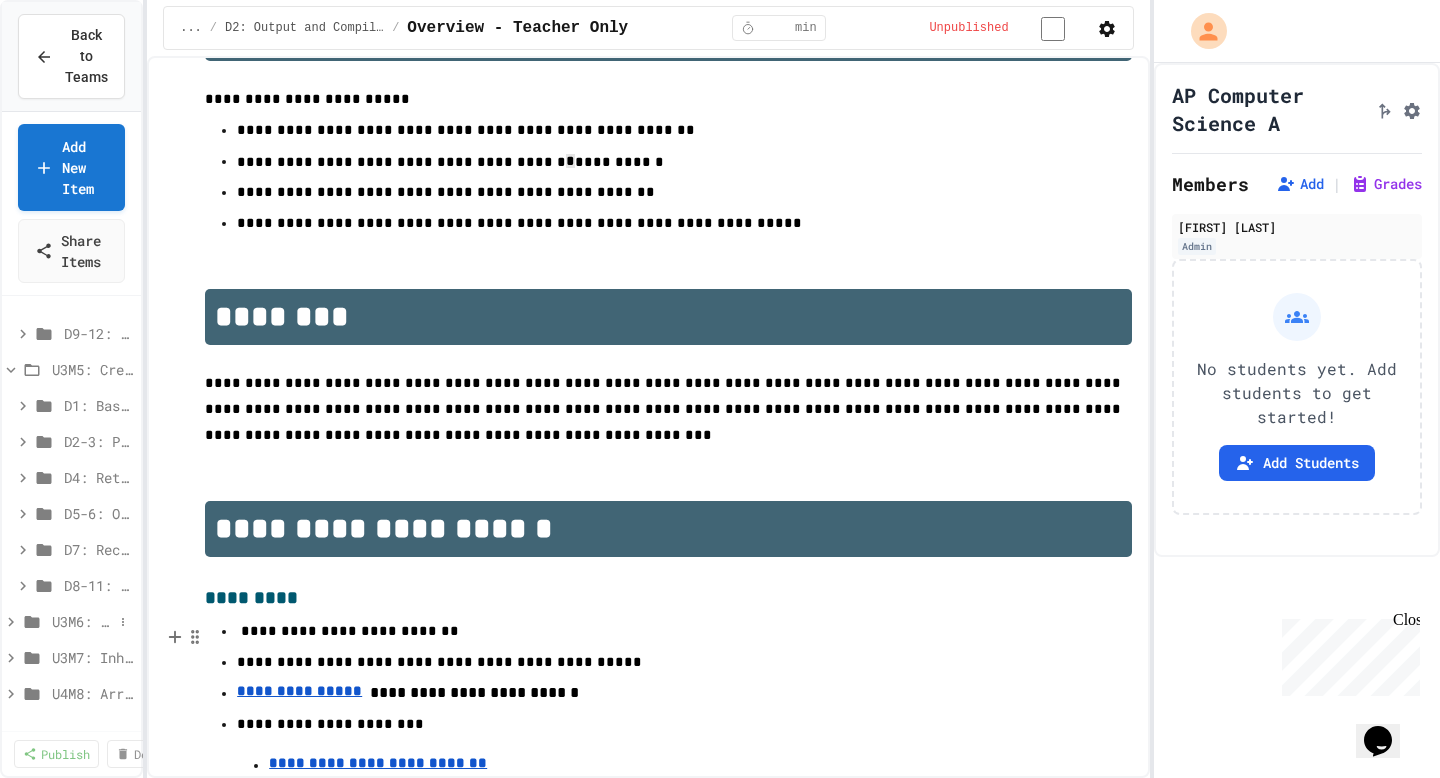 click 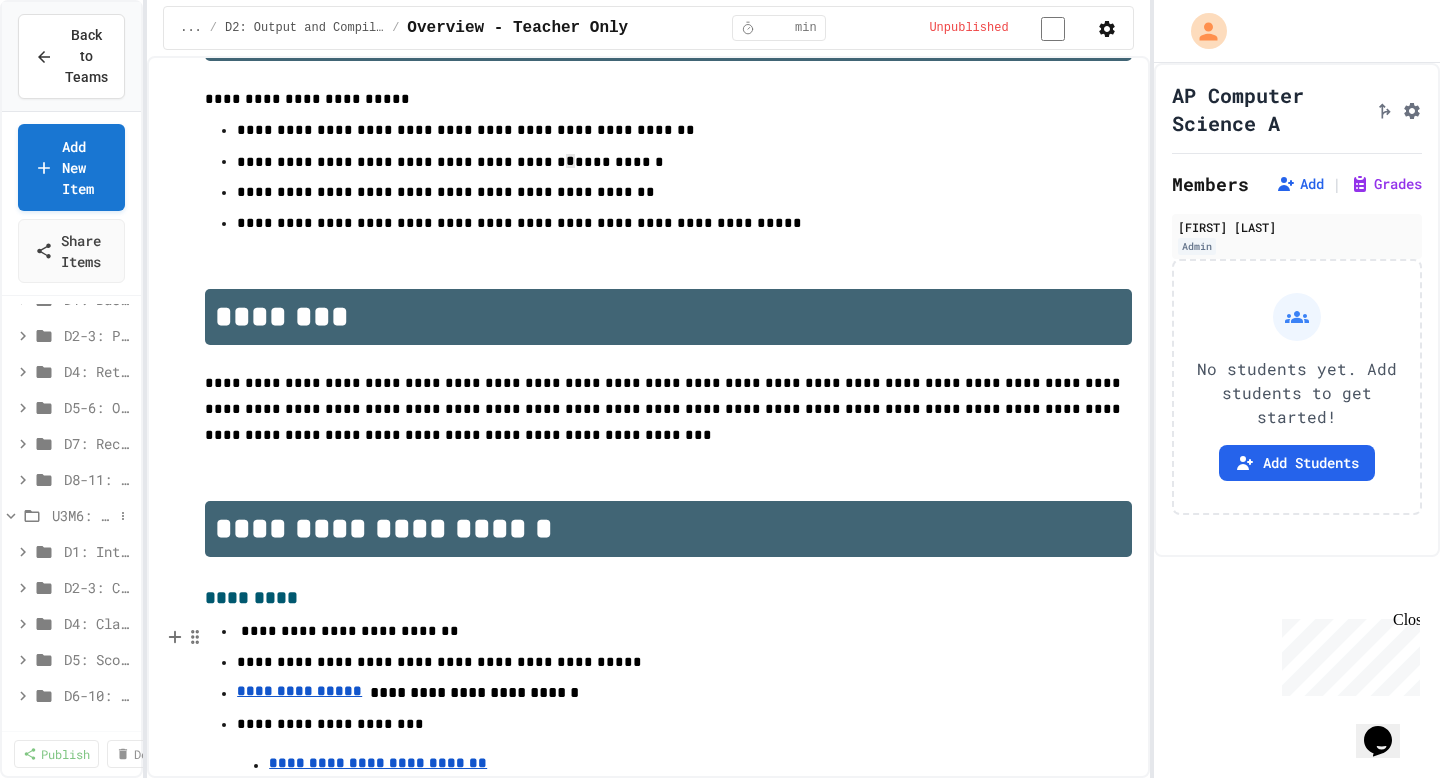 scroll, scrollTop: 1397, scrollLeft: 0, axis: vertical 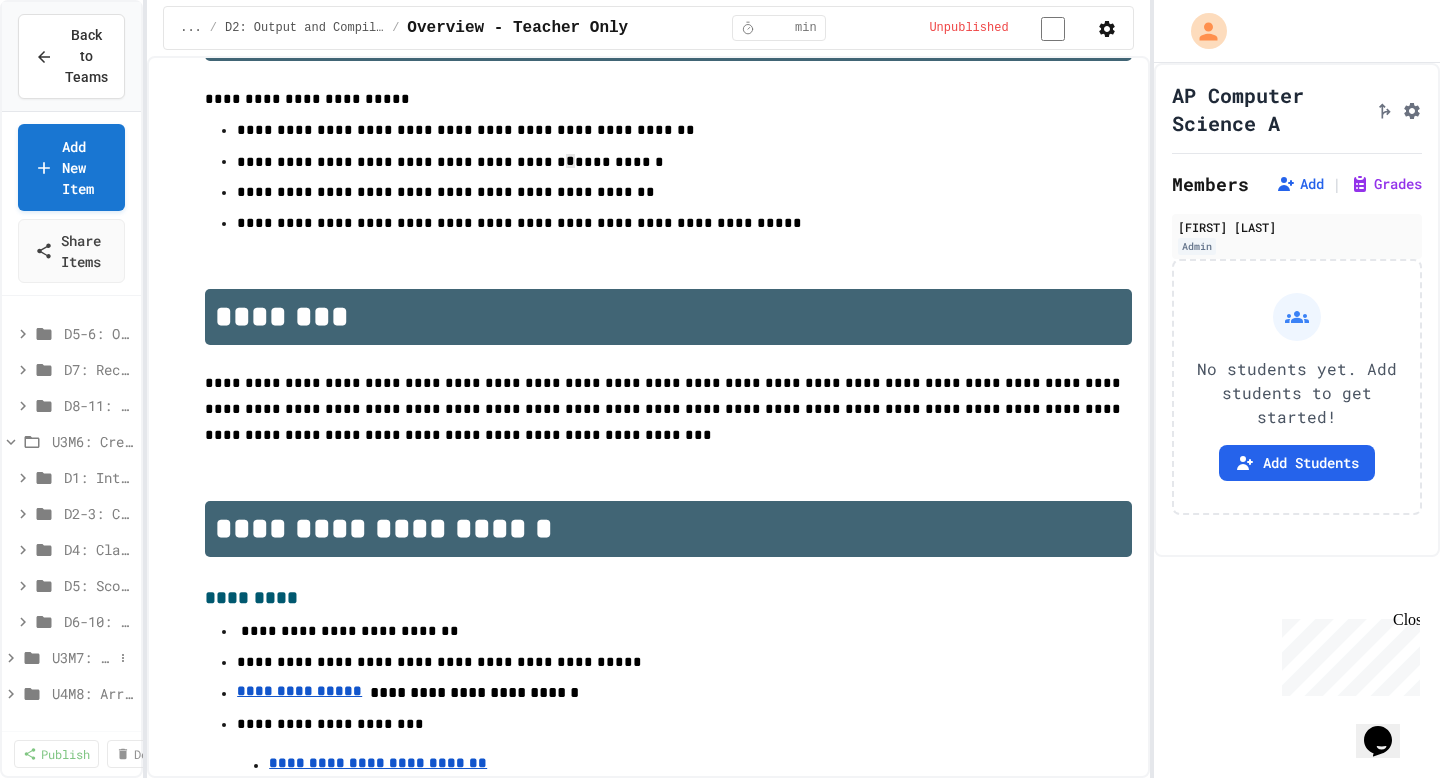 click 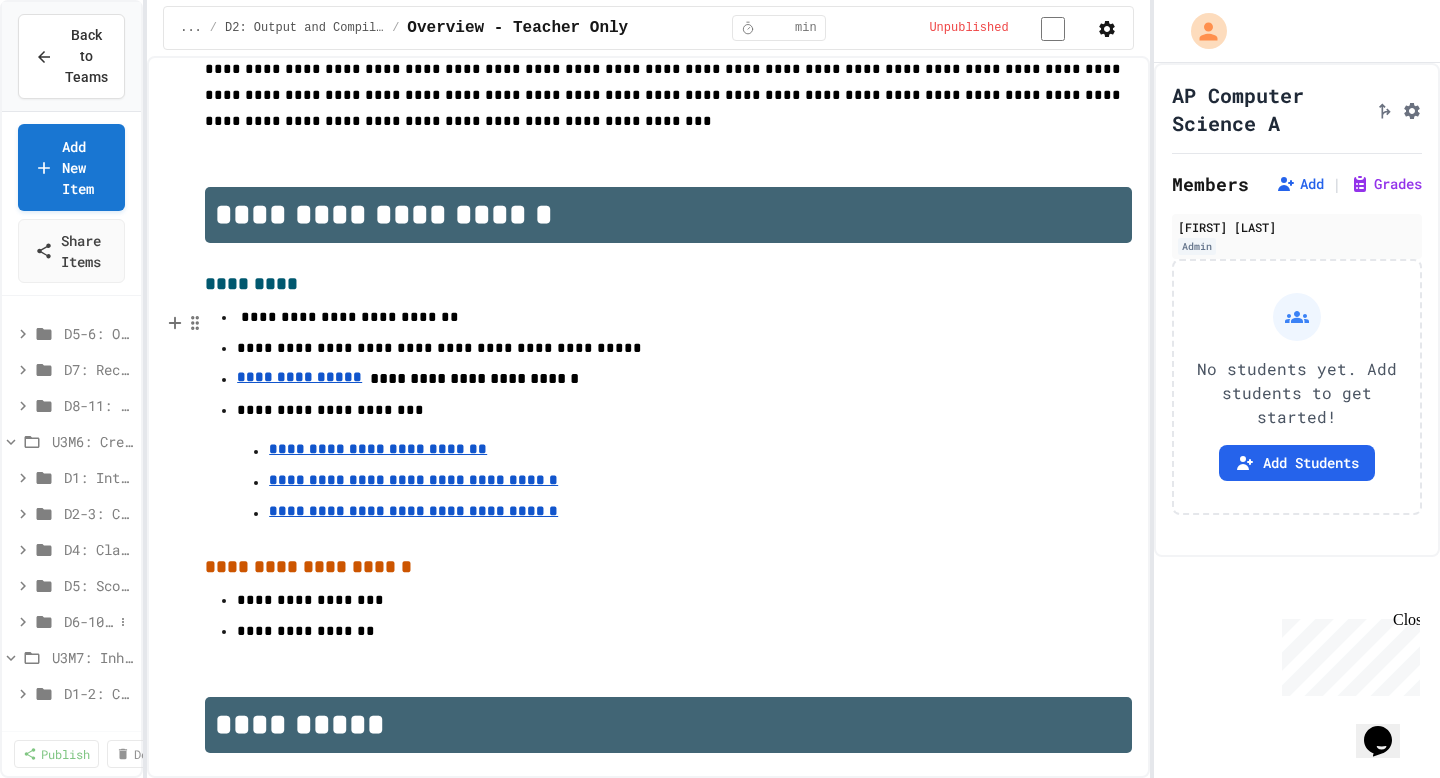 scroll, scrollTop: 472, scrollLeft: 0, axis: vertical 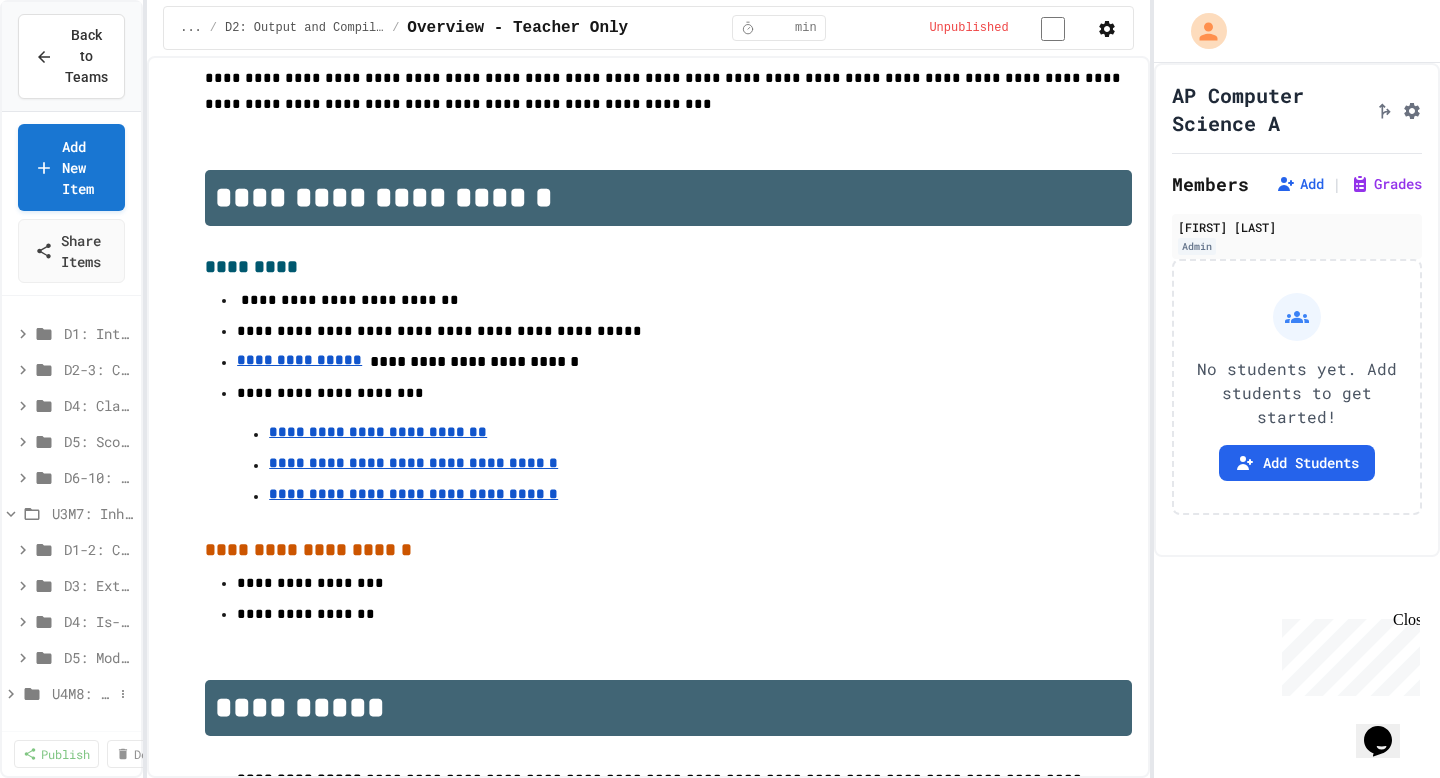 click 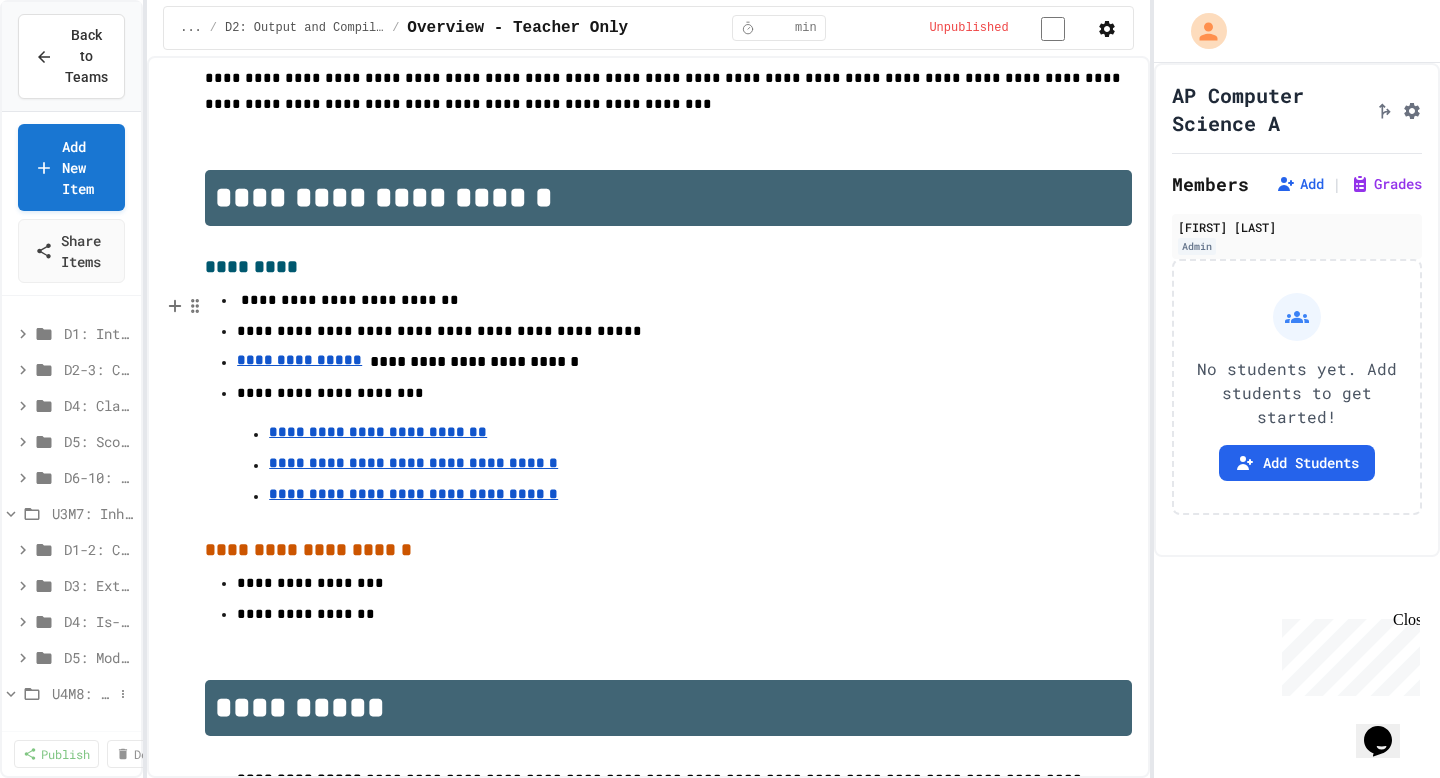 click 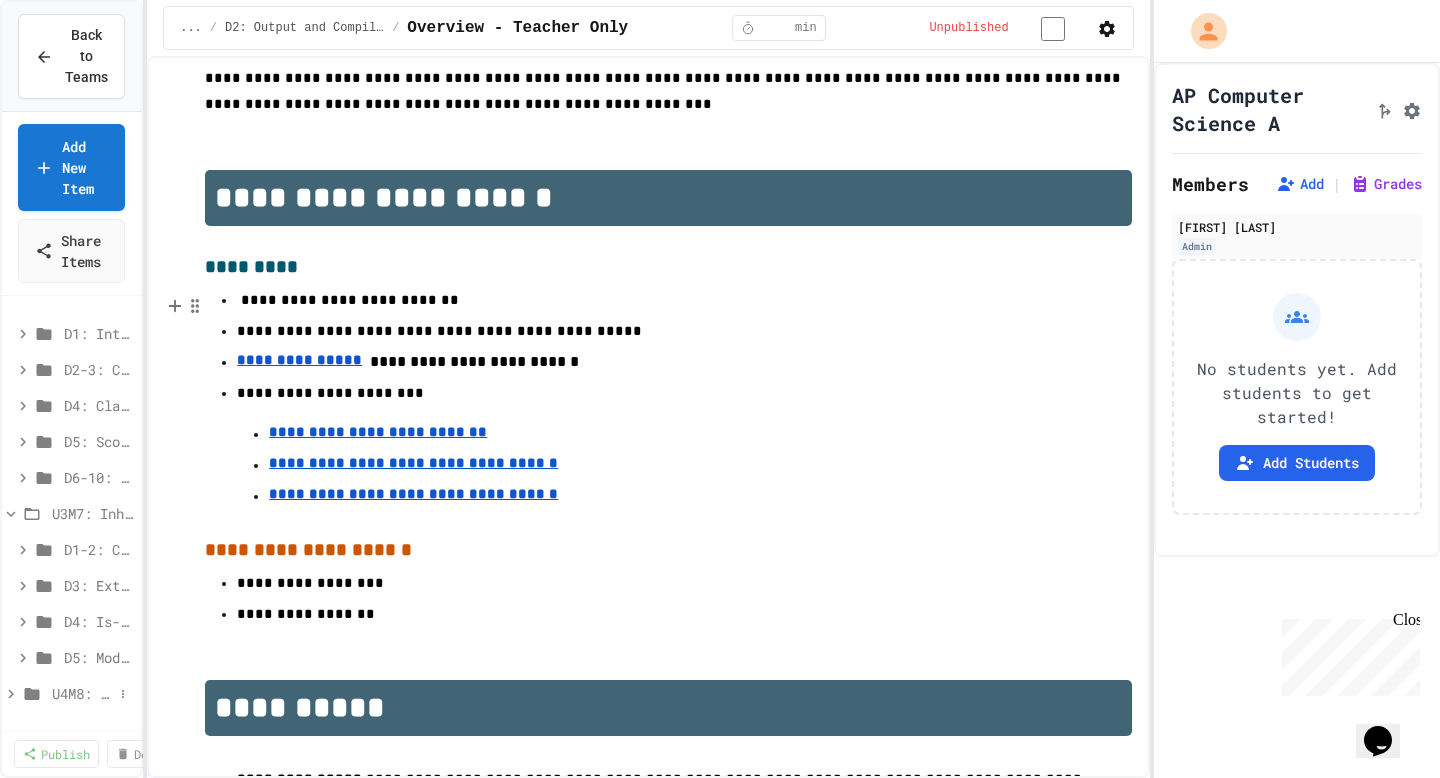 click 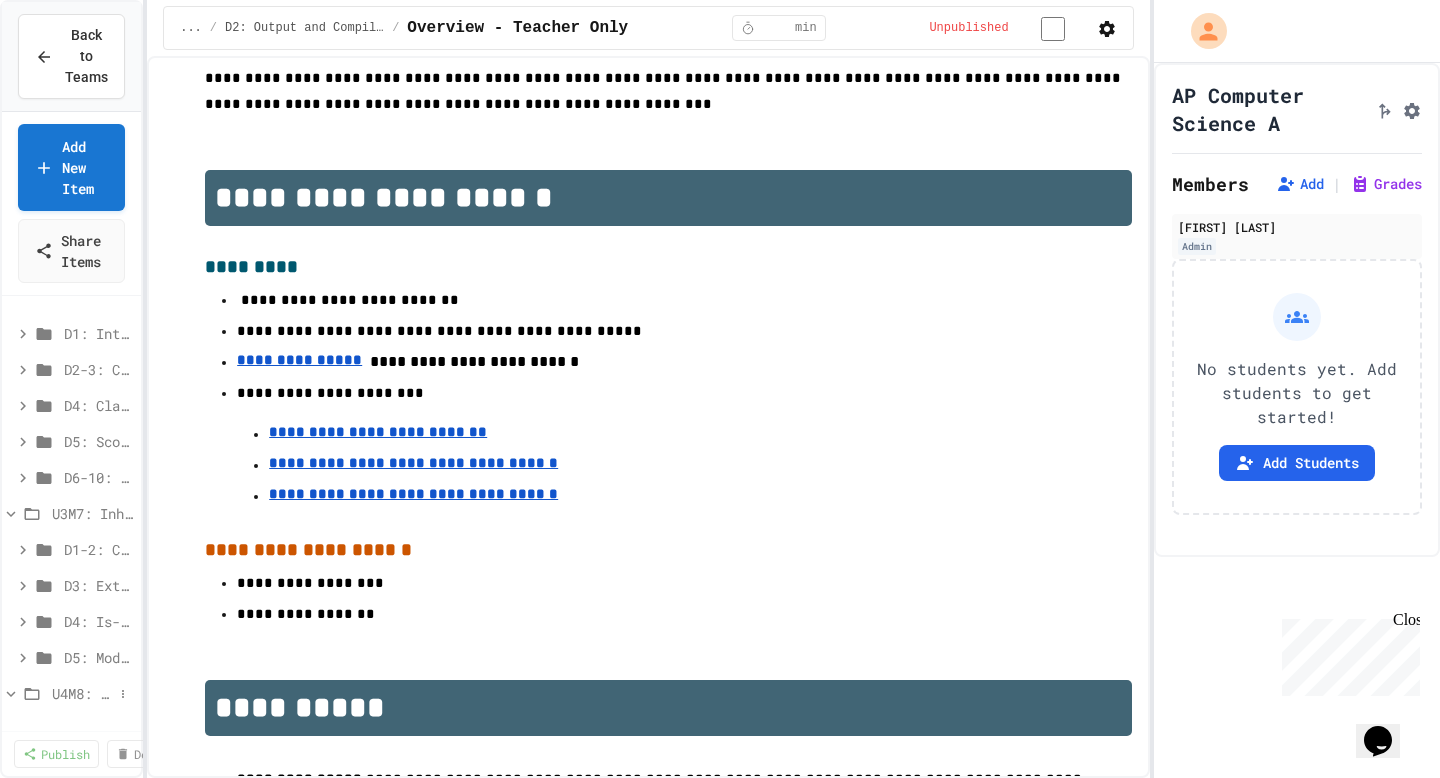 click on "U4M8: Arrays - Creation, Access & Traversal" at bounding box center (82, 693) 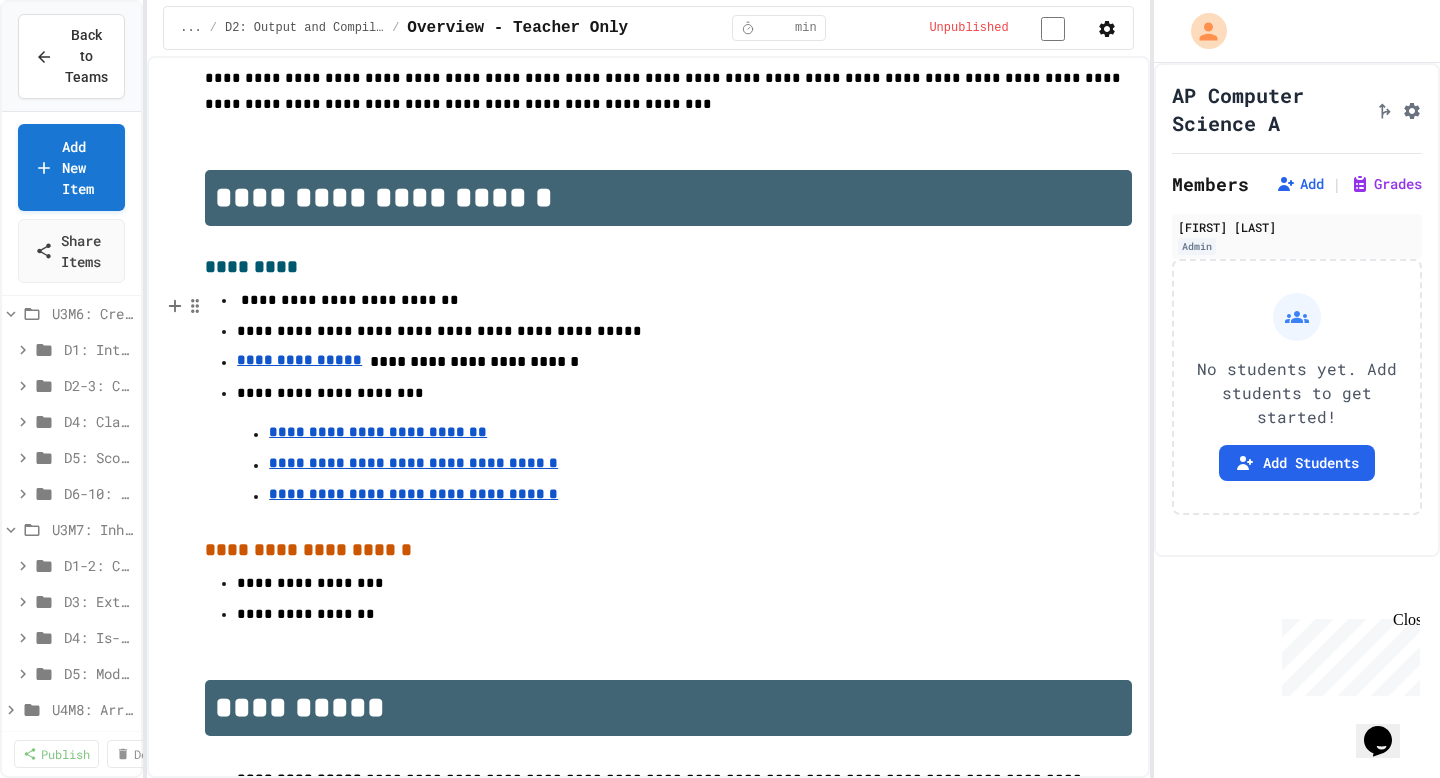 scroll, scrollTop: 1541, scrollLeft: 0, axis: vertical 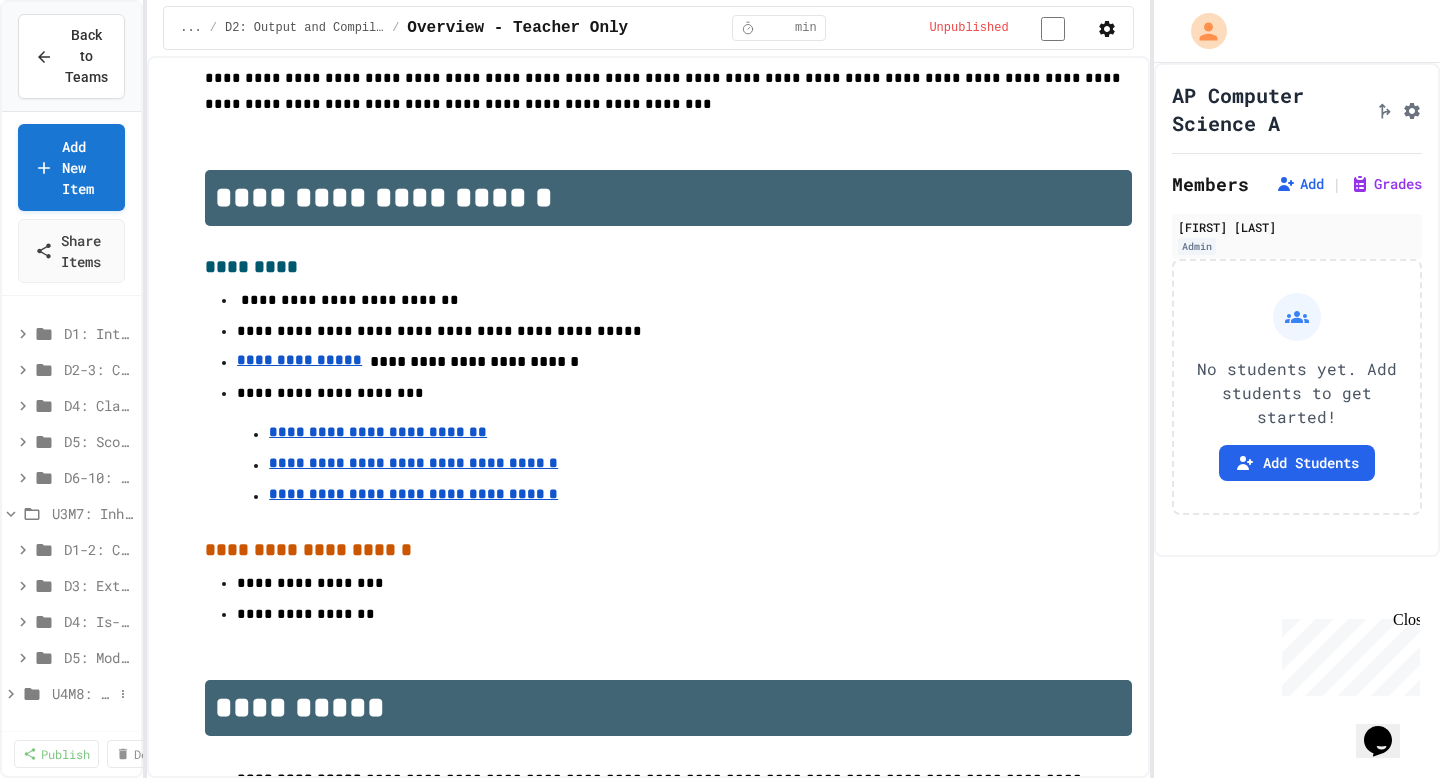 click 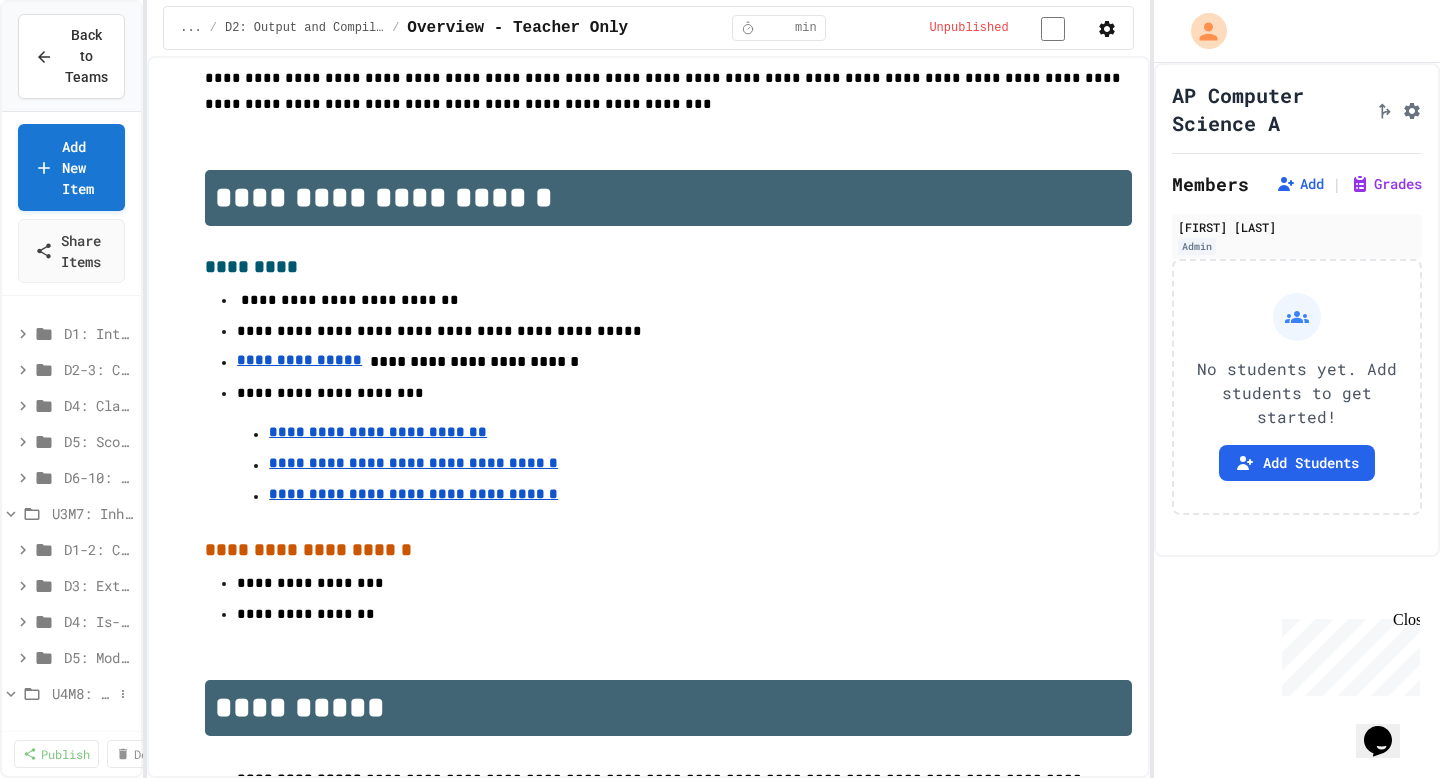 click 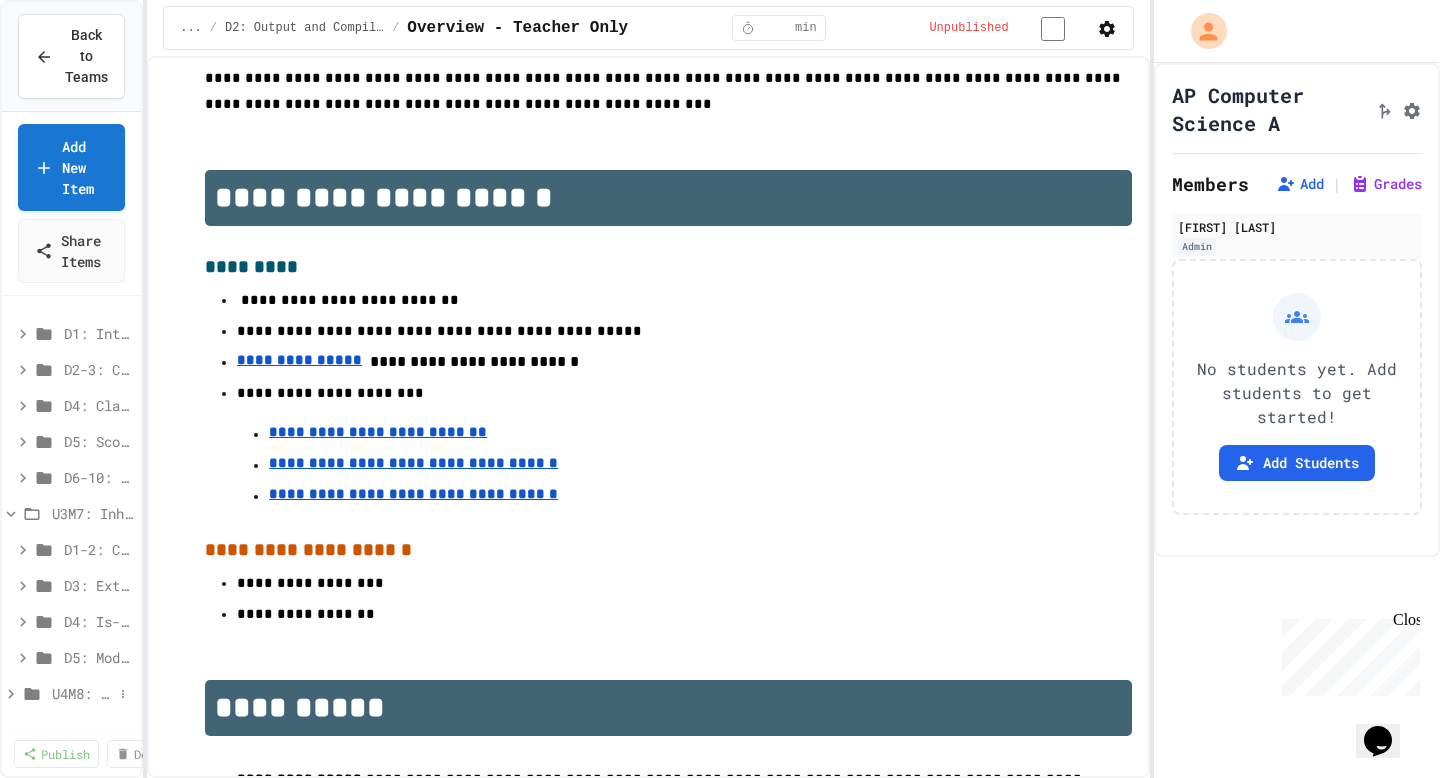 click on "U4M8: Arrays - Creation, Access & Traversal" at bounding box center (82, 693) 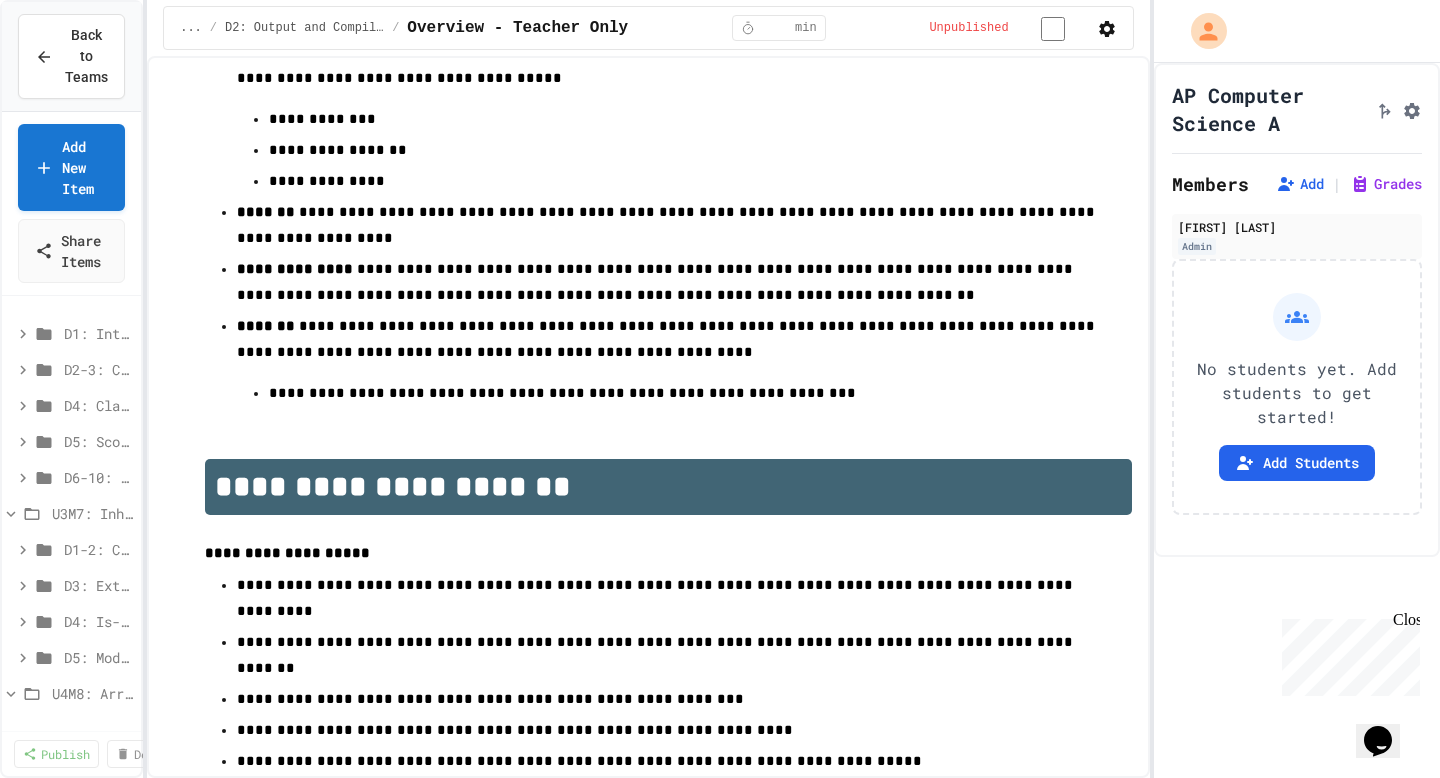 scroll, scrollTop: 1432, scrollLeft: 0, axis: vertical 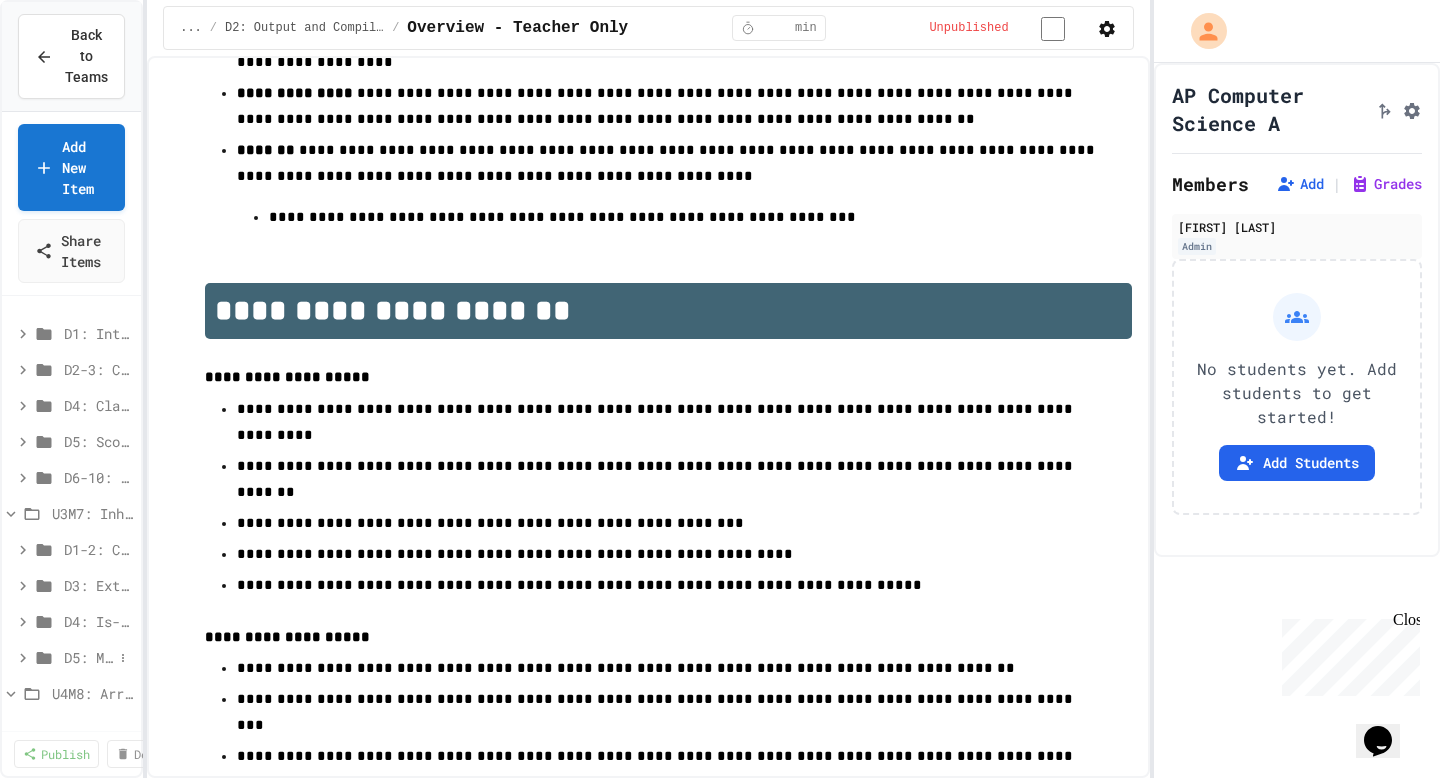 click on "D5: Module Wrap Up" at bounding box center (88, 657) 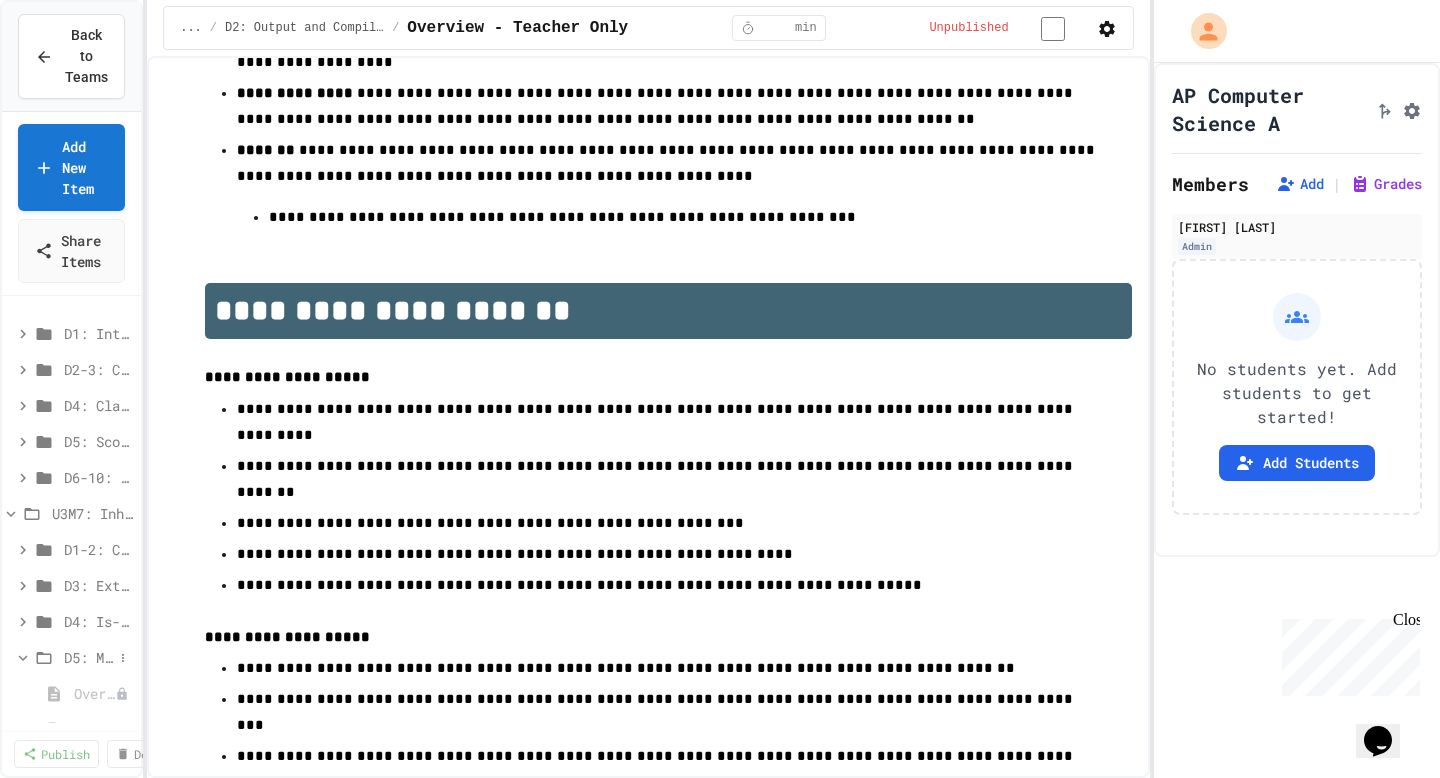 click 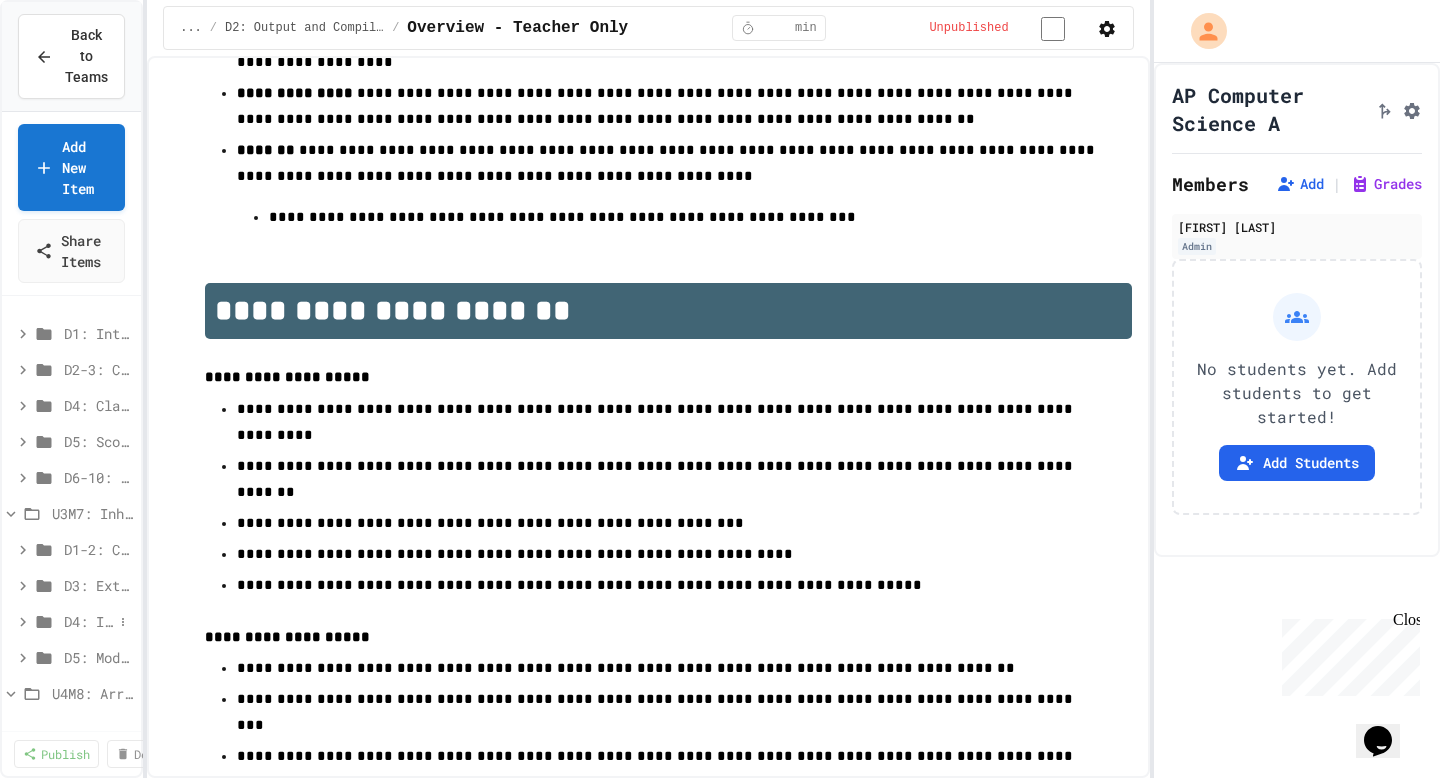 click 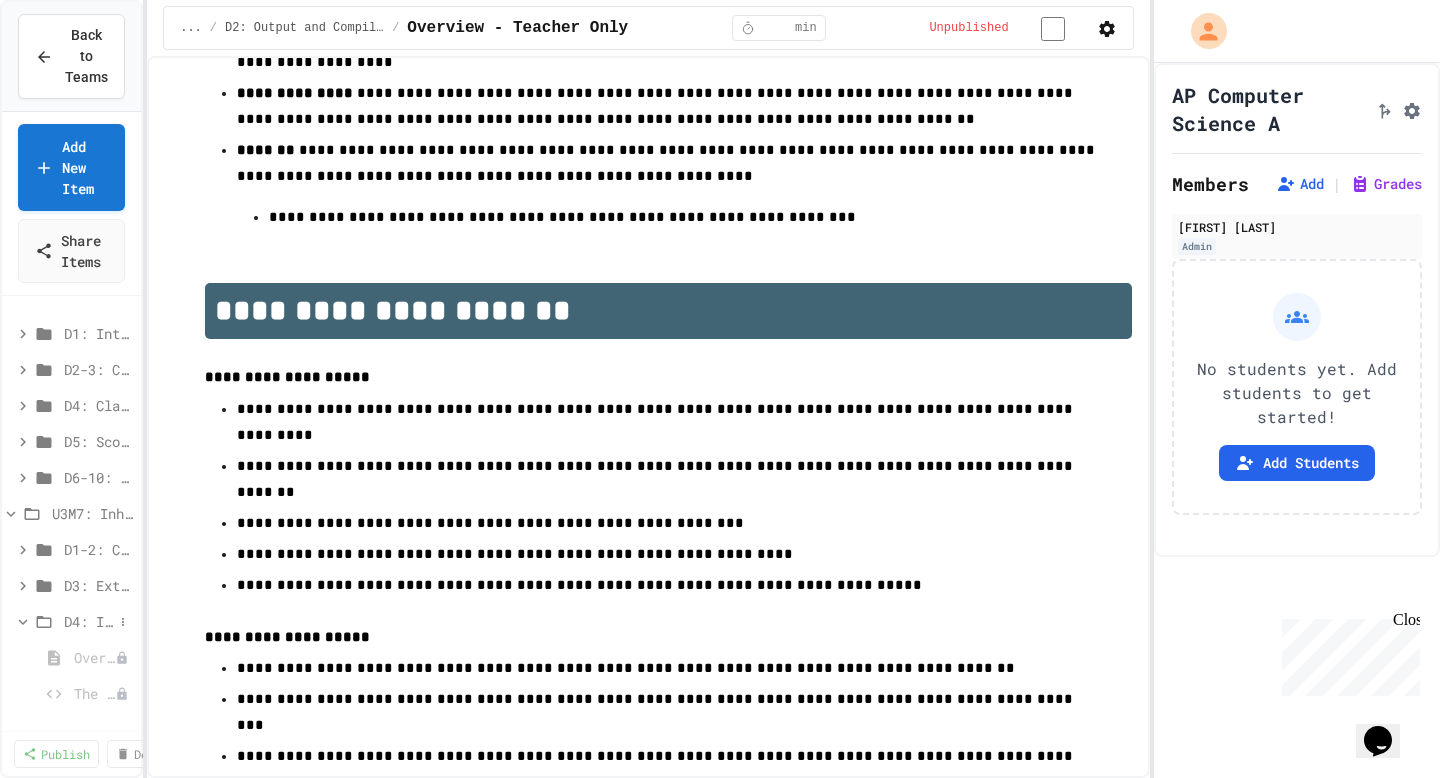 click 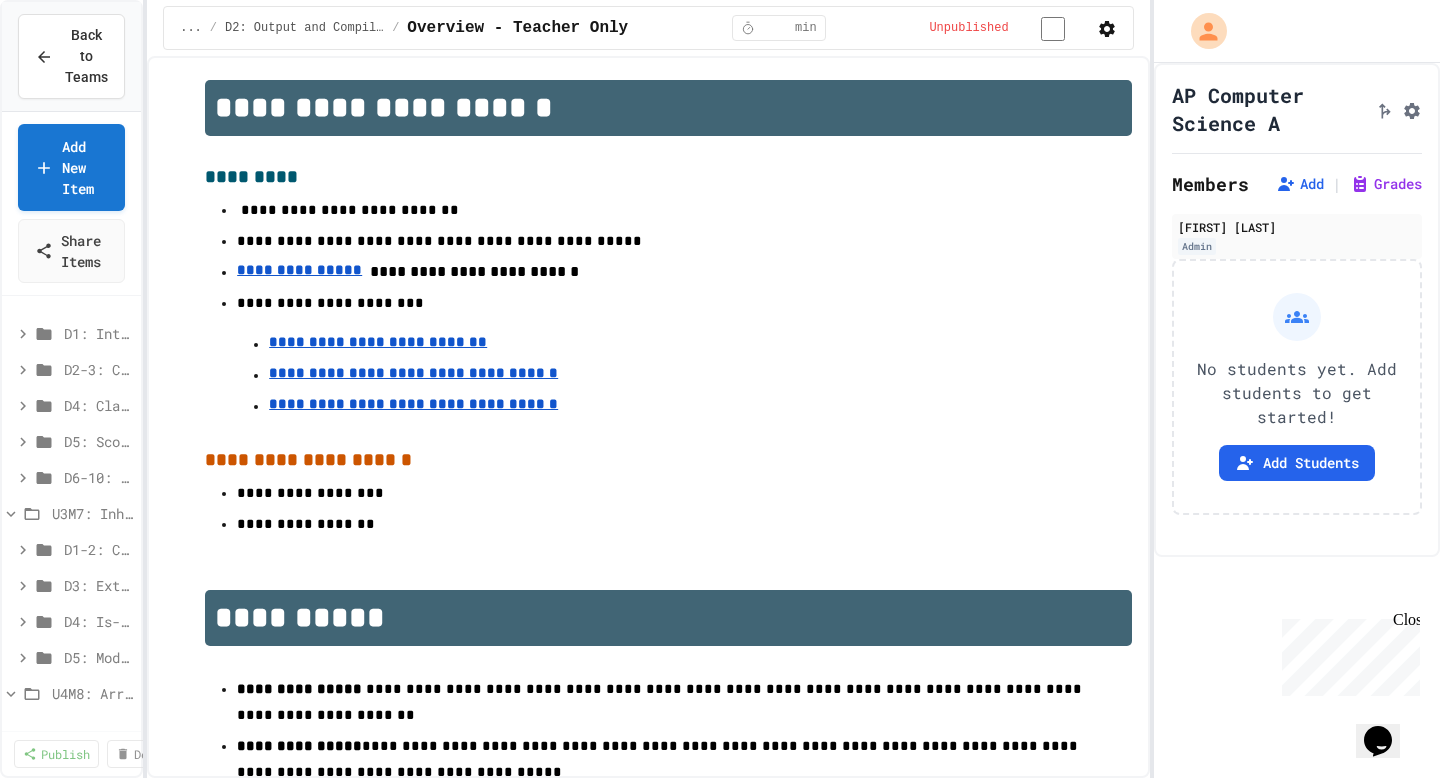 scroll, scrollTop: 0, scrollLeft: 0, axis: both 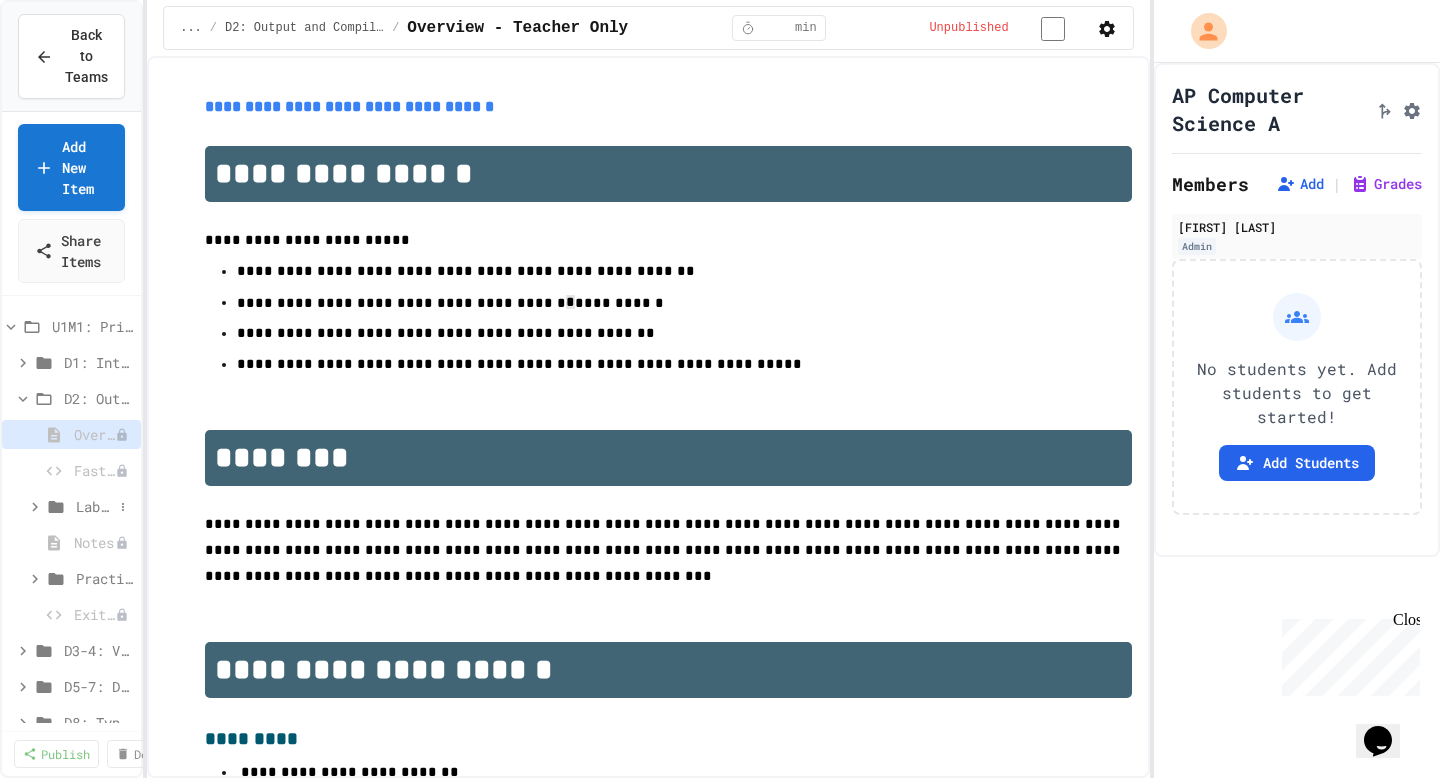 click 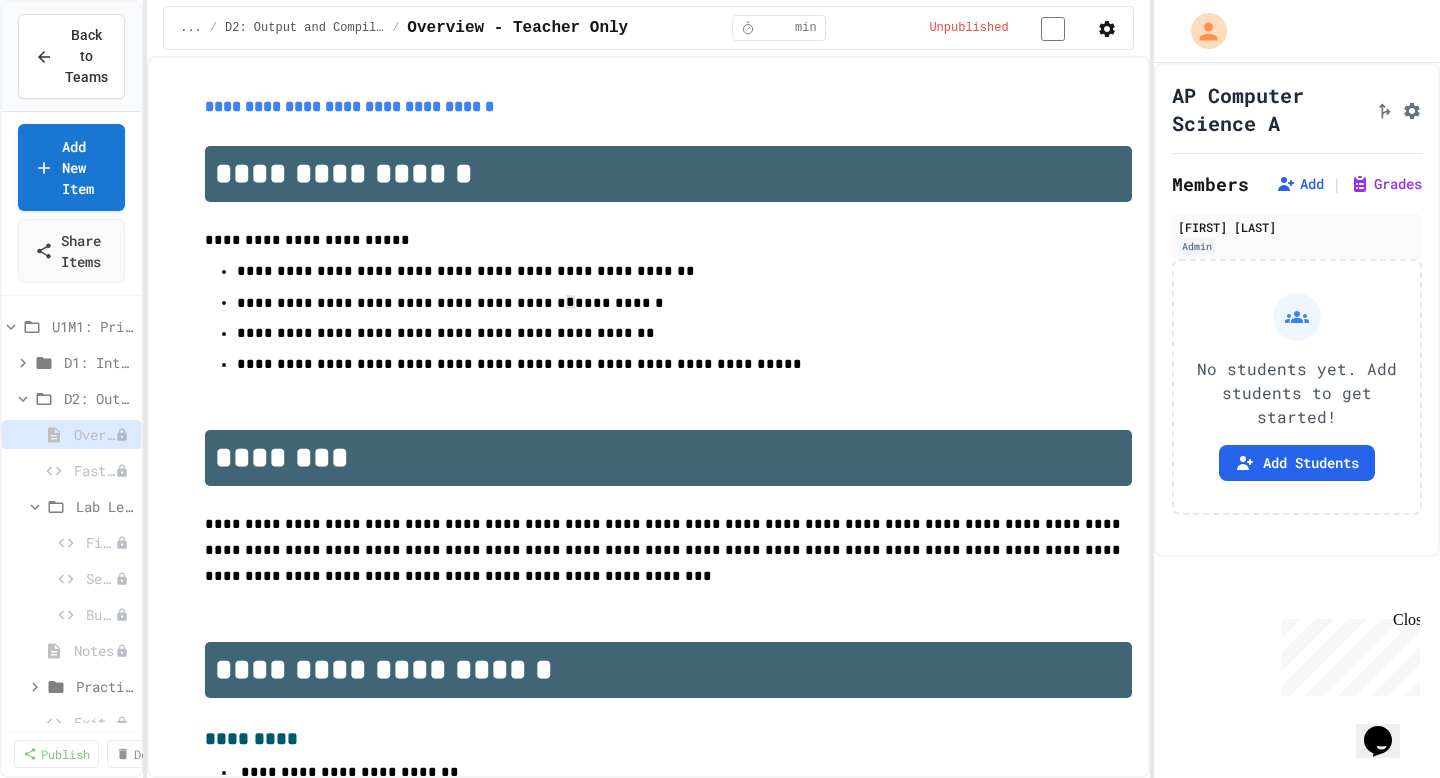 click 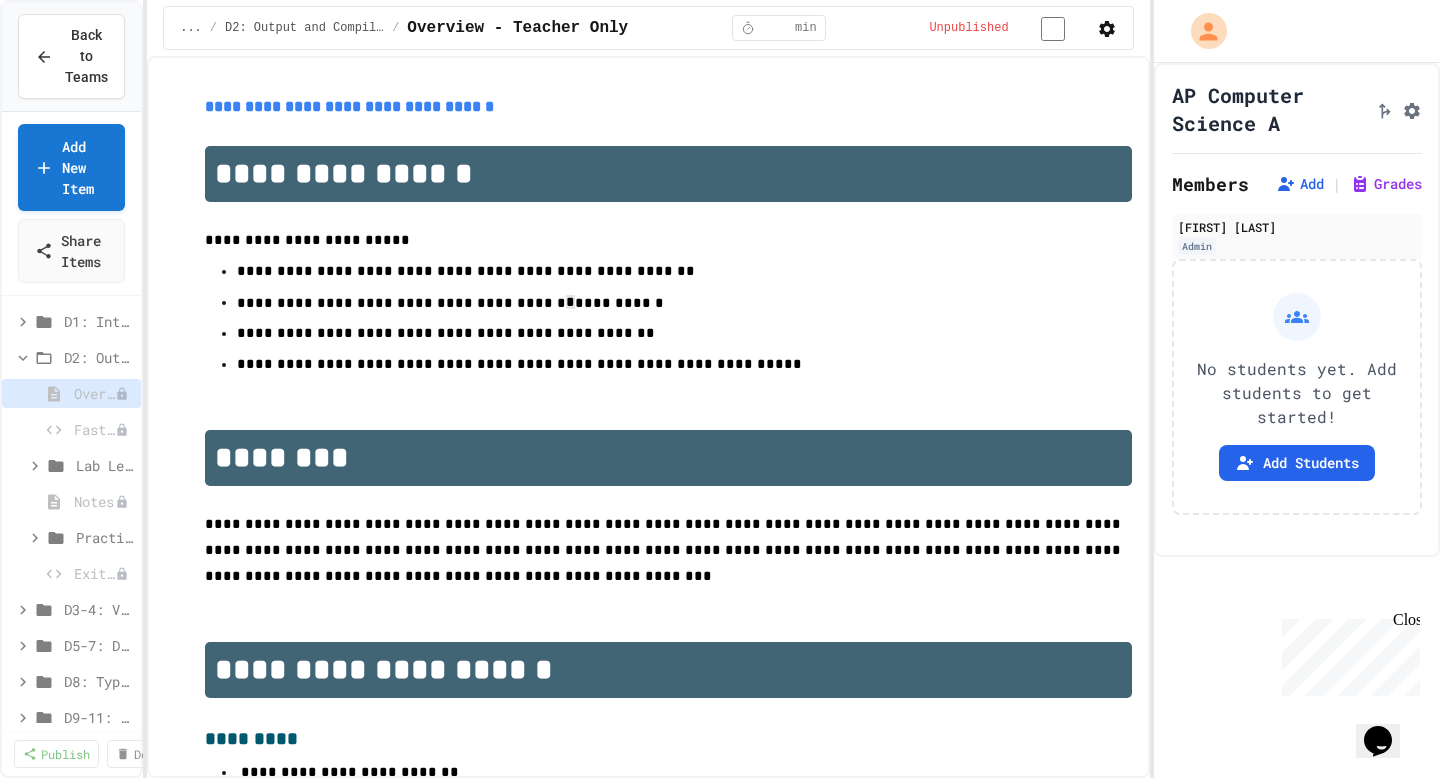 scroll, scrollTop: 45, scrollLeft: 0, axis: vertical 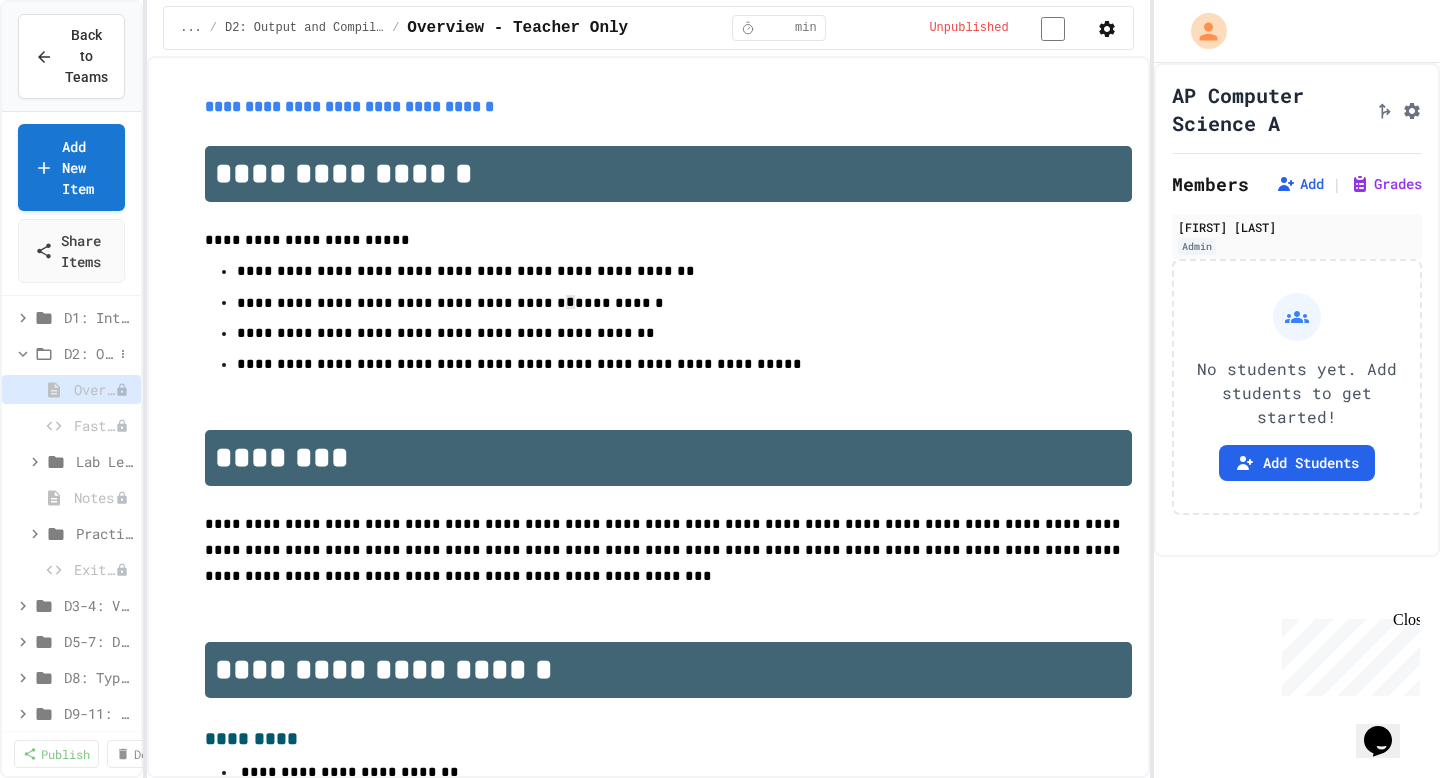 click 